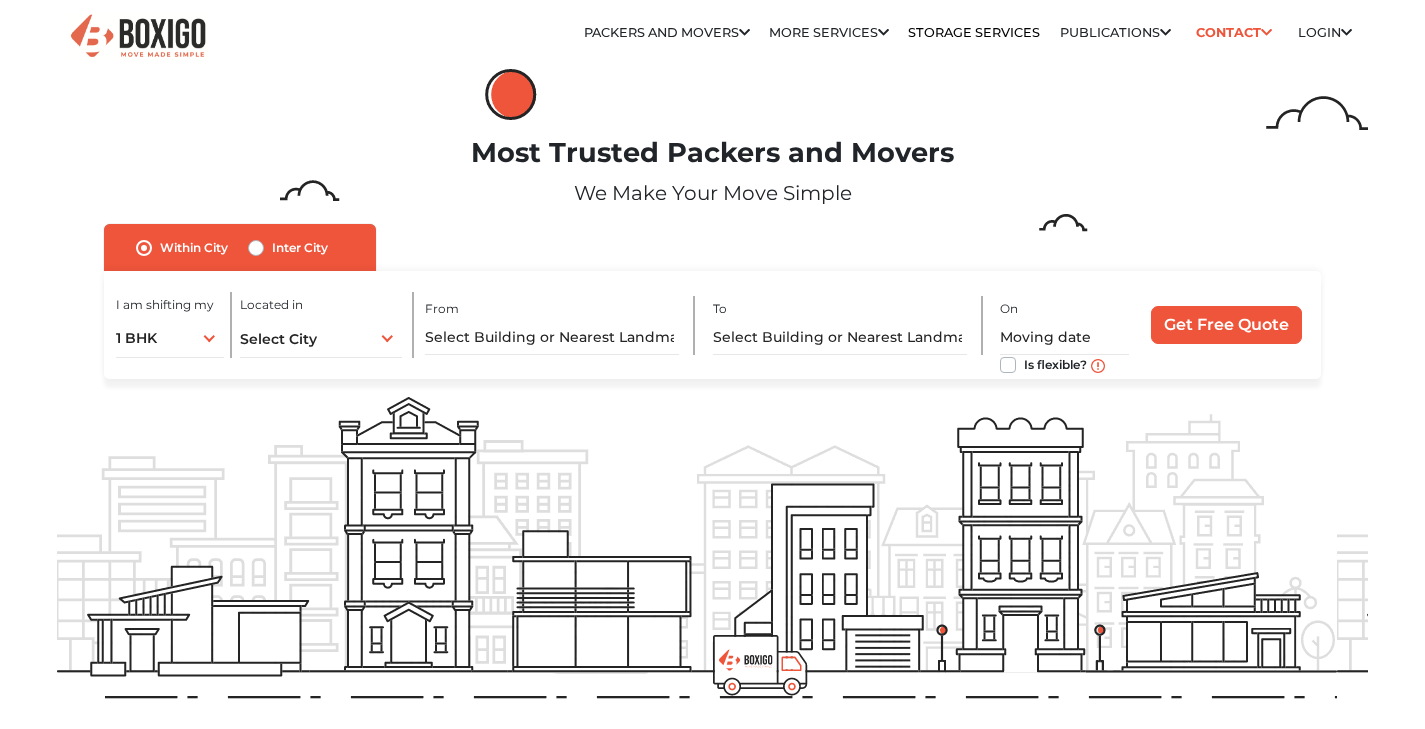 scroll, scrollTop: 0, scrollLeft: 0, axis: both 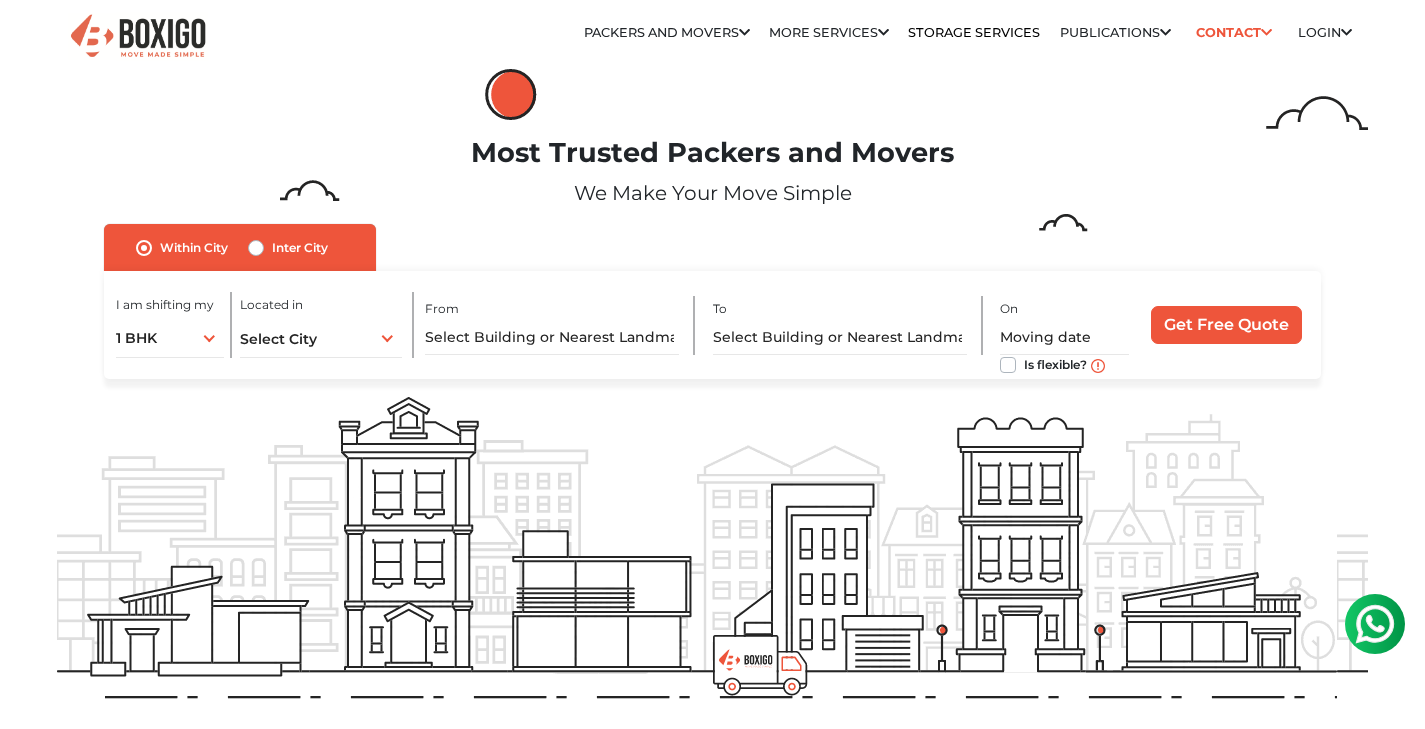 click at bounding box center (1375, 624) 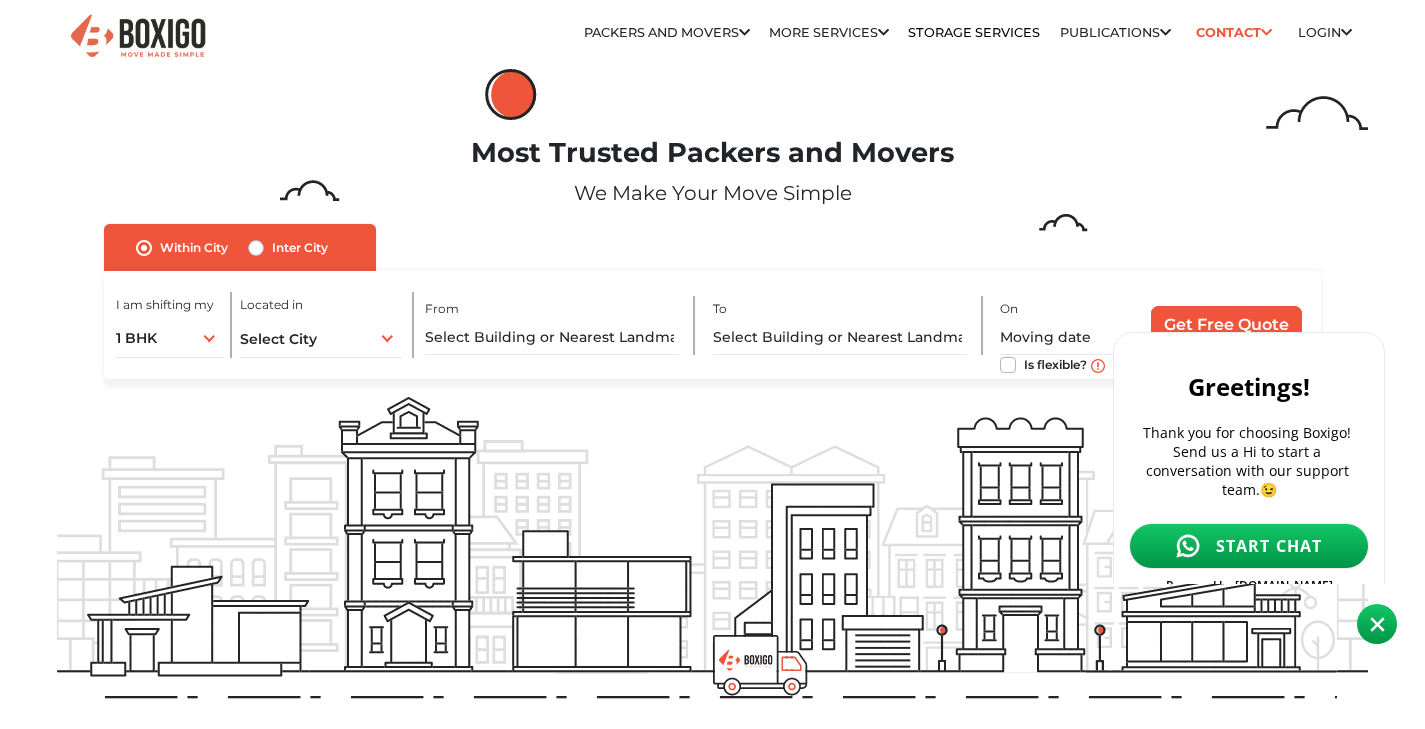 click on "START CHAT" at bounding box center [1249, 546] 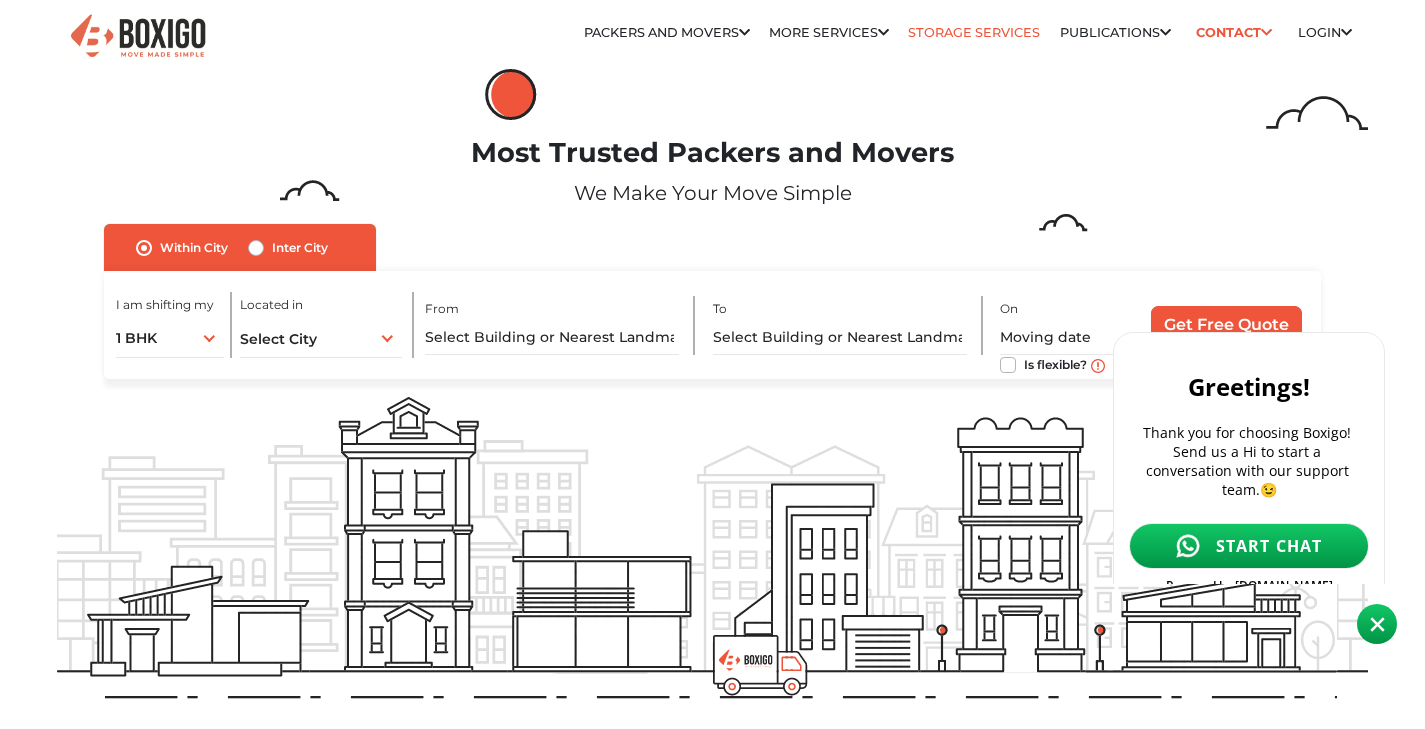 click on "Storage Services" at bounding box center [974, 32] 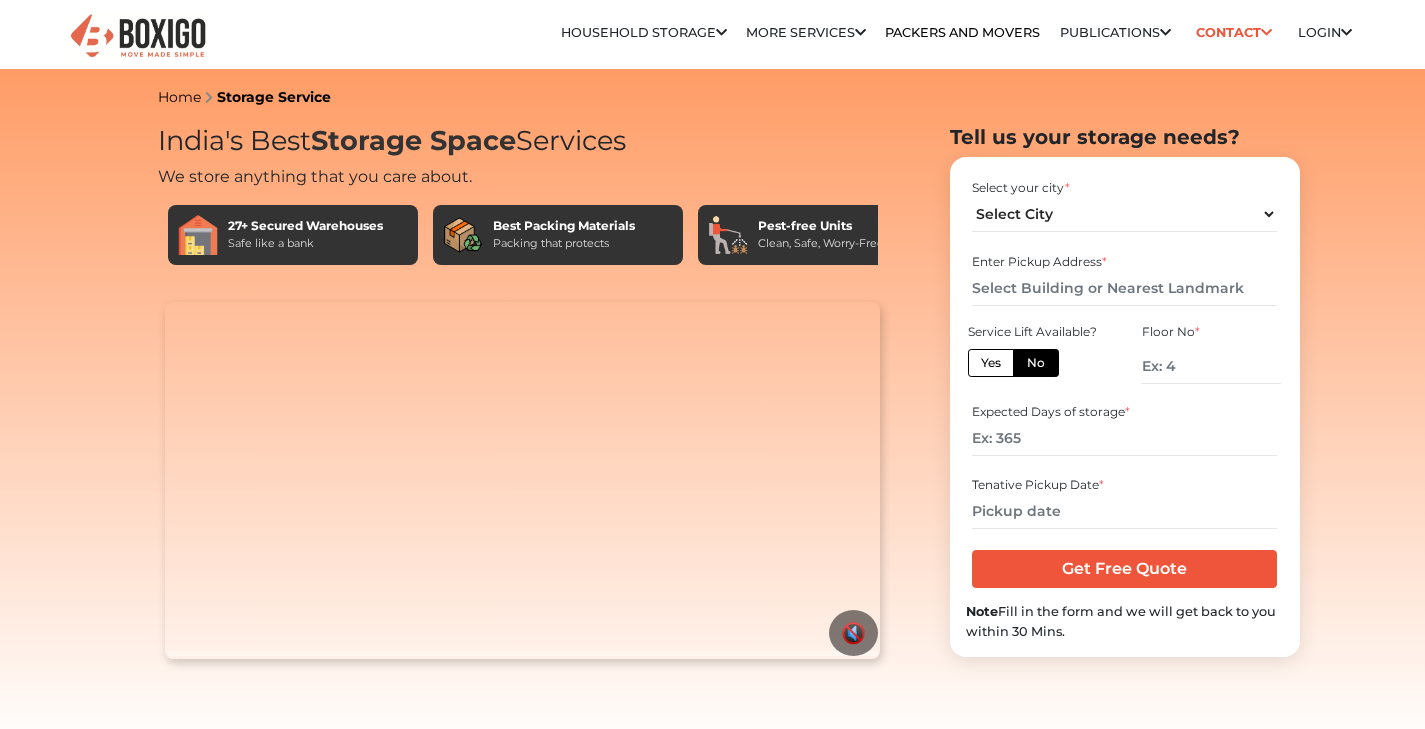 scroll, scrollTop: 0, scrollLeft: 0, axis: both 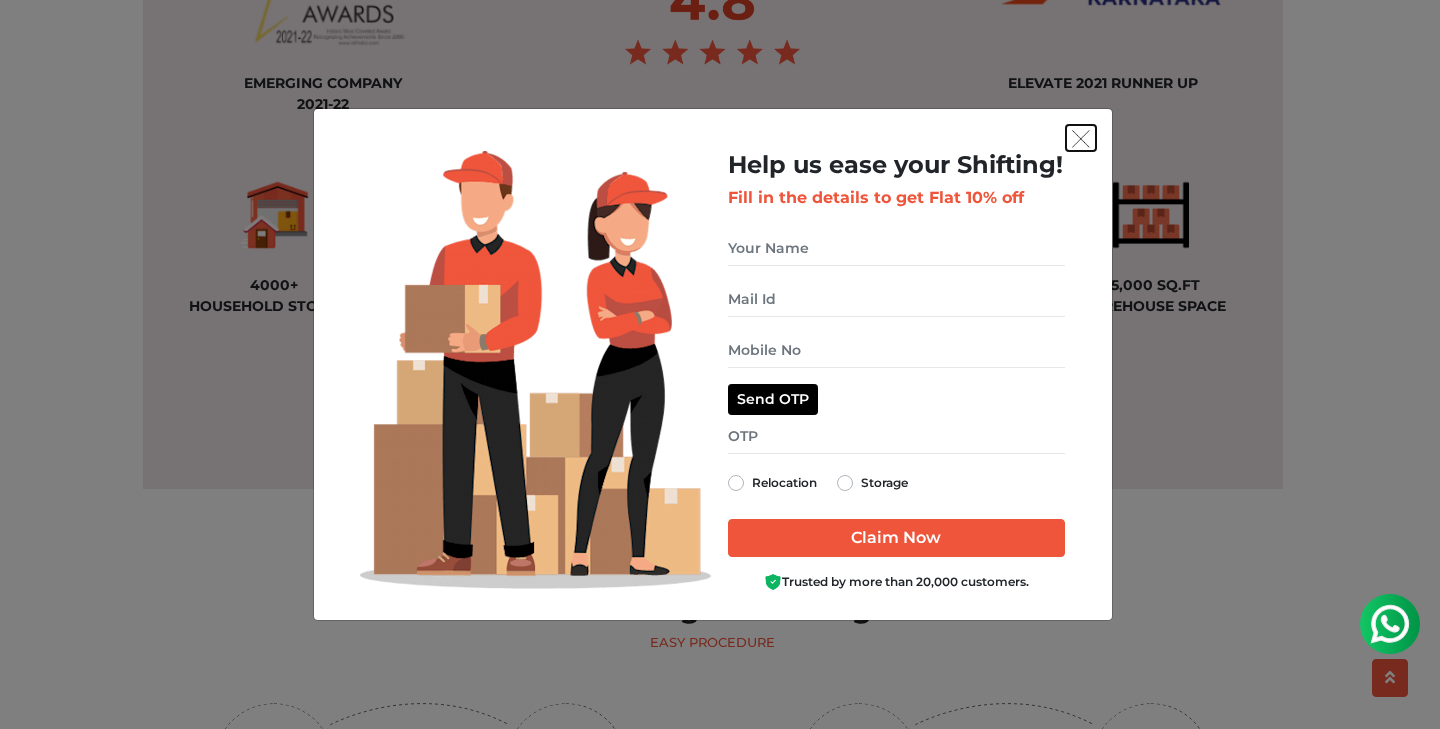 click at bounding box center (1081, 139) 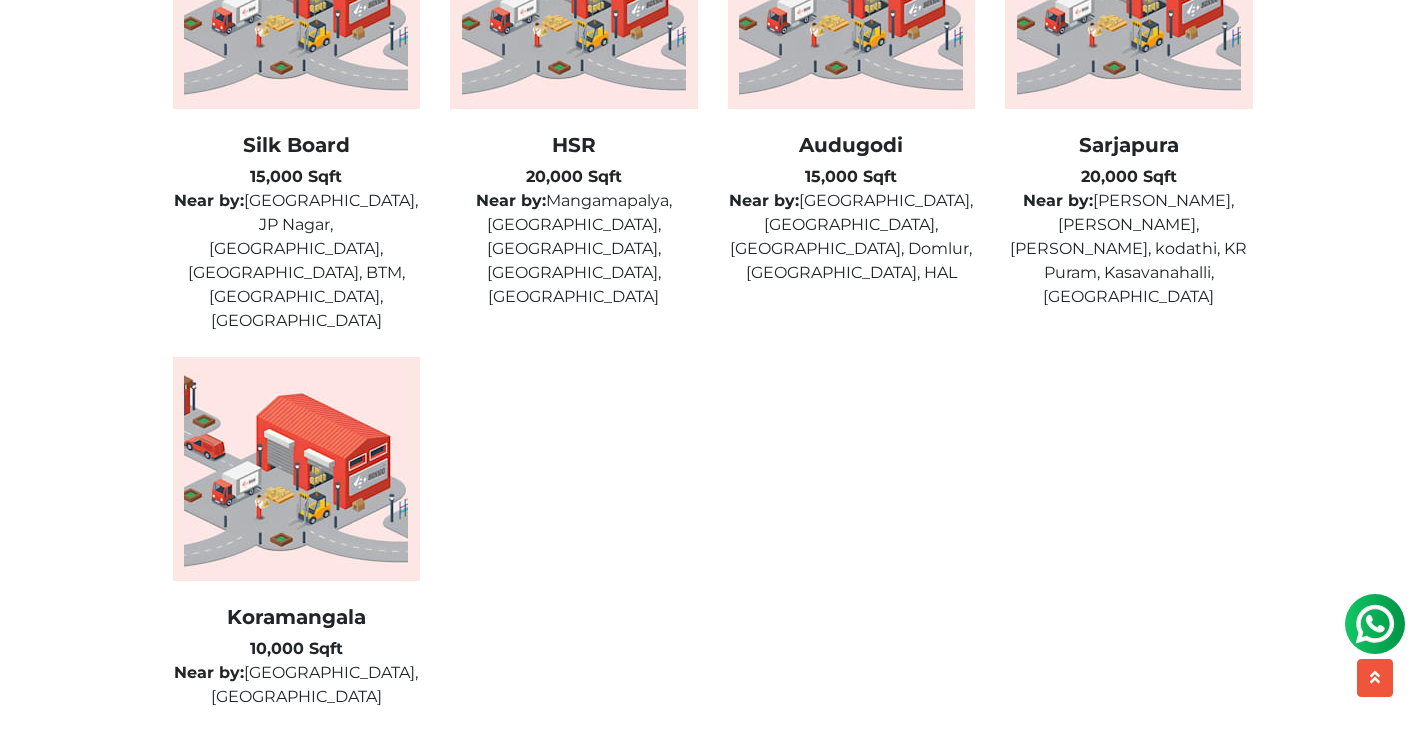 scroll, scrollTop: 5106, scrollLeft: 0, axis: vertical 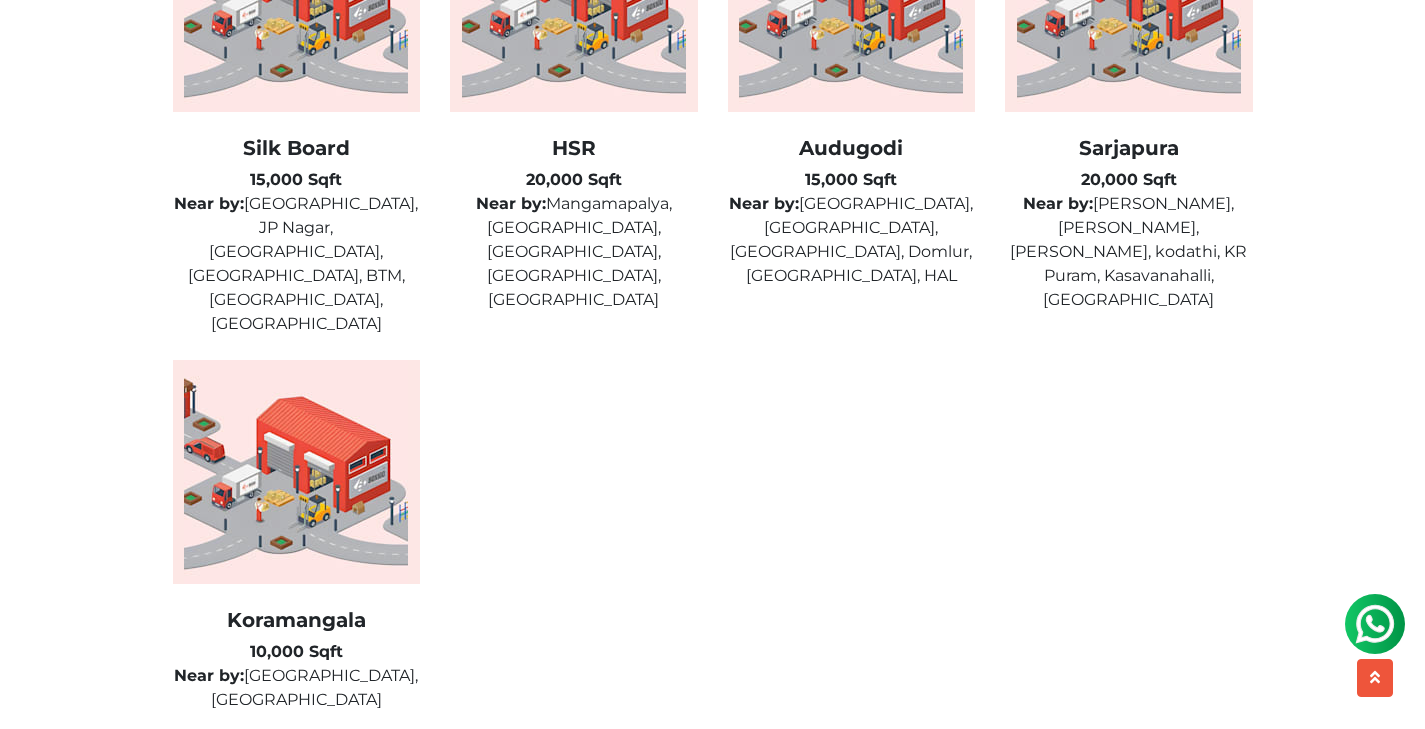 click at bounding box center [574, 0] 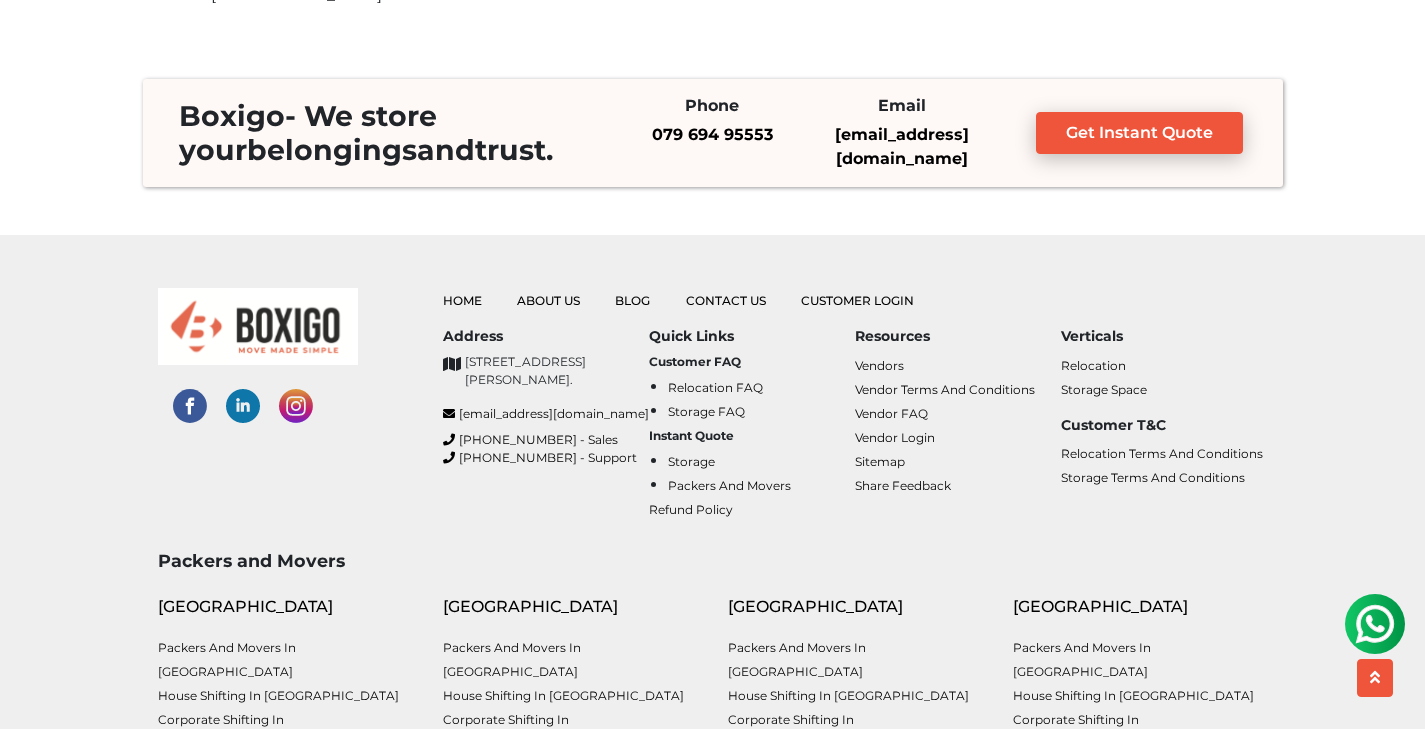 scroll, scrollTop: 5823, scrollLeft: 0, axis: vertical 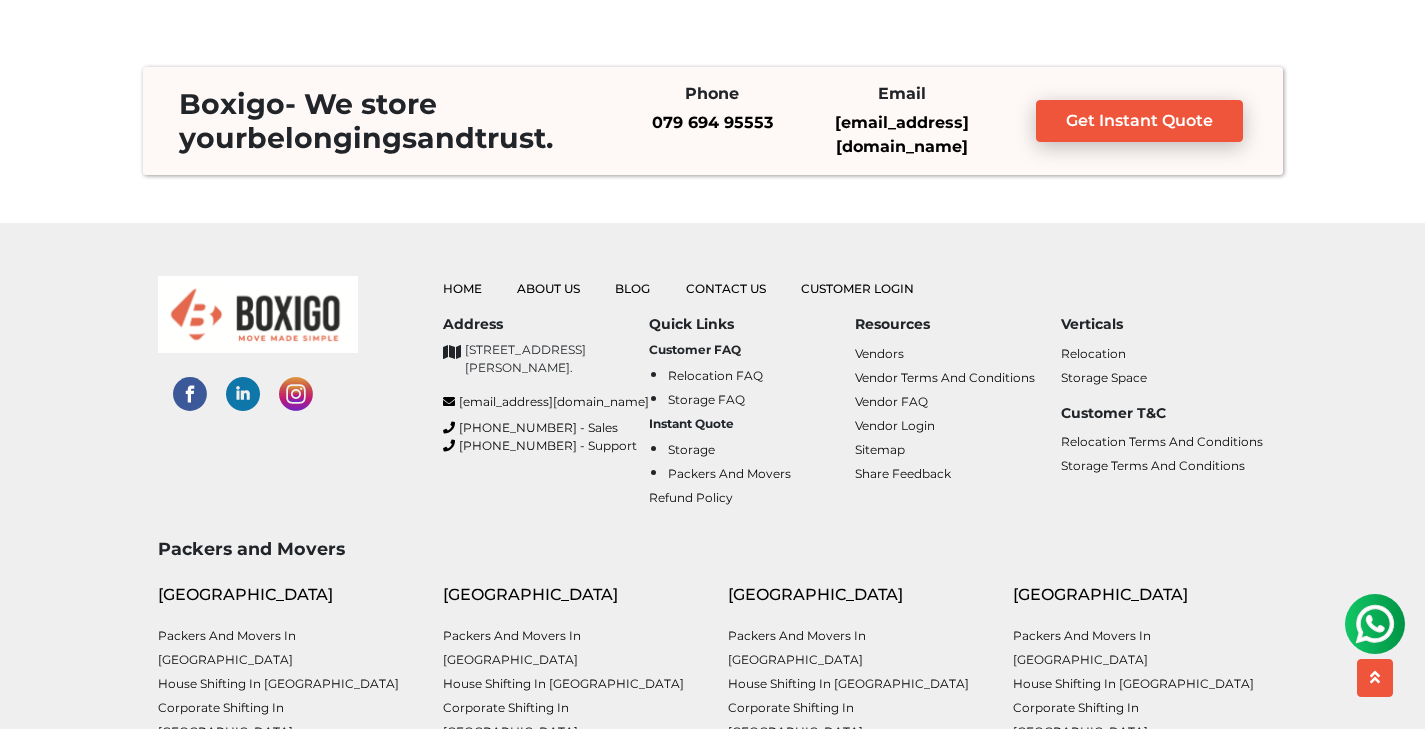 drag, startPoint x: 468, startPoint y: 335, endPoint x: 583, endPoint y: 423, distance: 144.80676 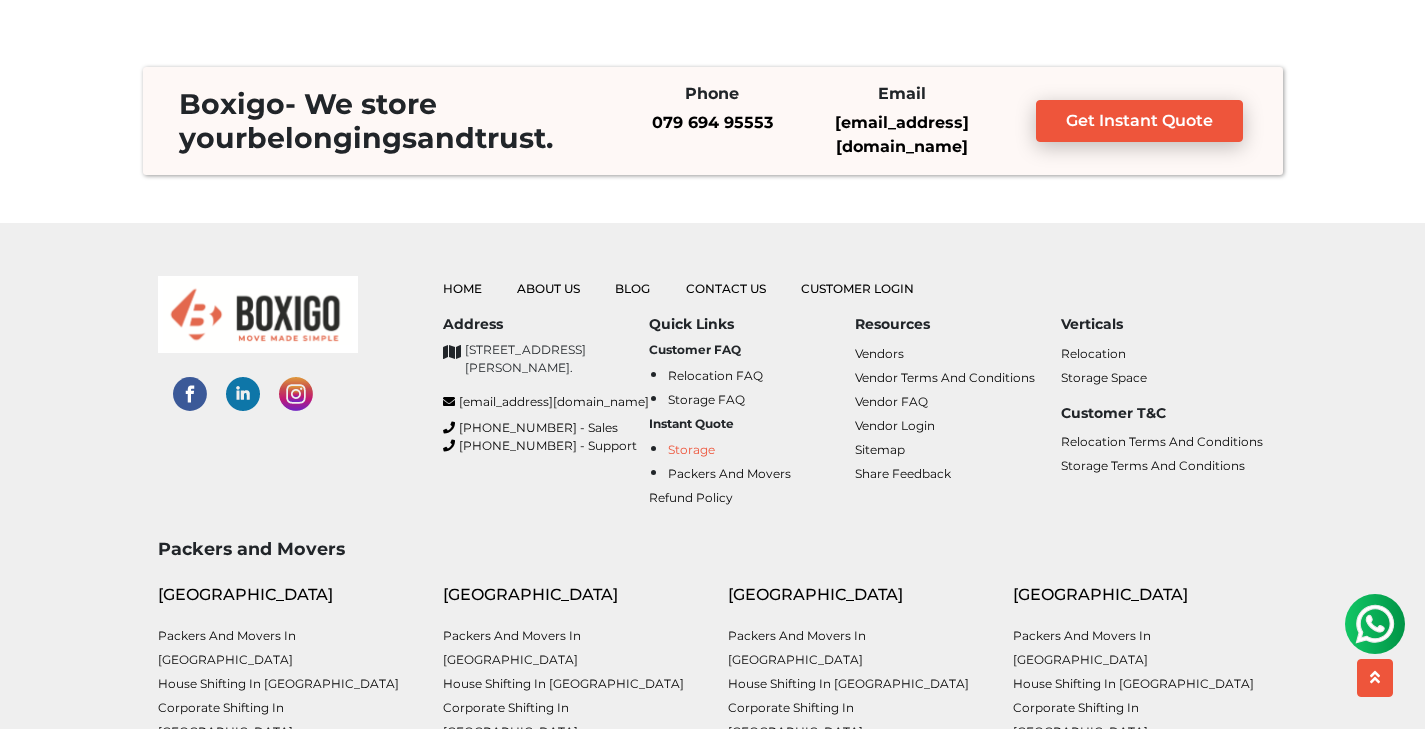 click on "Storage" at bounding box center [691, 449] 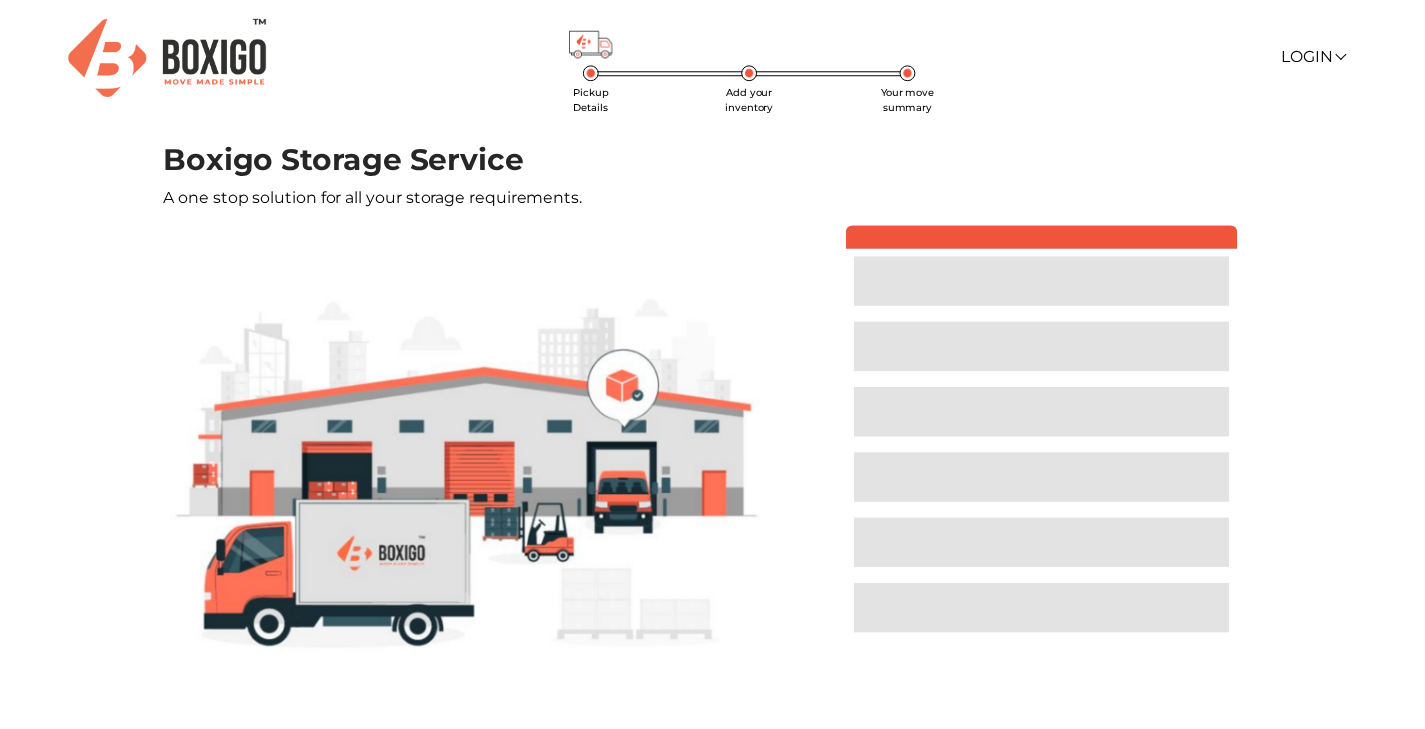 scroll, scrollTop: 0, scrollLeft: 0, axis: both 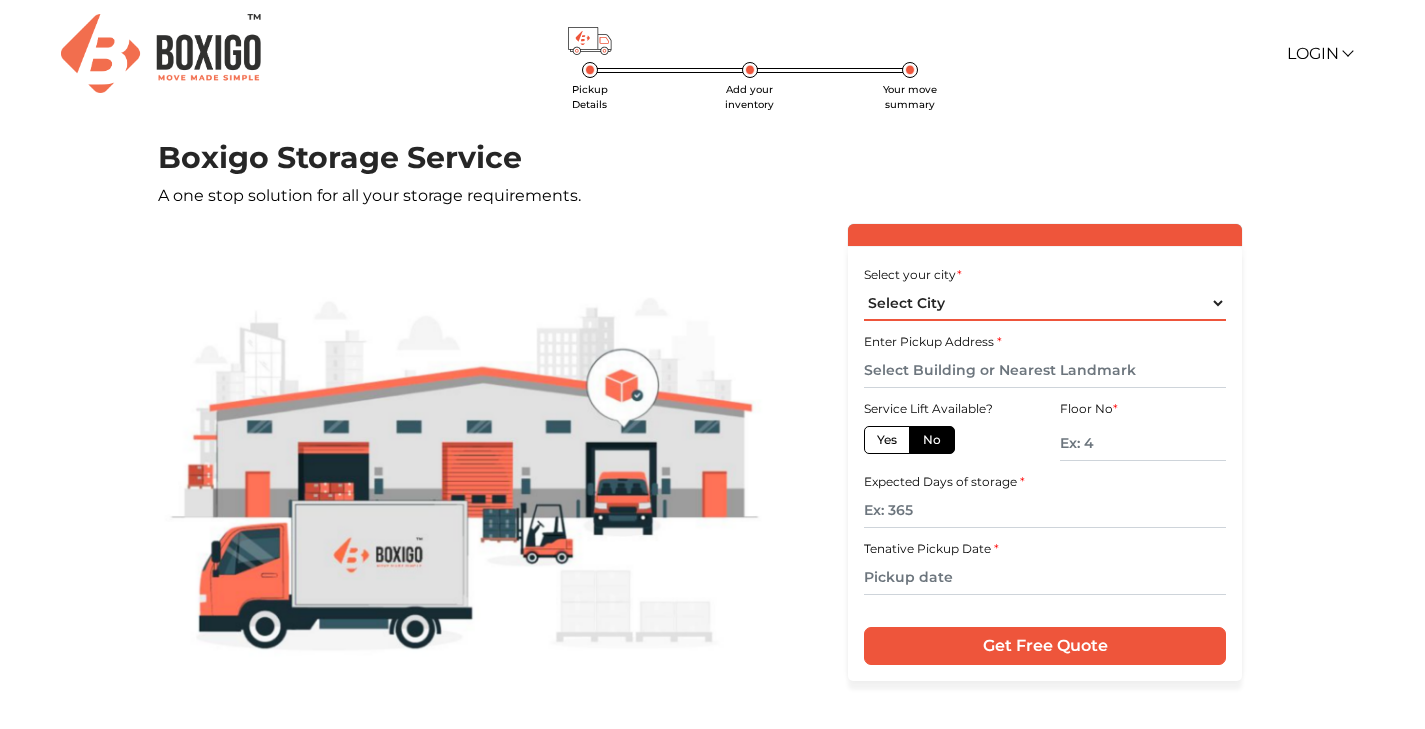 click on "Select City [GEOGRAPHIC_DATA] [GEOGRAPHIC_DATA] [GEOGRAPHIC_DATA] [GEOGRAPHIC_DATA] [GEOGRAPHIC_DATA] [GEOGRAPHIC_DATA] [GEOGRAPHIC_DATA] [GEOGRAPHIC_DATA] [GEOGRAPHIC_DATA] [GEOGRAPHIC_DATA] [GEOGRAPHIC_DATA] [GEOGRAPHIC_DATA] [GEOGRAPHIC_DATA] [GEOGRAPHIC_DATA] [GEOGRAPHIC_DATA] & [GEOGRAPHIC_DATA] [GEOGRAPHIC_DATA] [GEOGRAPHIC_DATA] [GEOGRAPHIC_DATA] [GEOGRAPHIC_DATA] [GEOGRAPHIC_DATA] [GEOGRAPHIC_DATA] [GEOGRAPHIC_DATA] [GEOGRAPHIC_DATA] [GEOGRAPHIC_DATA] [GEOGRAPHIC_DATA] [GEOGRAPHIC_DATA] [GEOGRAPHIC_DATA] [GEOGRAPHIC_DATA] [GEOGRAPHIC_DATA] [GEOGRAPHIC_DATA] [GEOGRAPHIC_DATA] [GEOGRAPHIC_DATA] [GEOGRAPHIC_DATA] [GEOGRAPHIC_DATA] [GEOGRAPHIC_DATA] [GEOGRAPHIC_DATA]" at bounding box center [1045, 303] 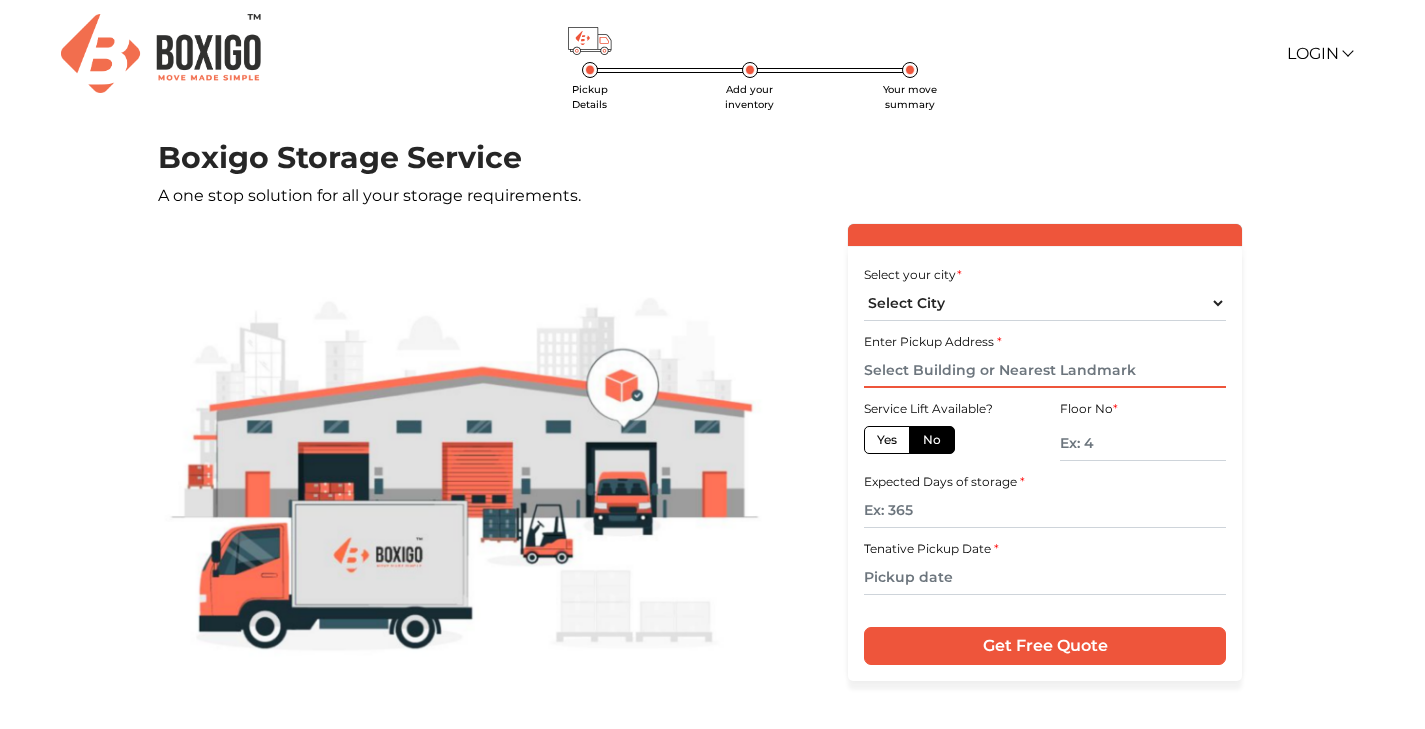 click at bounding box center [1045, 370] 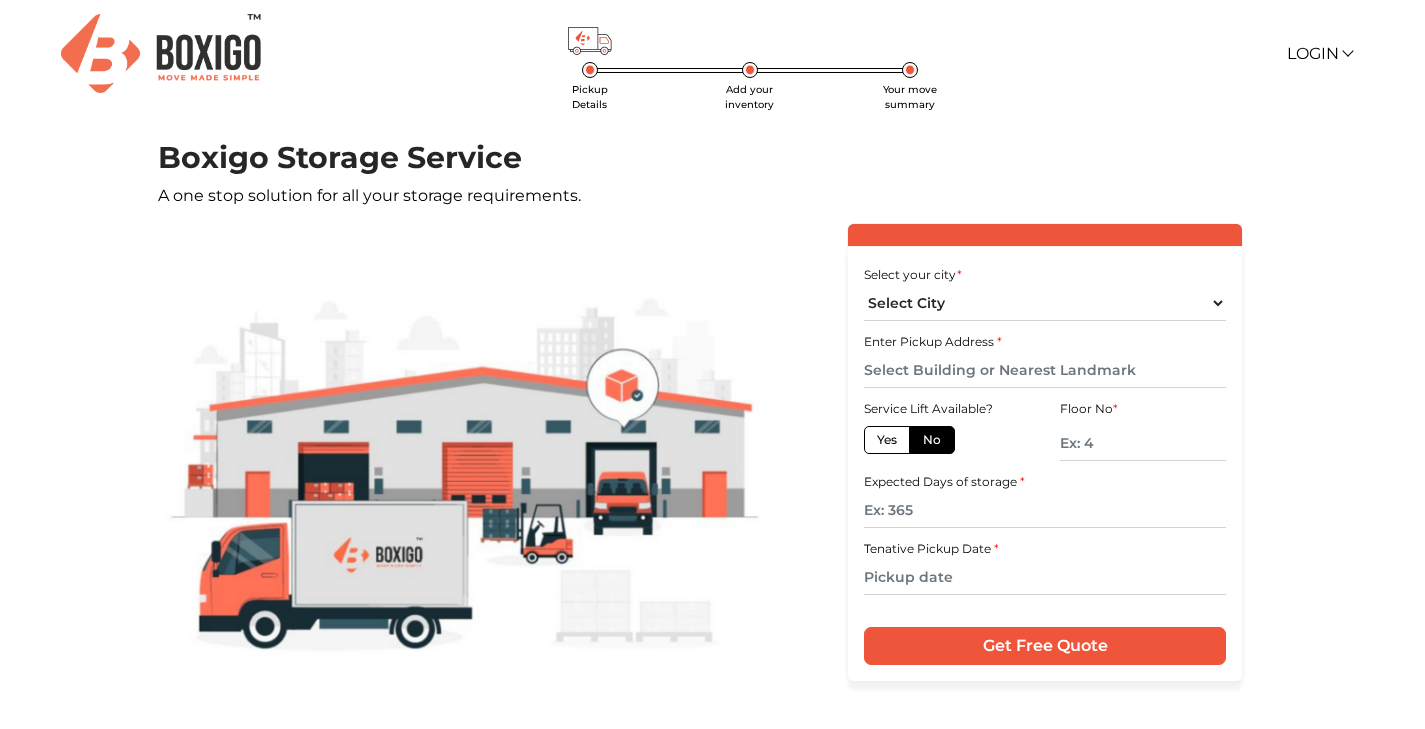 click on "Add your   inventory" at bounding box center [749, 97] 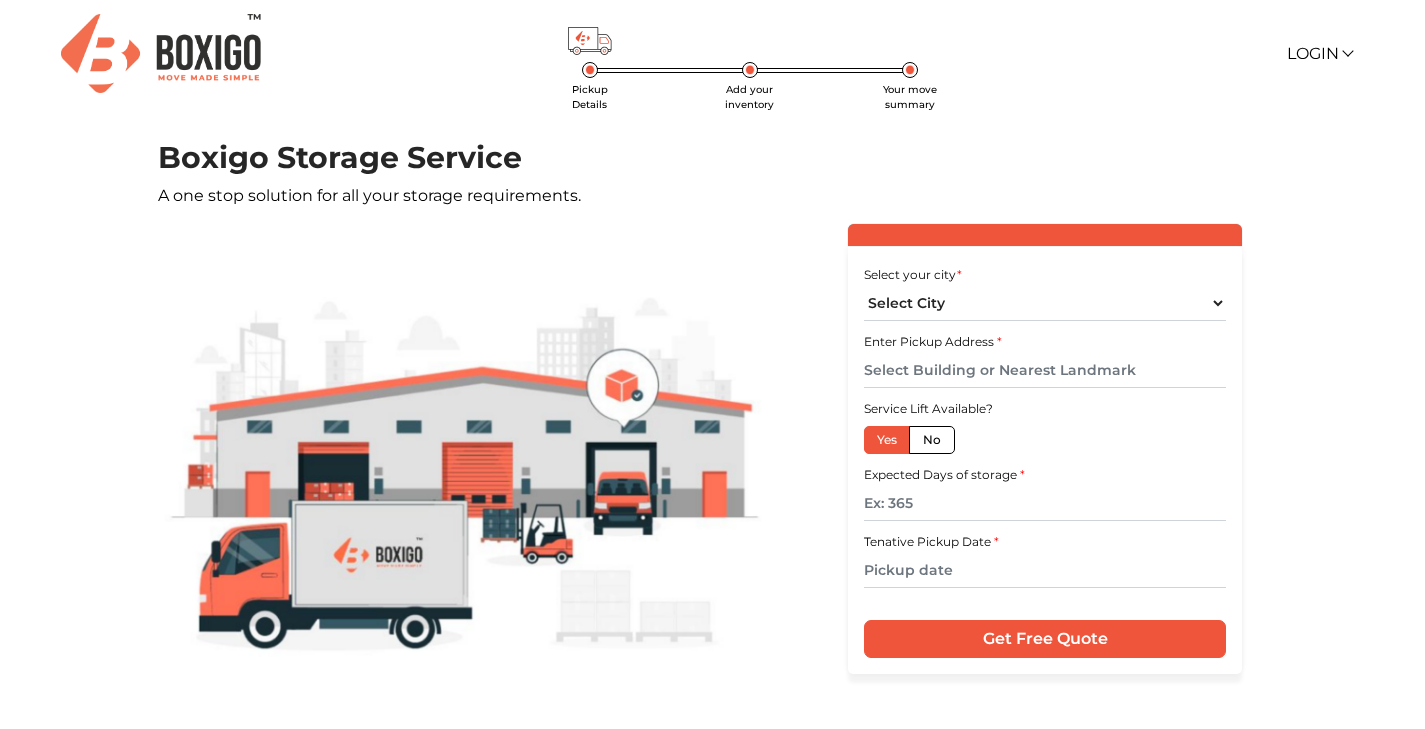 click on "No" at bounding box center [932, 440] 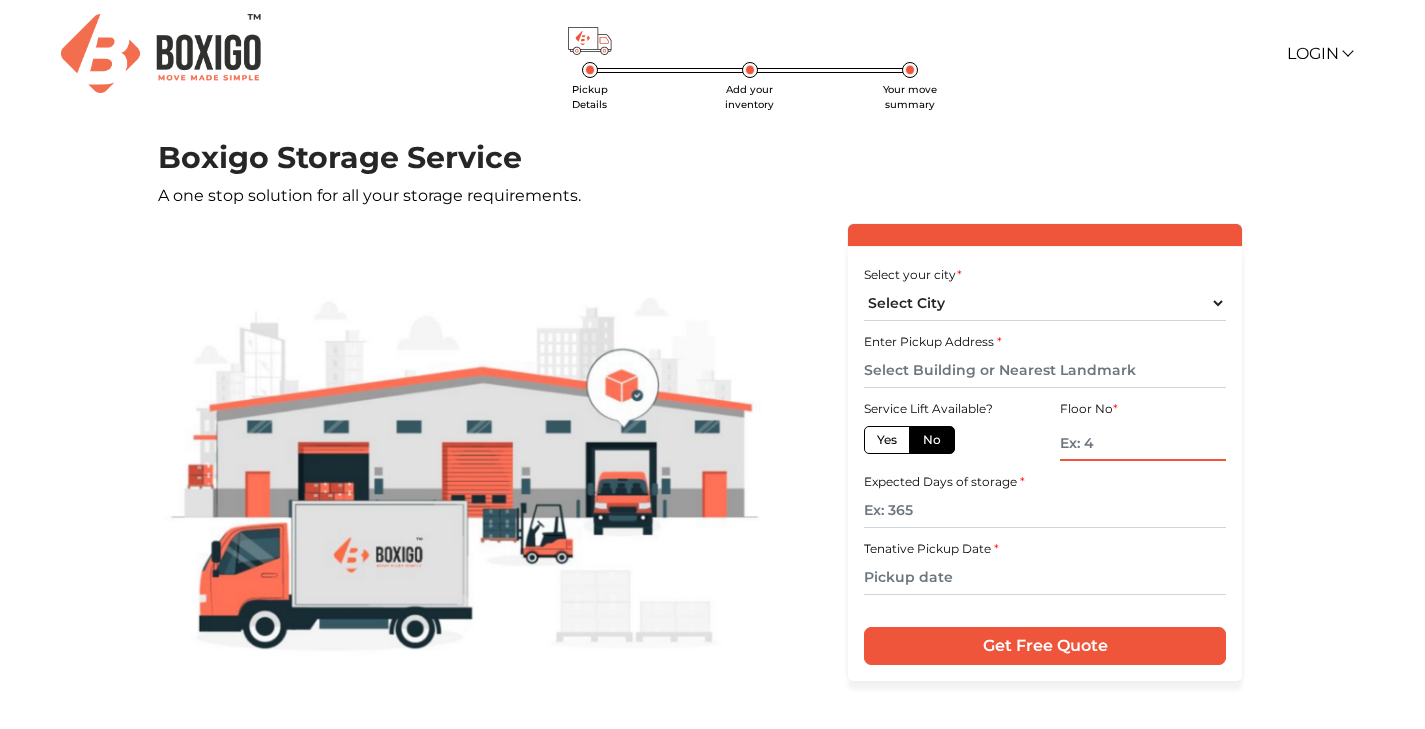 click at bounding box center (1143, 443) 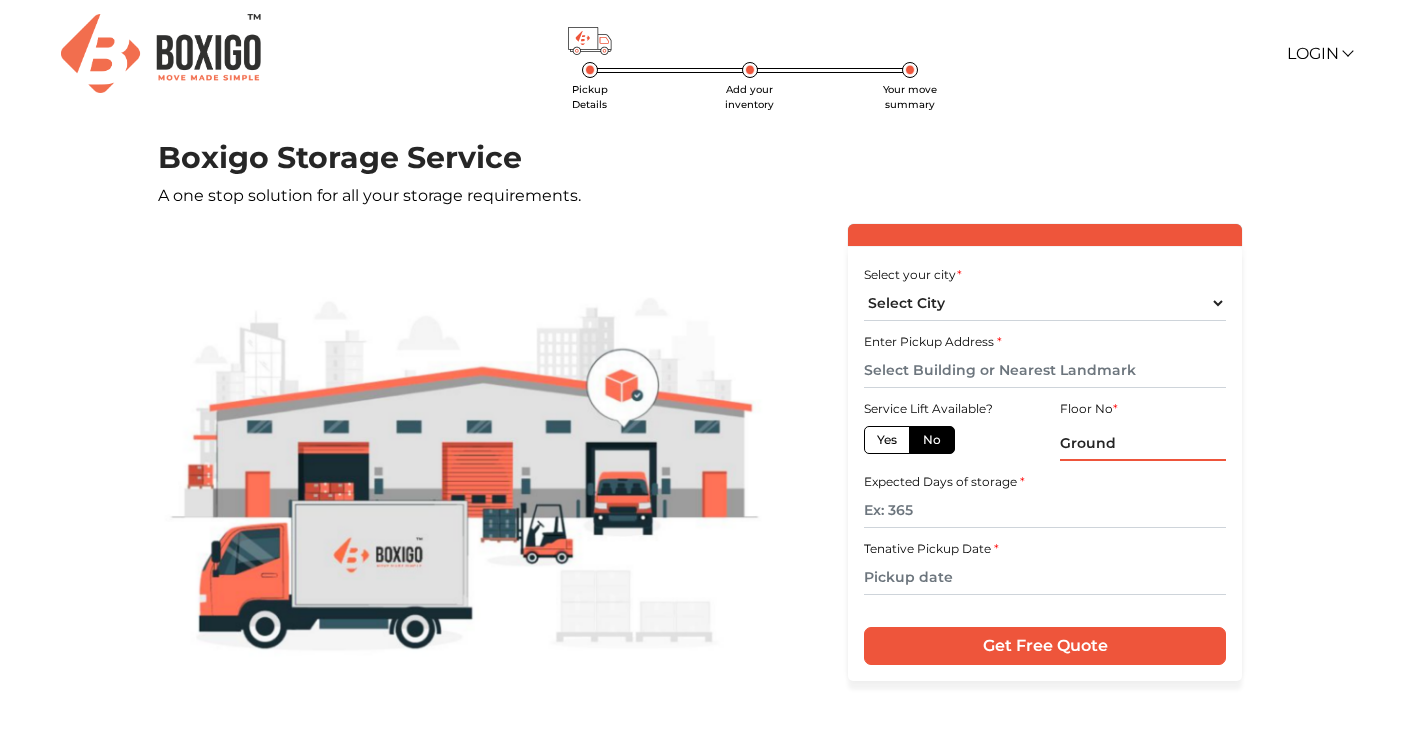 type on "Ground" 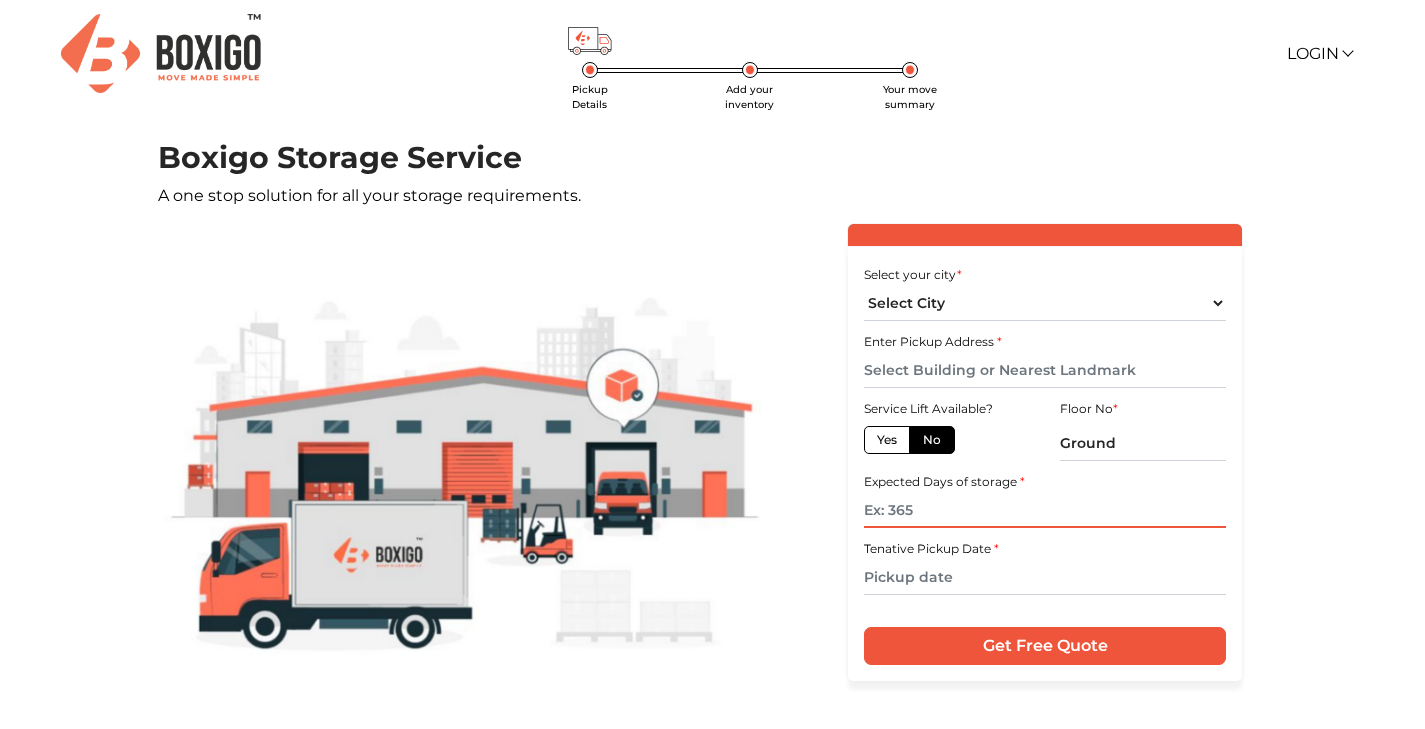 click at bounding box center (1045, 510) 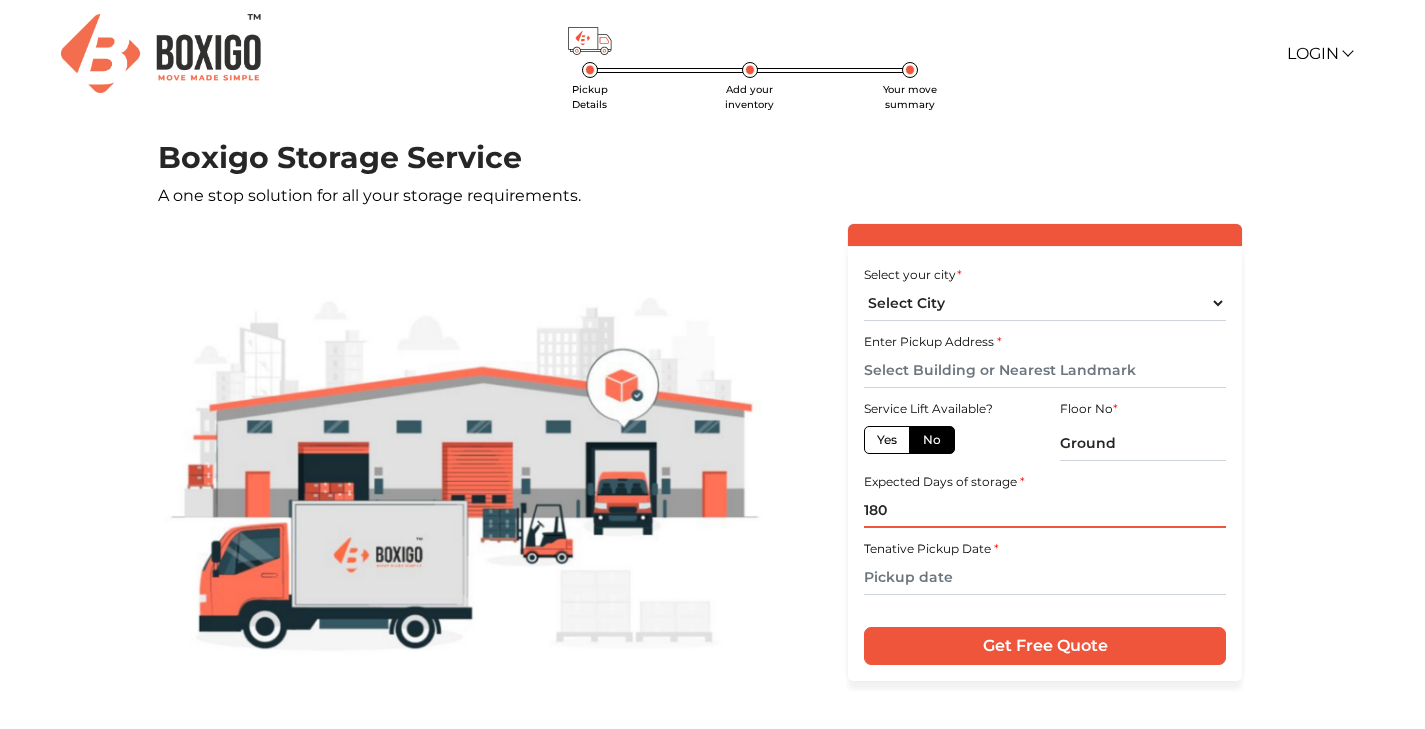 type on "180" 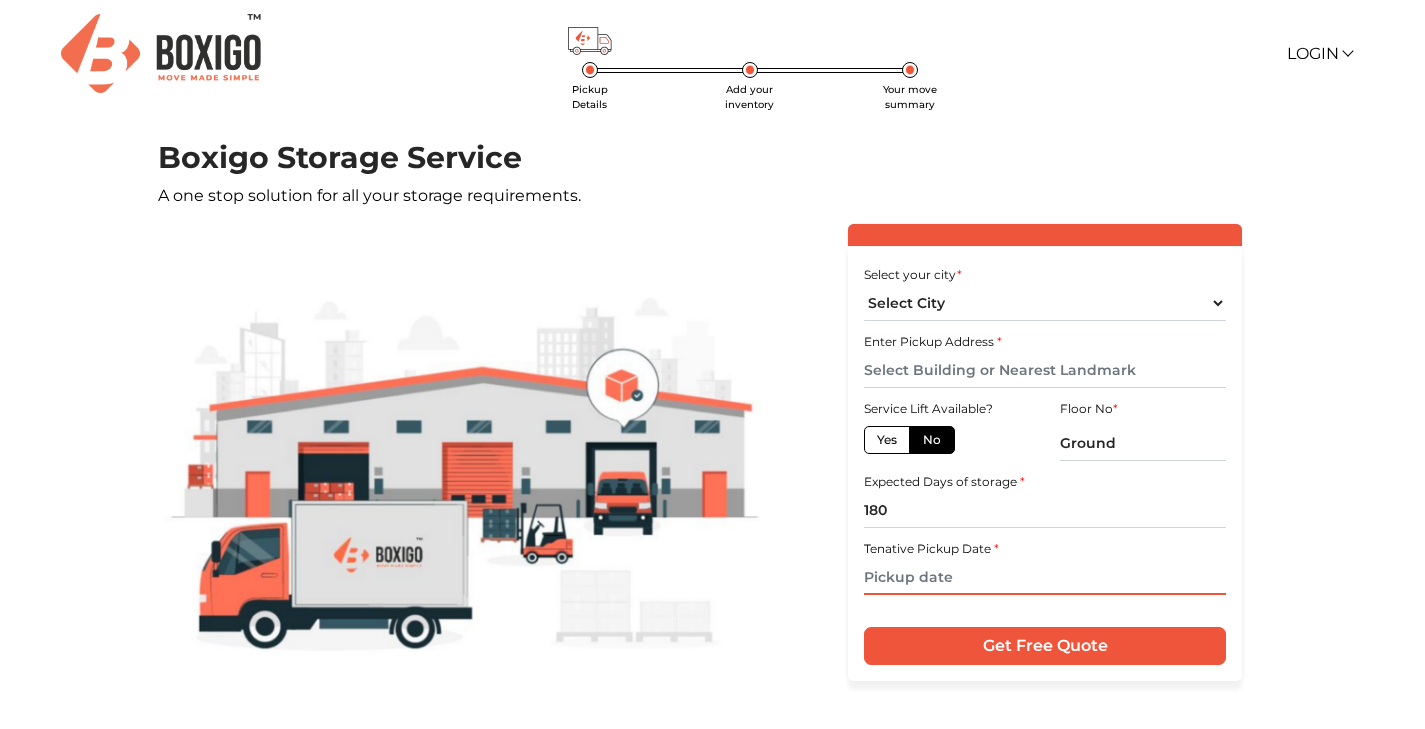 click at bounding box center [1045, 577] 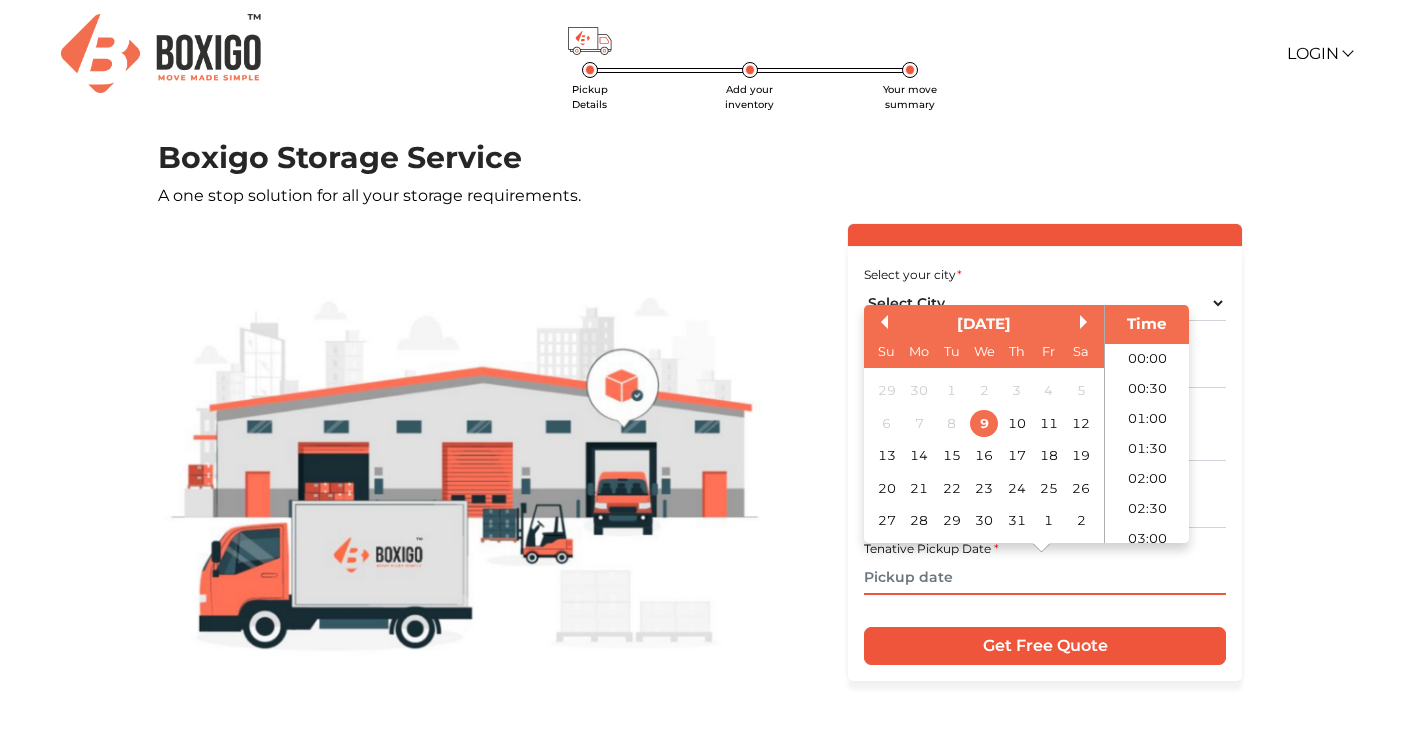 scroll, scrollTop: 486, scrollLeft: 0, axis: vertical 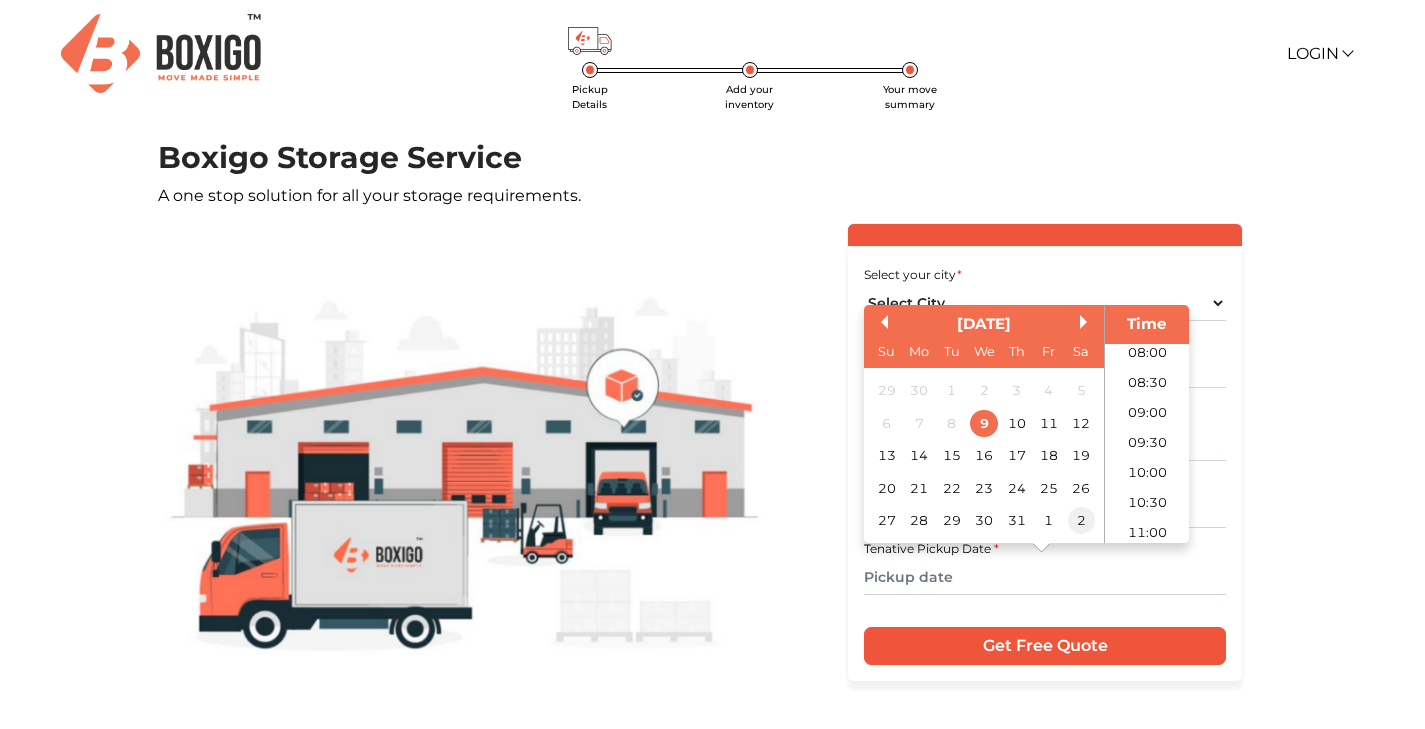 click on "2" at bounding box center (1080, 520) 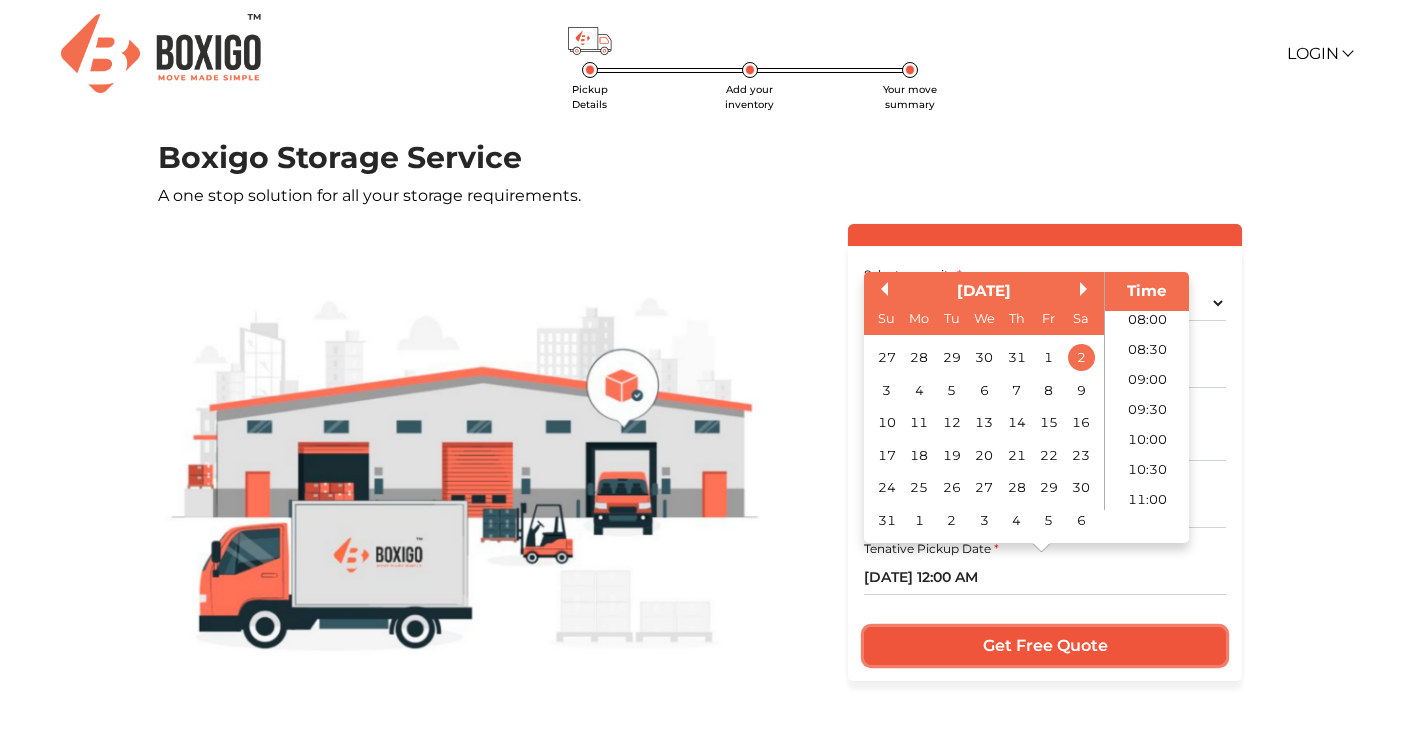 click on "Get Free Quote" at bounding box center [1045, 646] 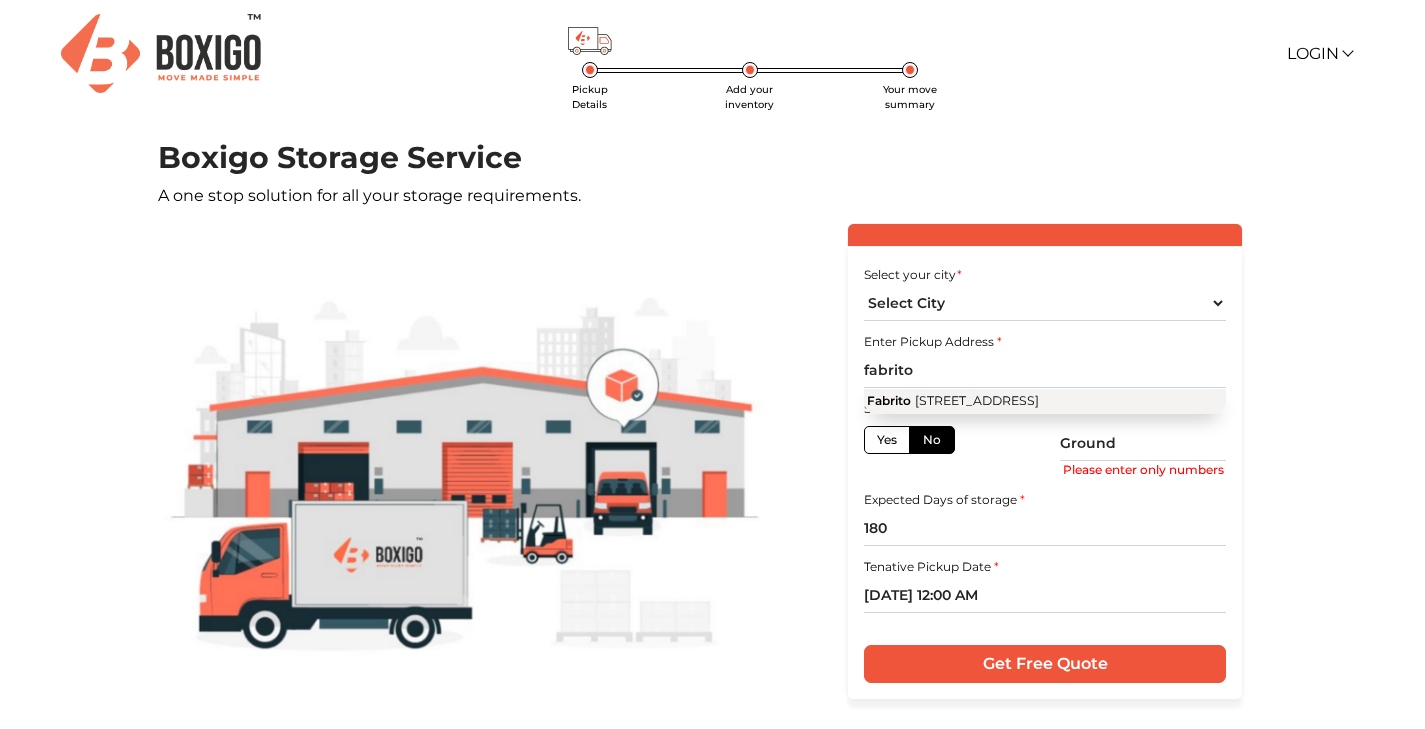 click on "Fabrito [STREET_ADDRESS]" at bounding box center (1045, 402) 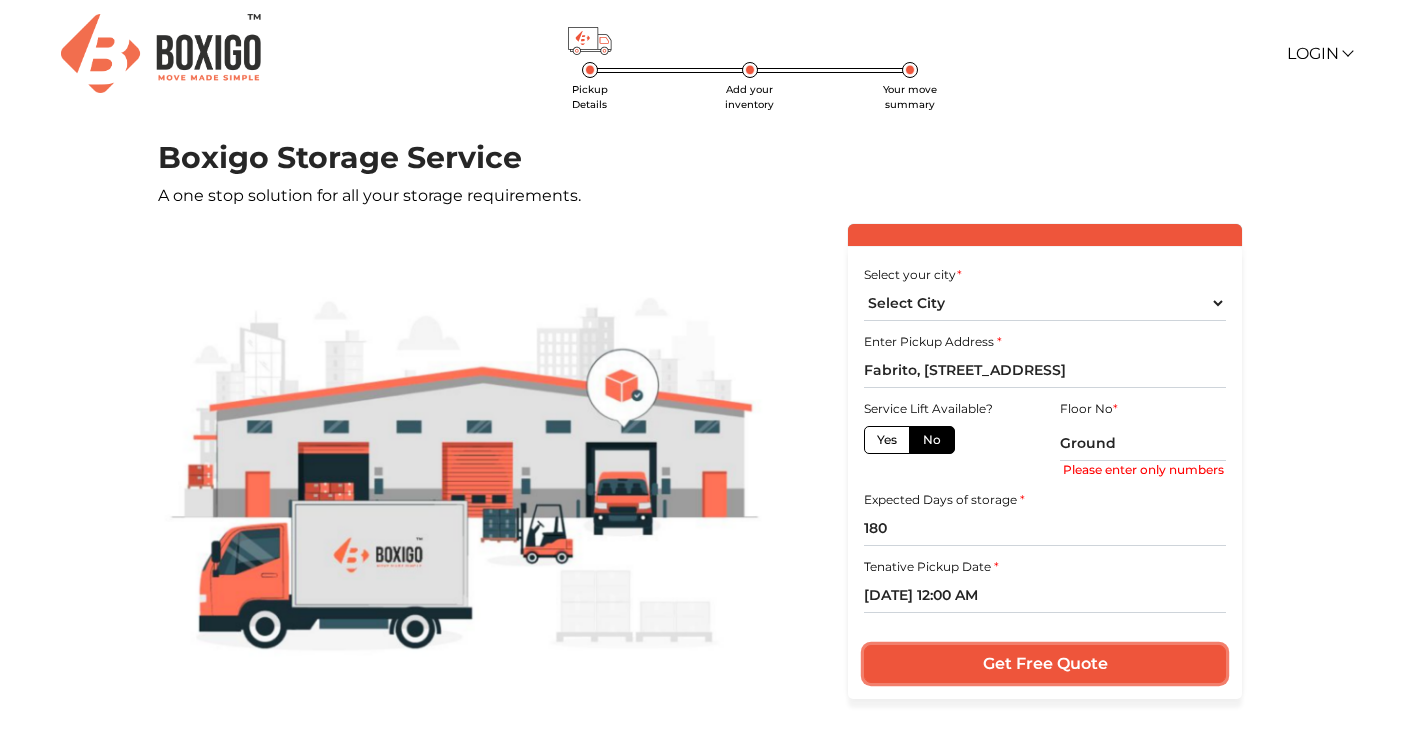 click on "Get Free Quote" at bounding box center (1045, 664) 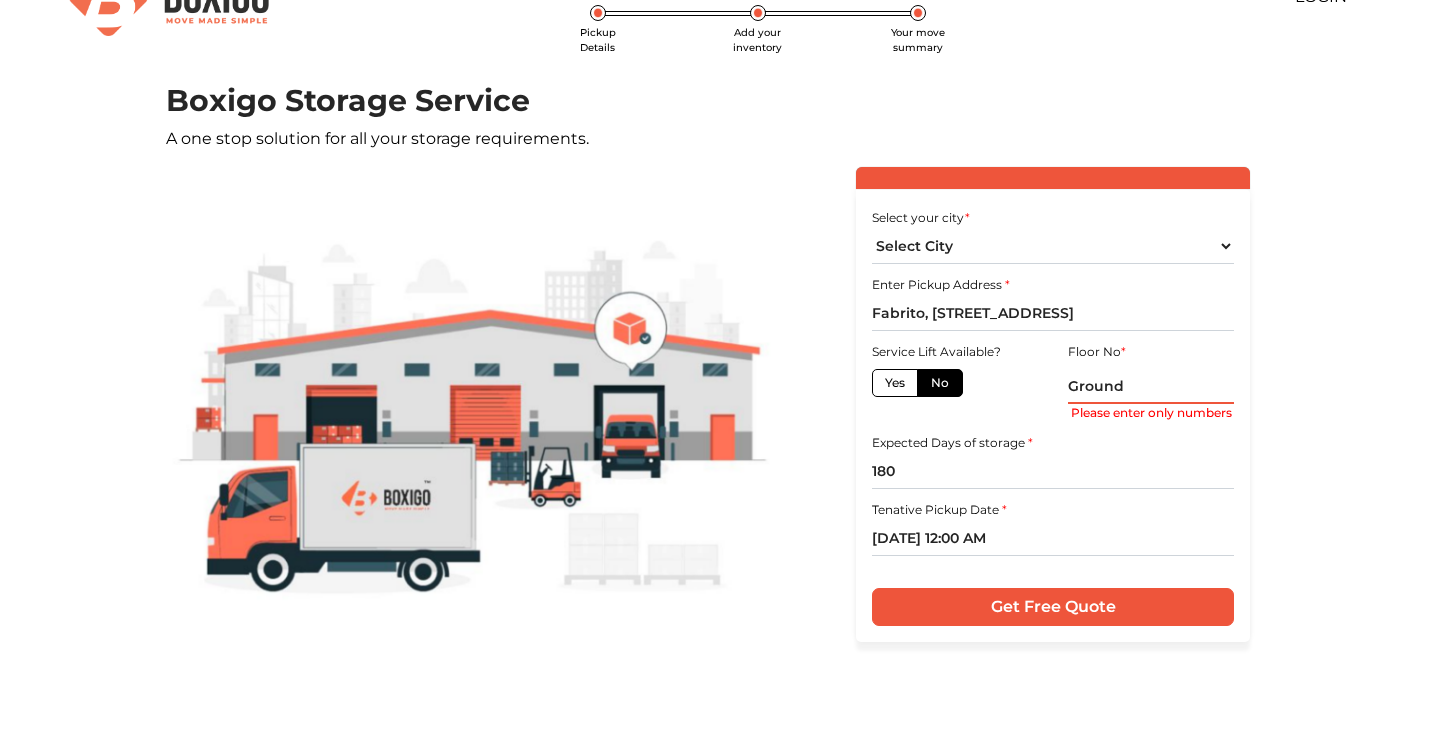 scroll, scrollTop: 65, scrollLeft: 0, axis: vertical 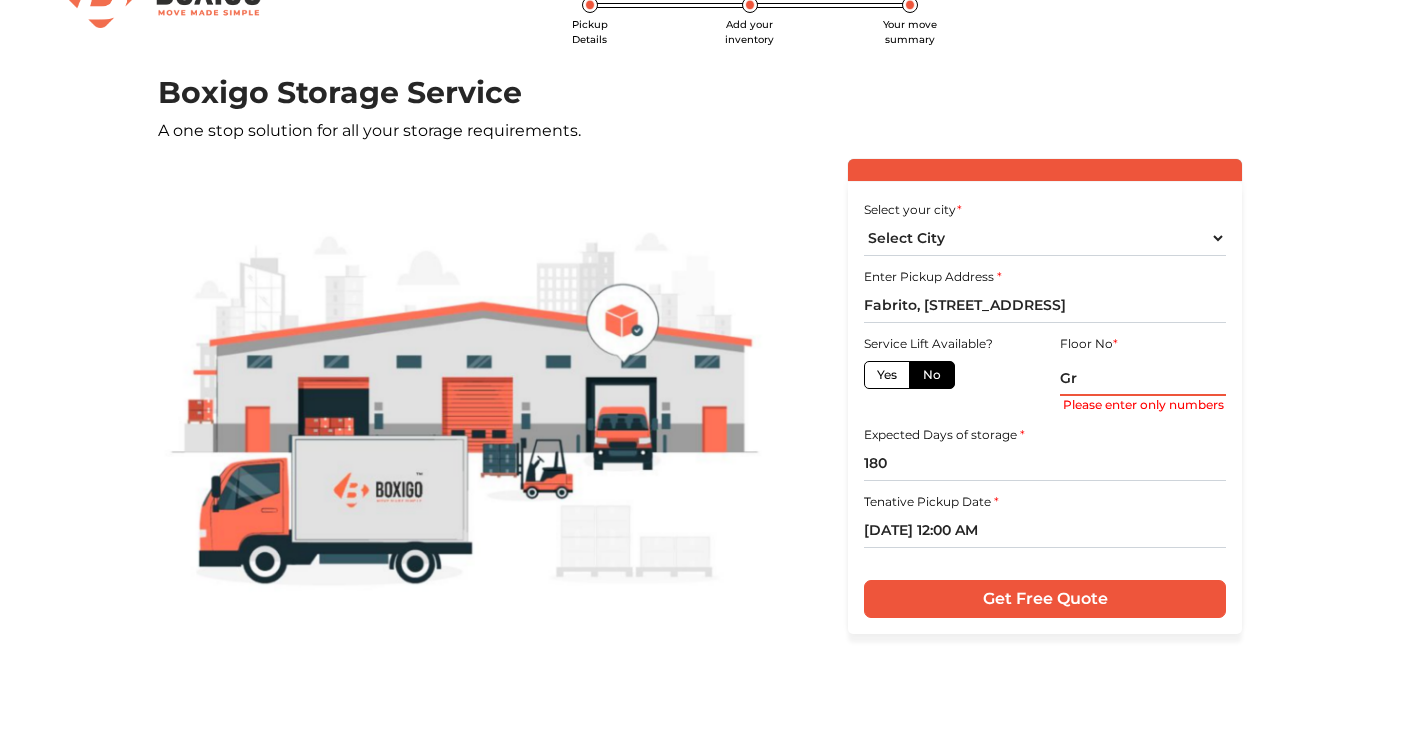 type on "G" 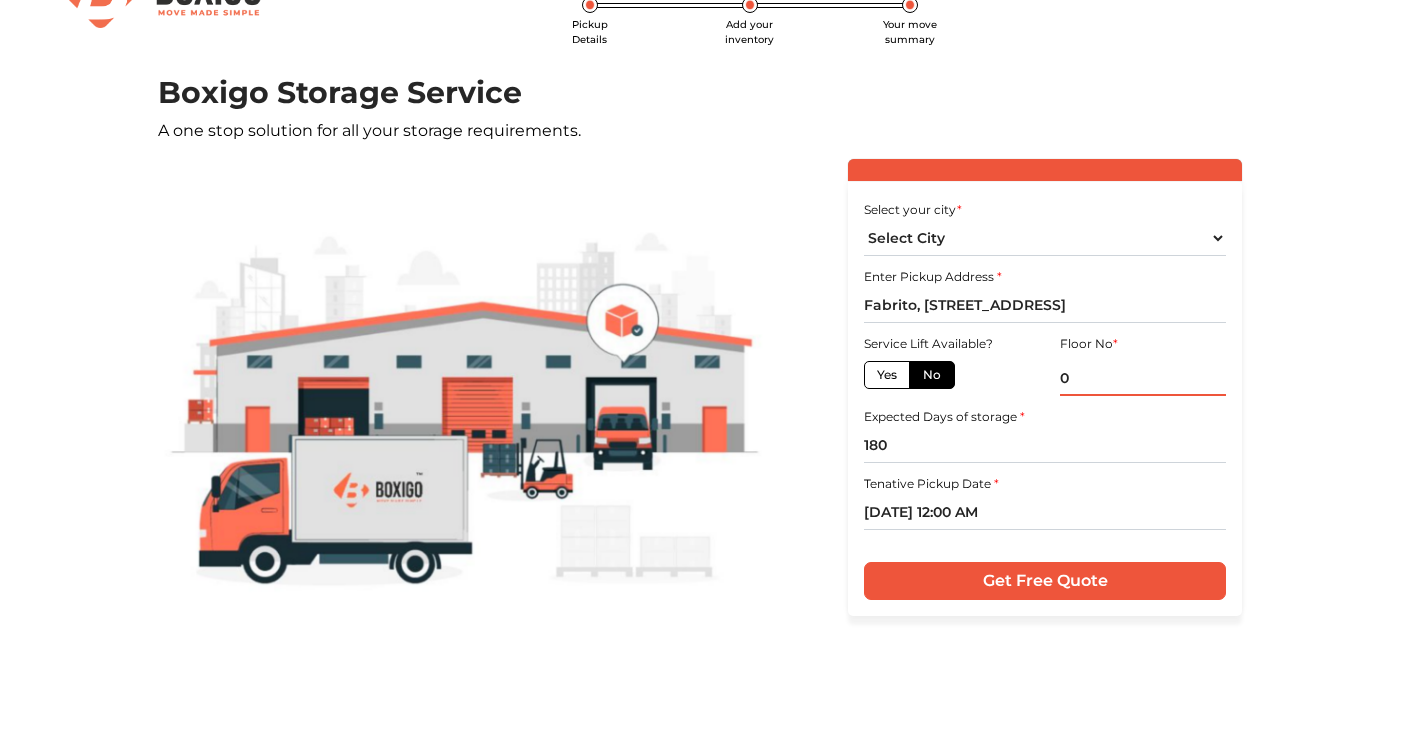 type on "0" 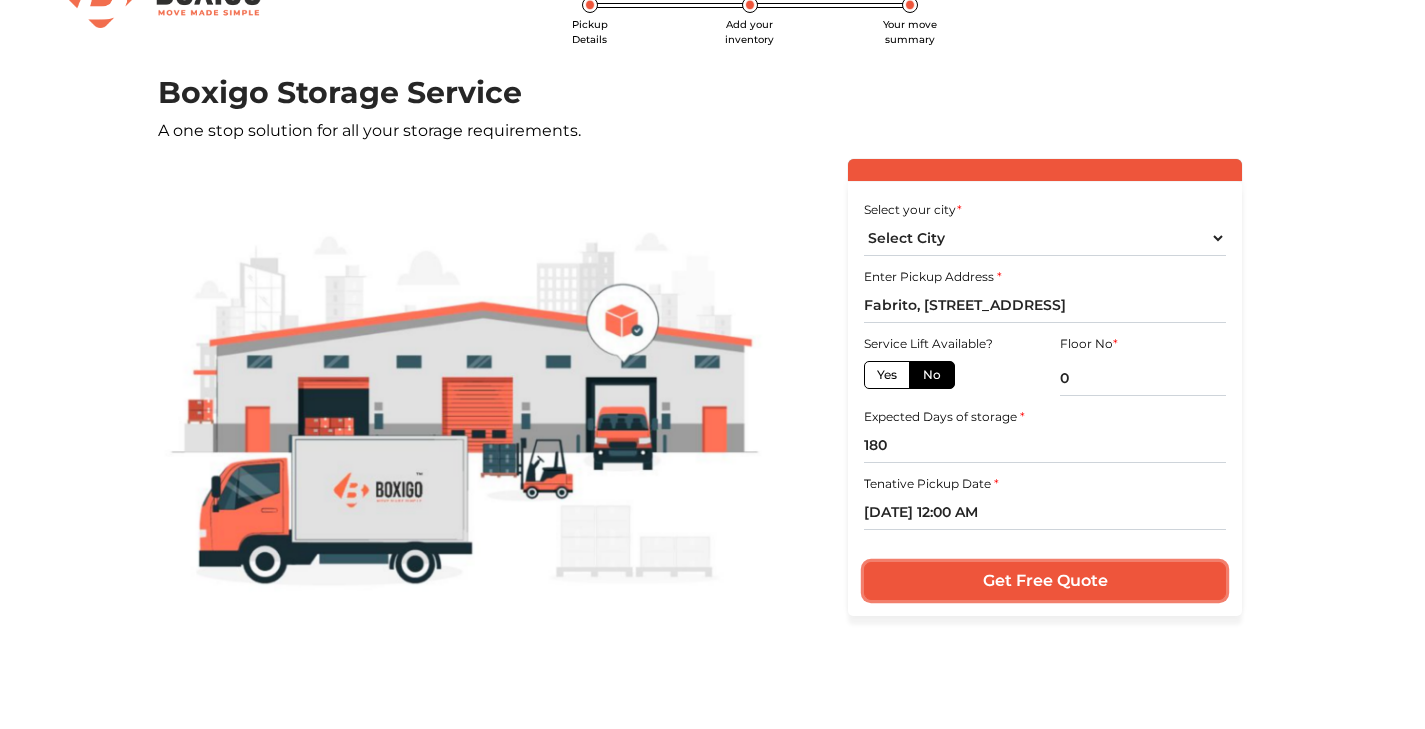 click on "Get Free Quote" at bounding box center (1045, 581) 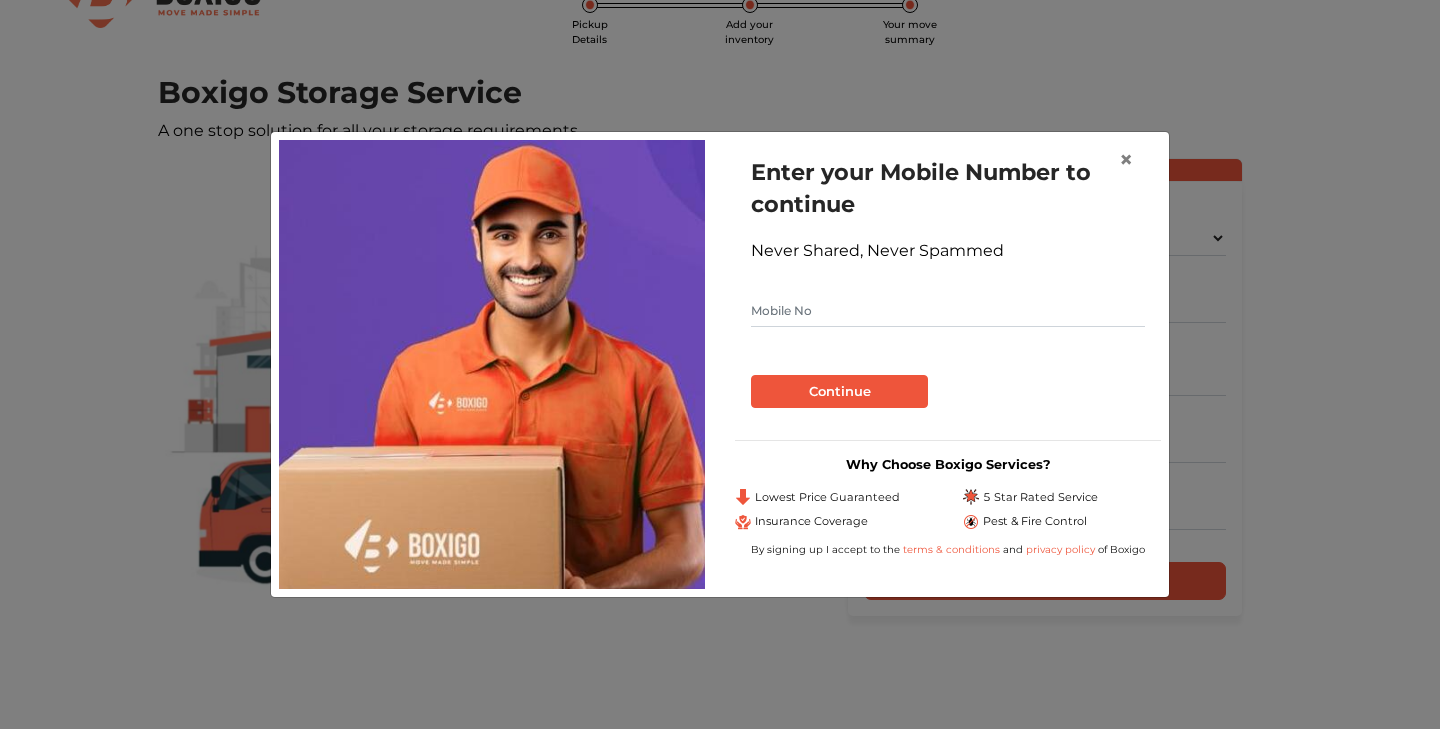 click at bounding box center [948, 311] 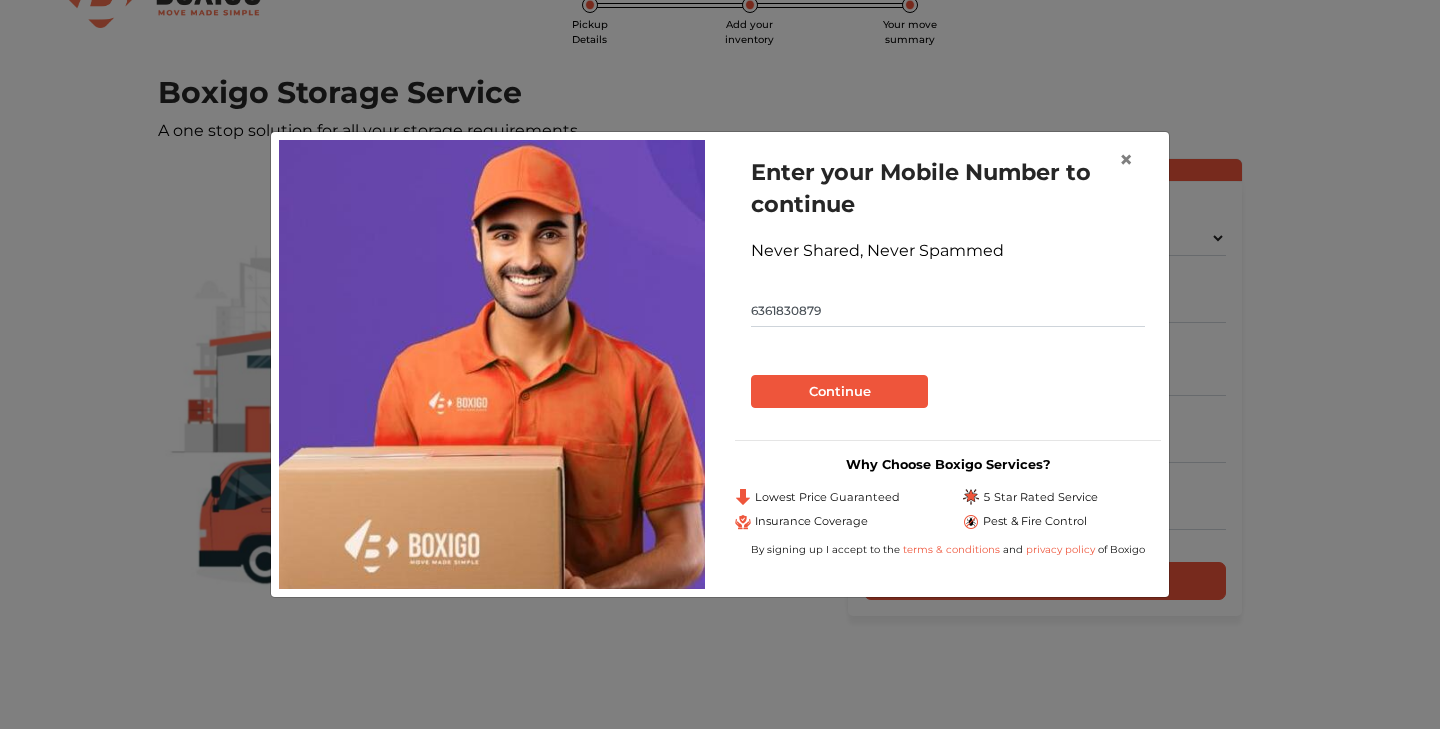 type on "6361830879" 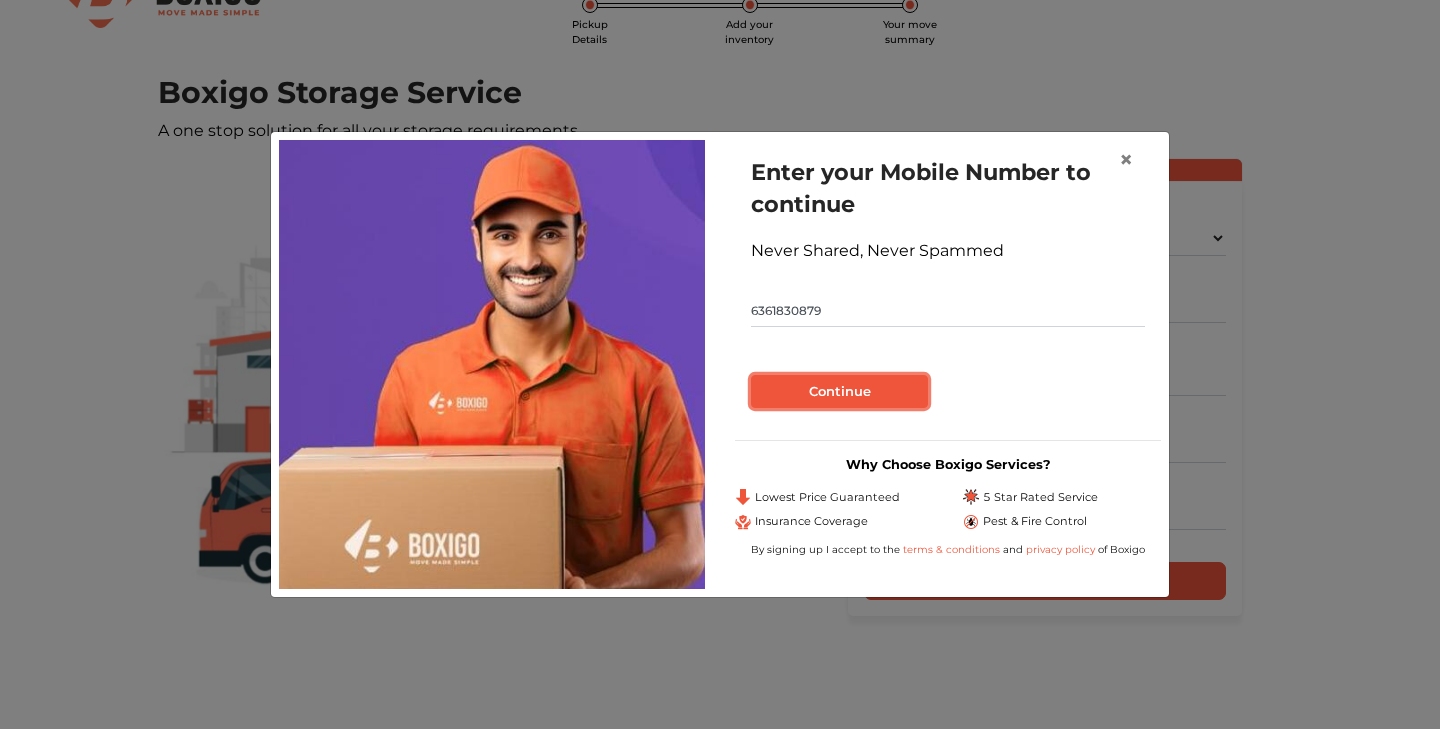 click on "Continue" at bounding box center (839, 392) 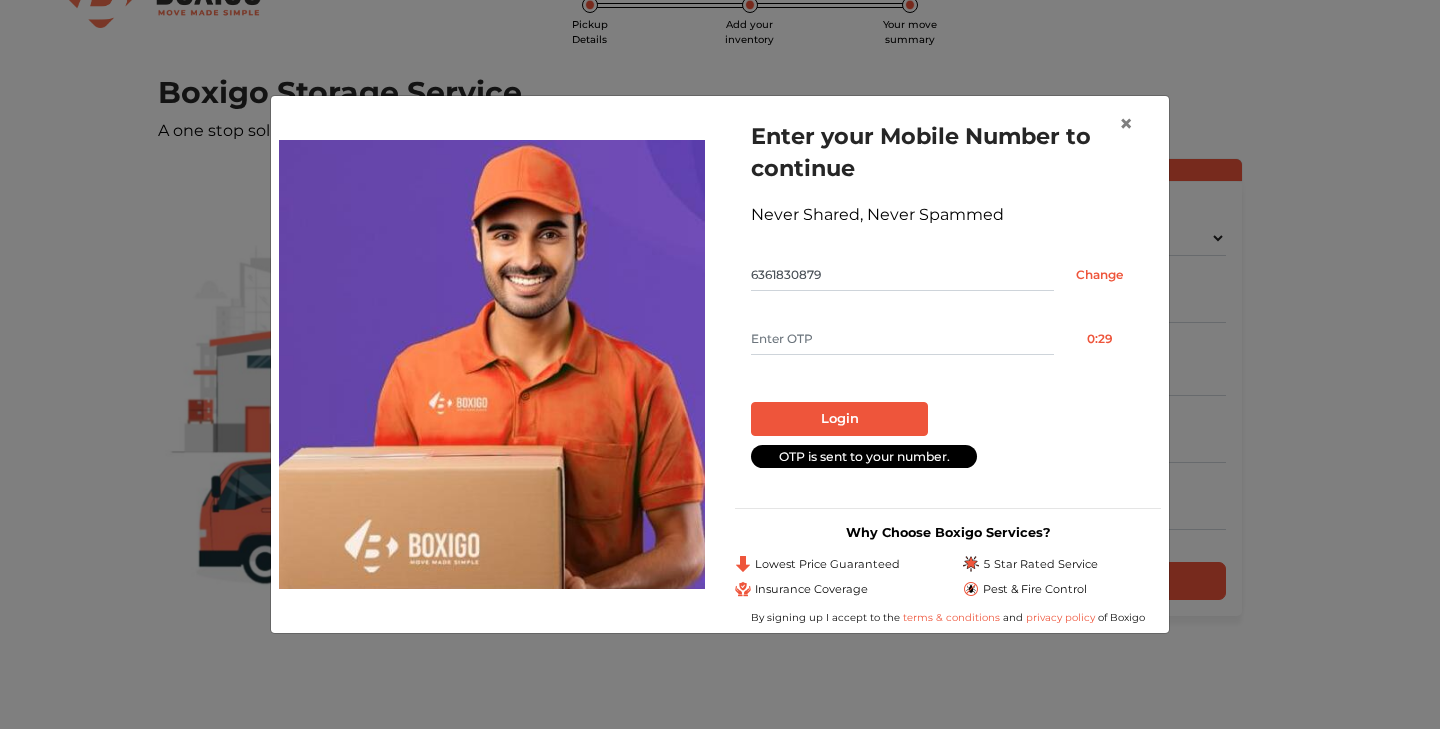 click at bounding box center [902, 339] 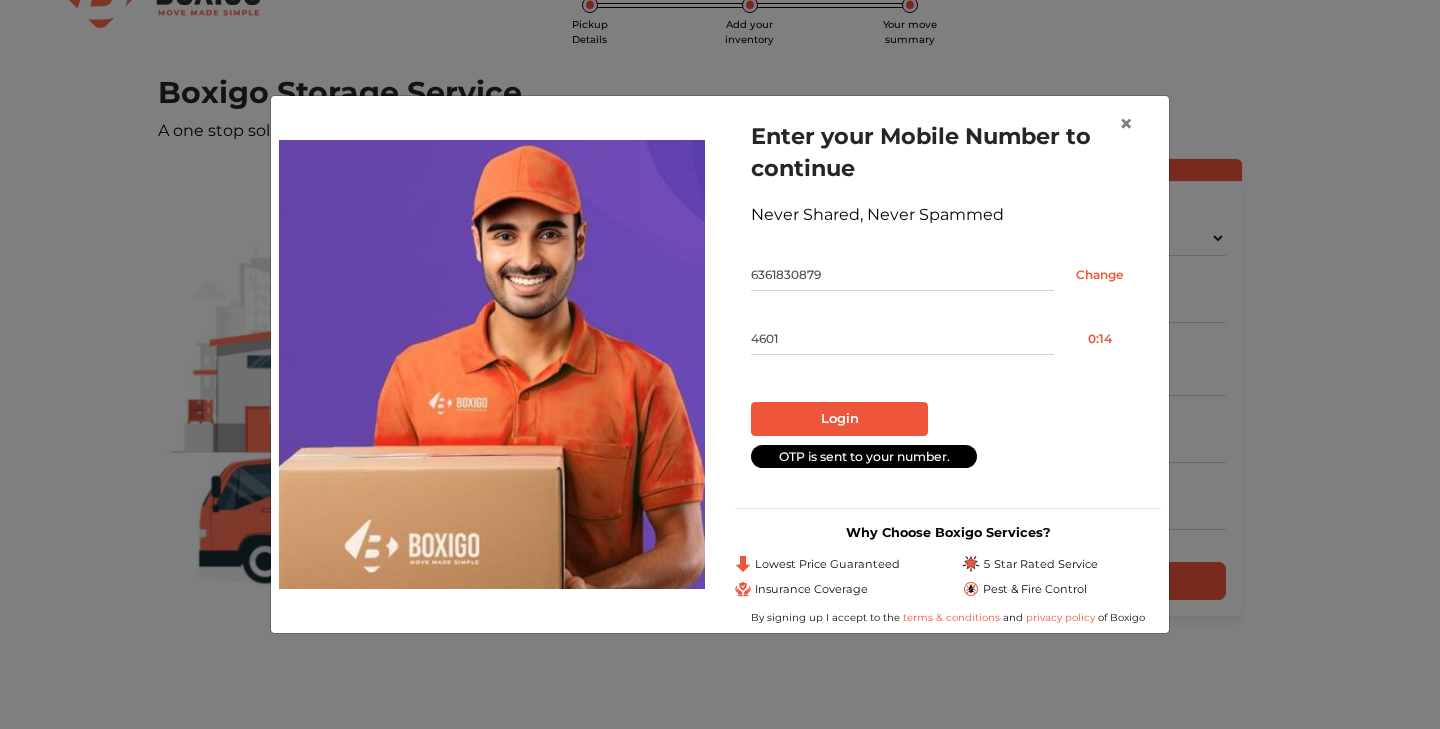 type on "4601" 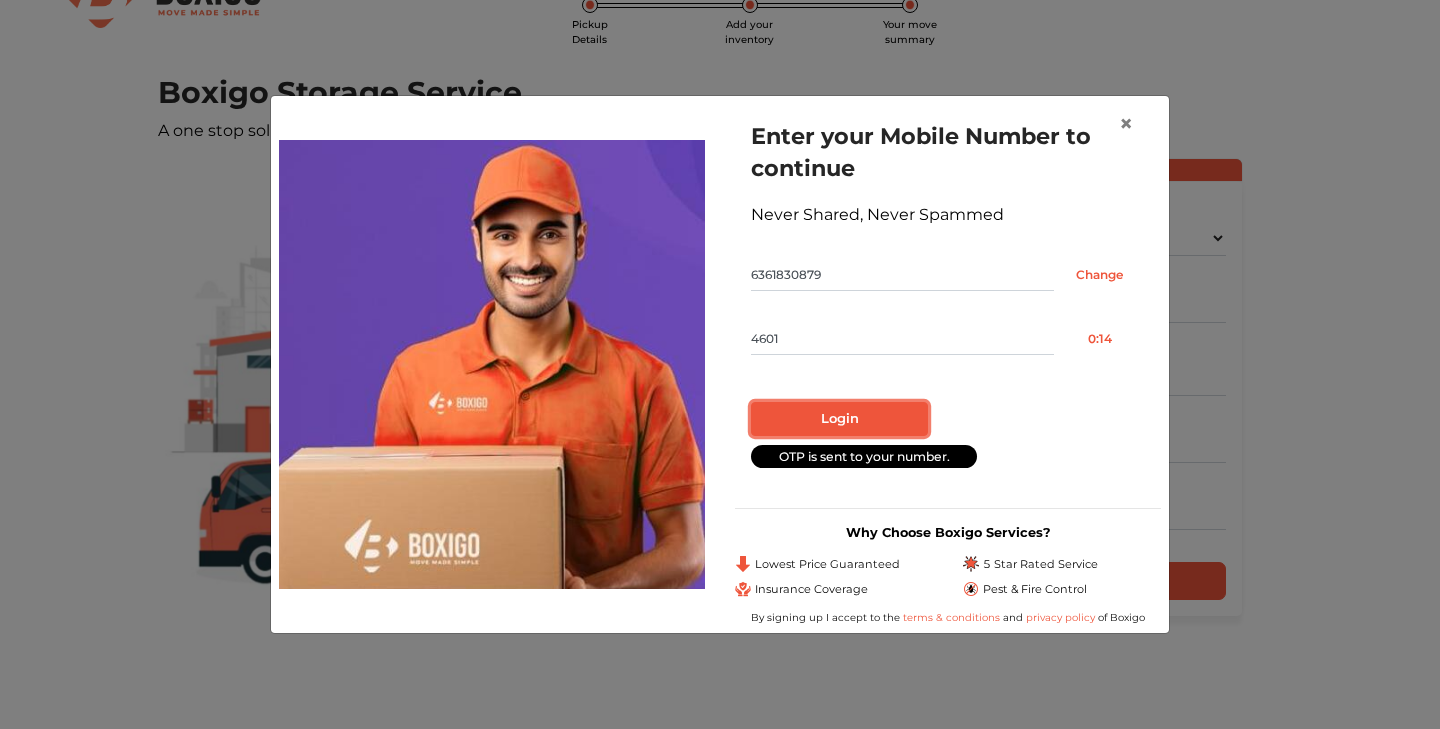 click on "Login" at bounding box center [839, 419] 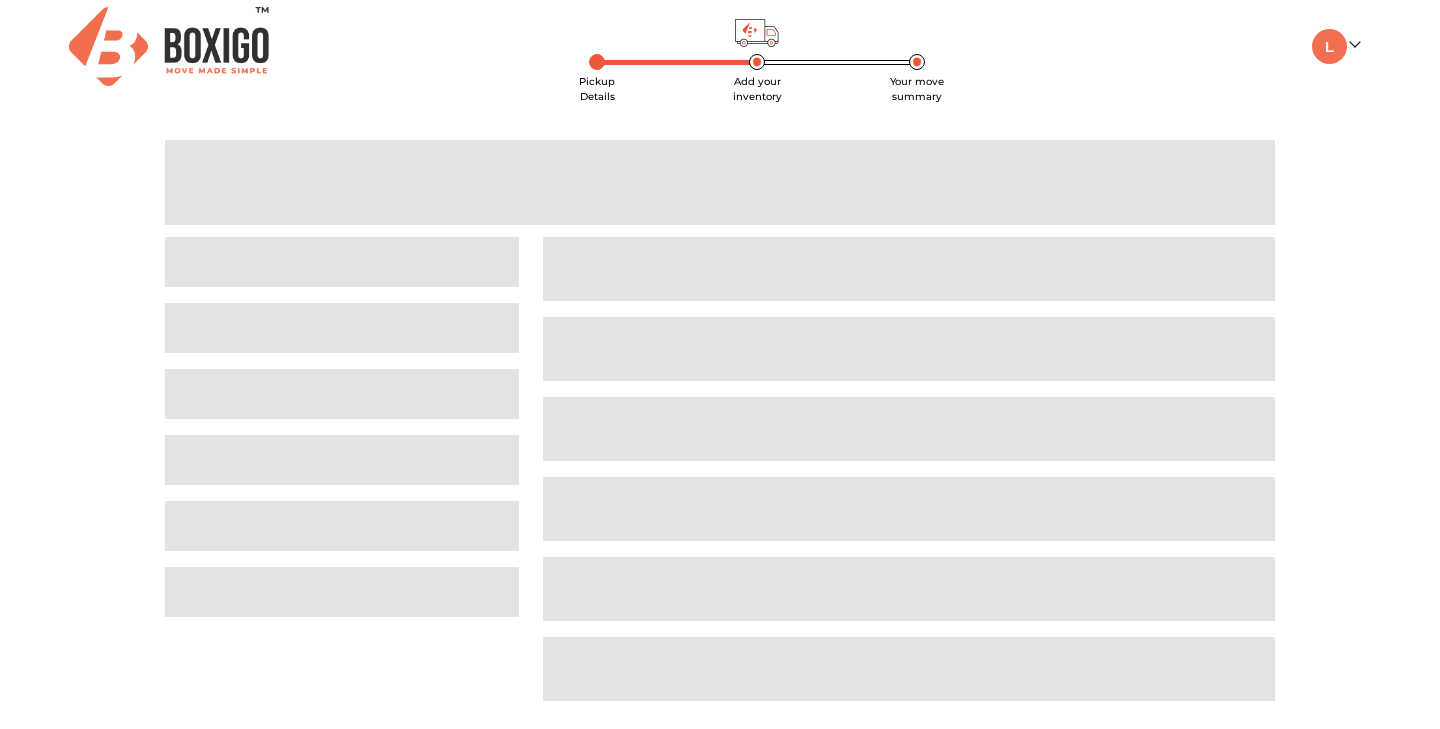 scroll, scrollTop: 0, scrollLeft: 0, axis: both 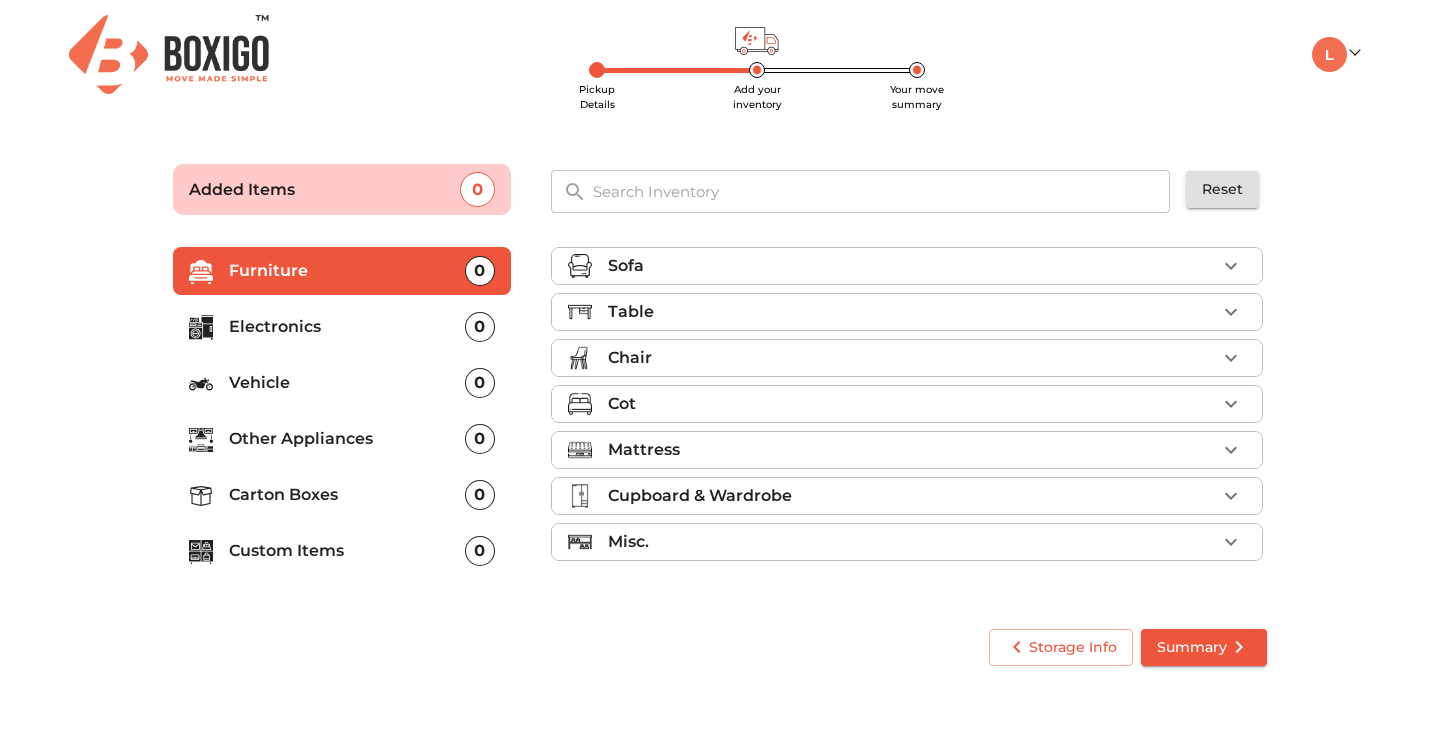click on "Table" at bounding box center (912, 312) 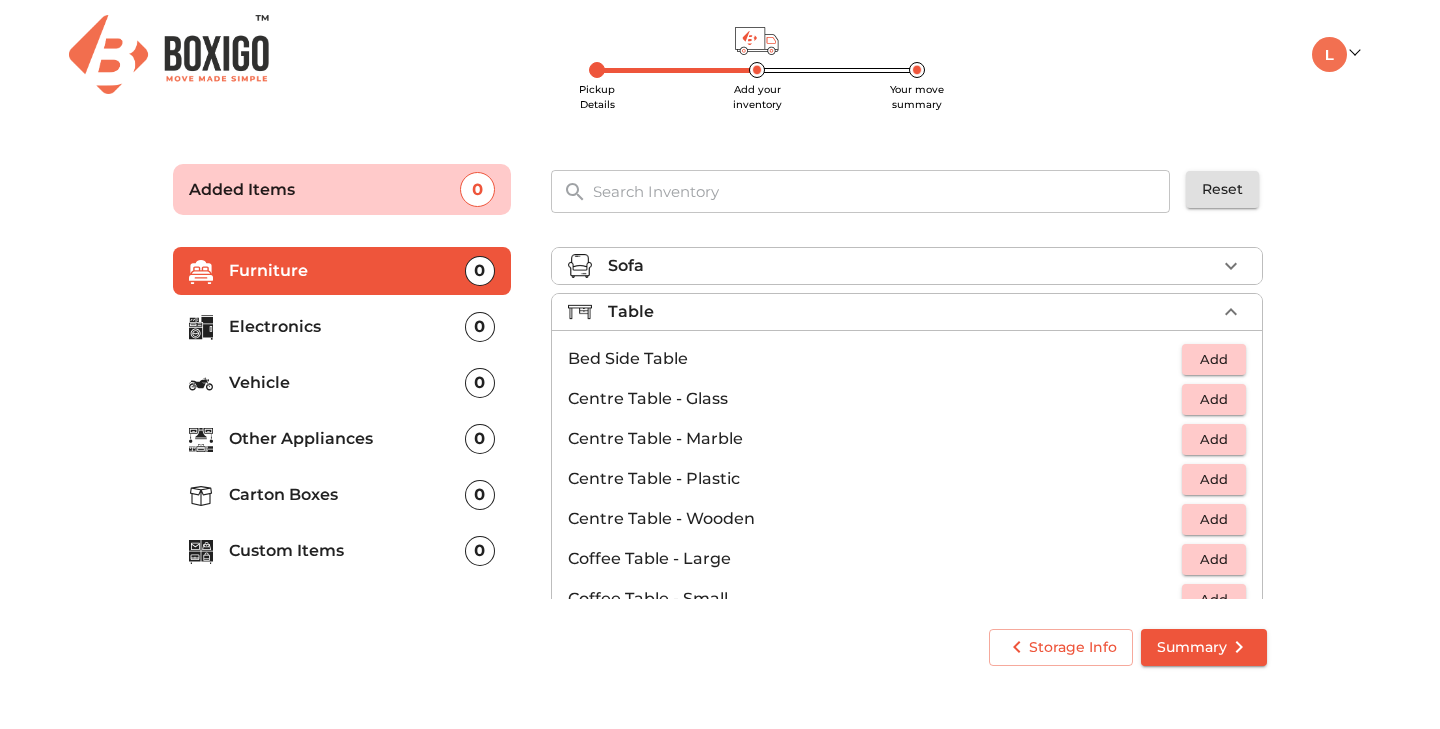 click on "Add" at bounding box center [1214, 359] 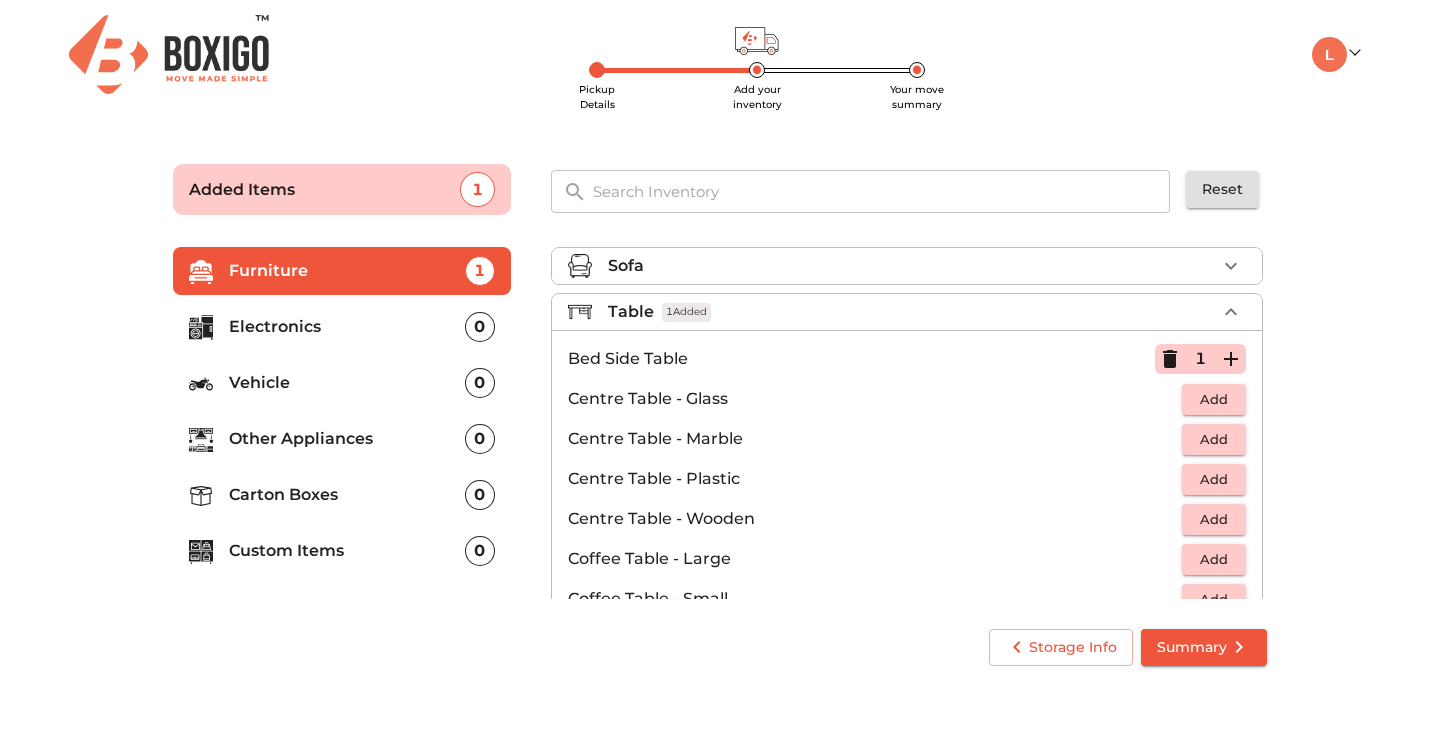 click on "1" at bounding box center (1200, 359) 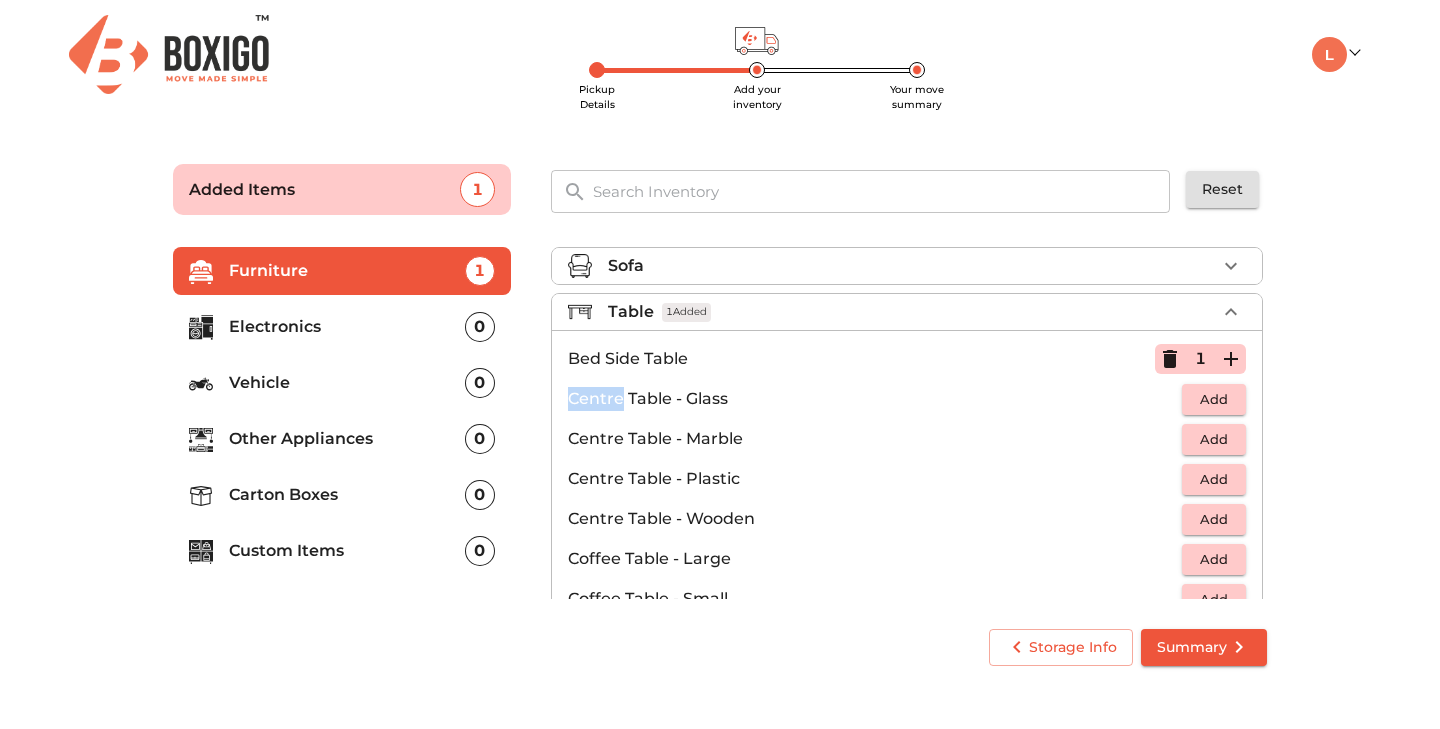 click 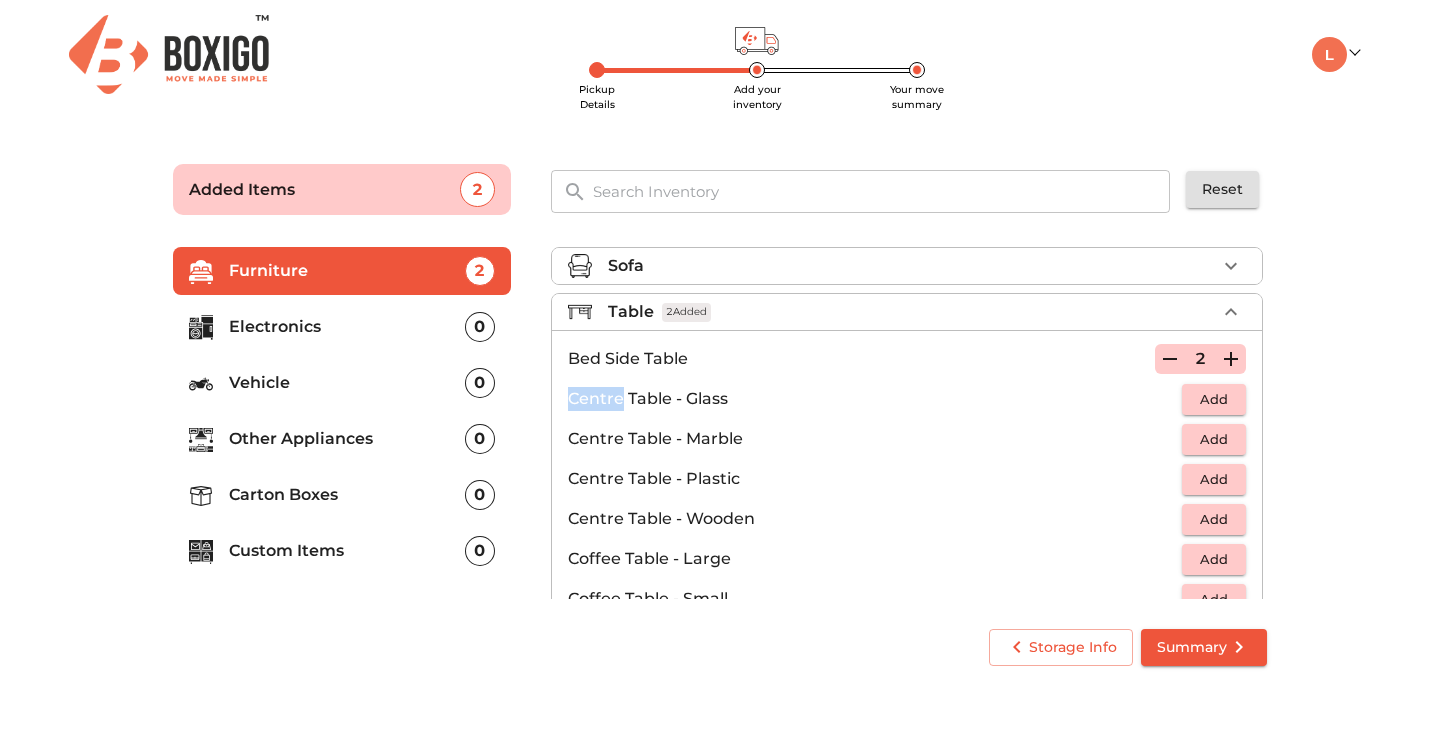 click 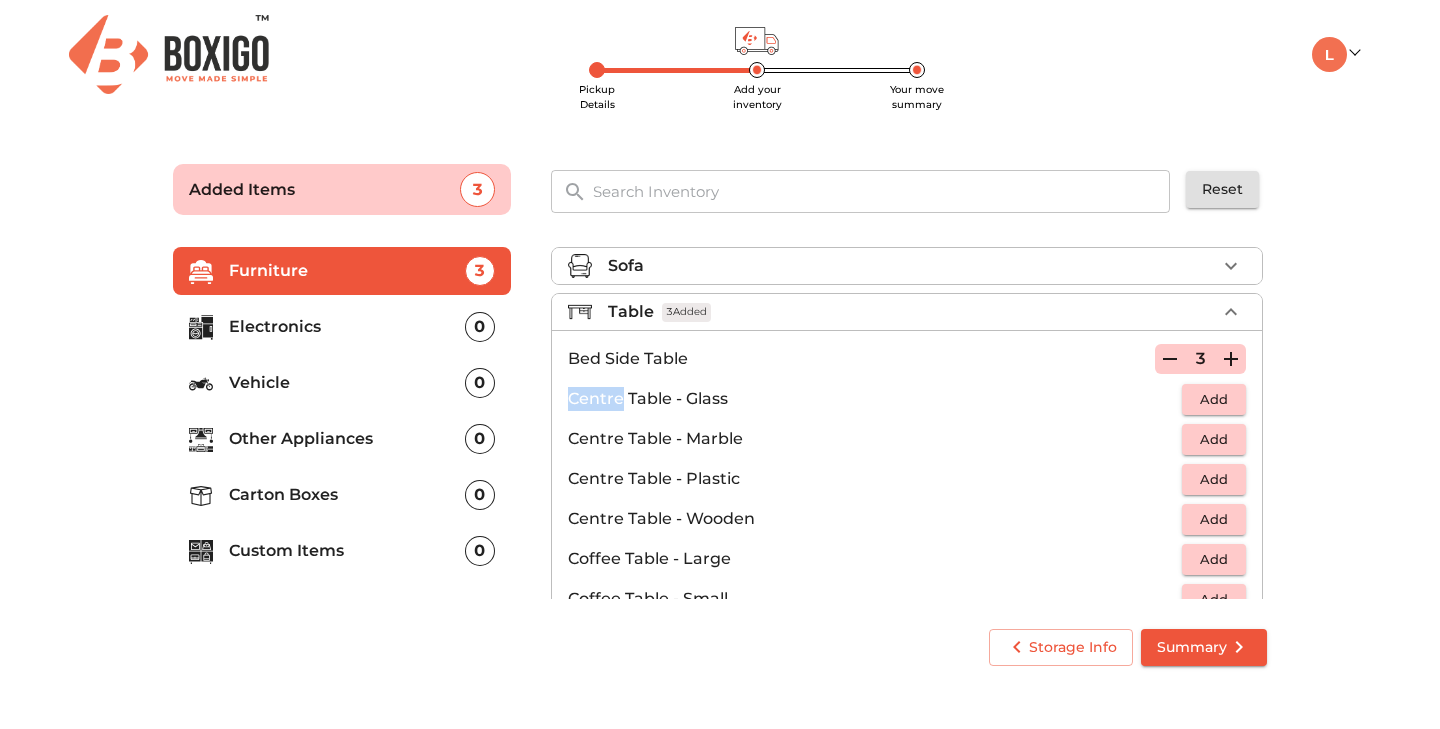 click 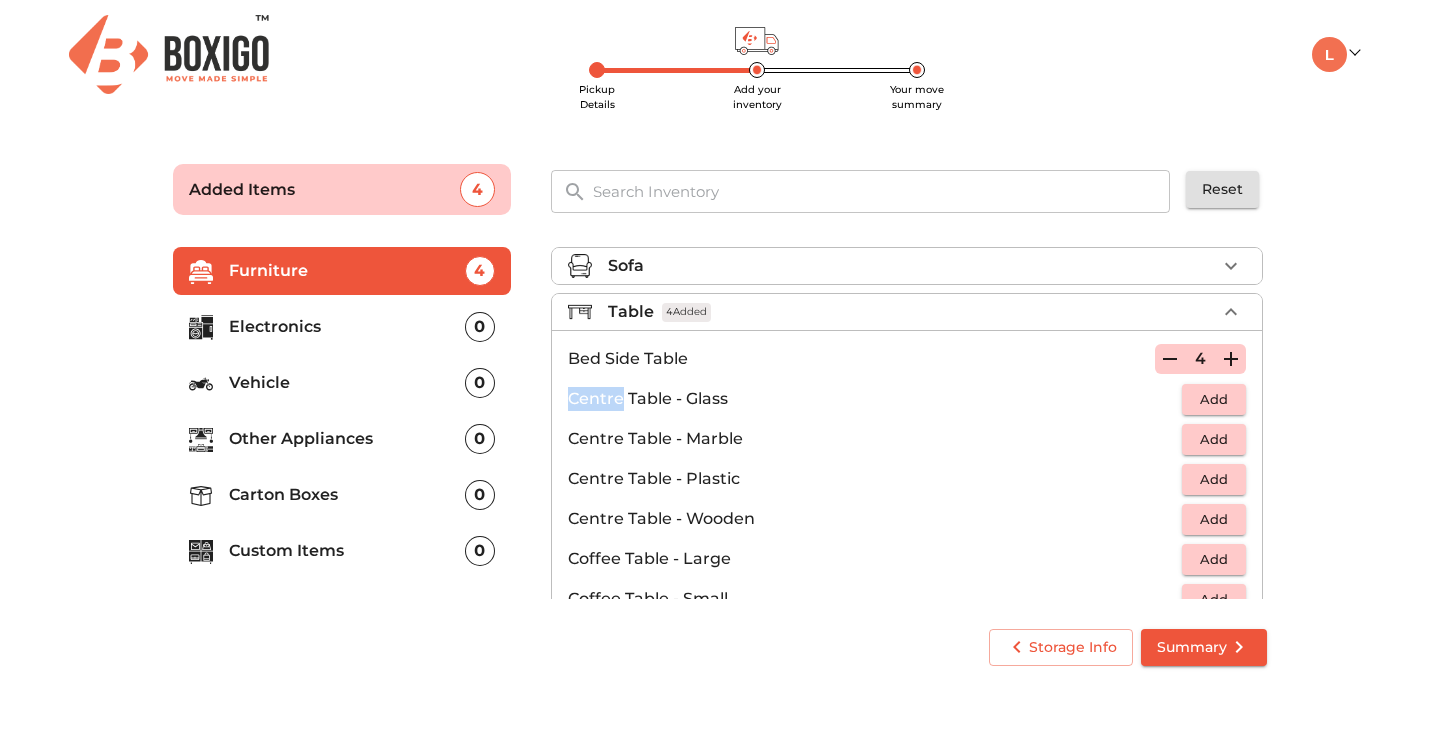 click on "Add" at bounding box center (1214, 559) 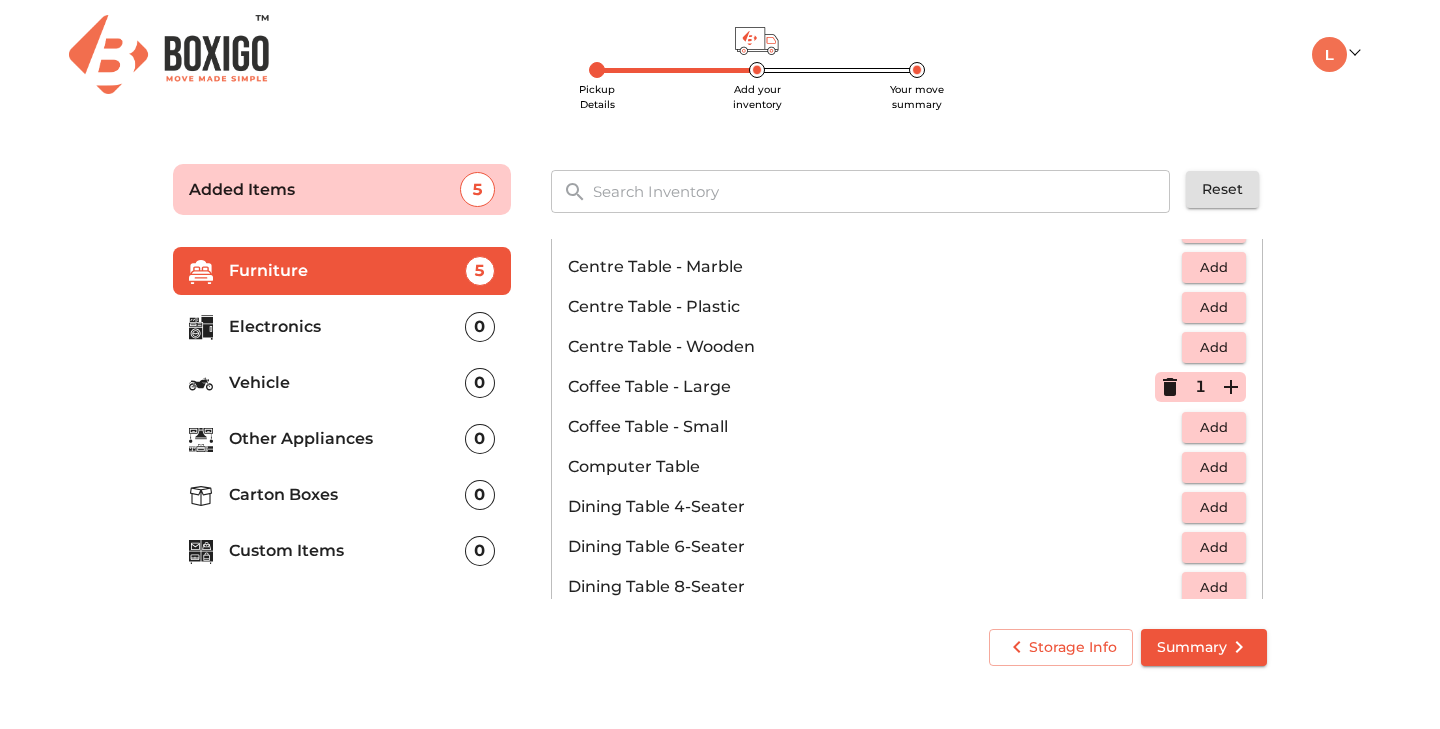 scroll, scrollTop: 178, scrollLeft: 0, axis: vertical 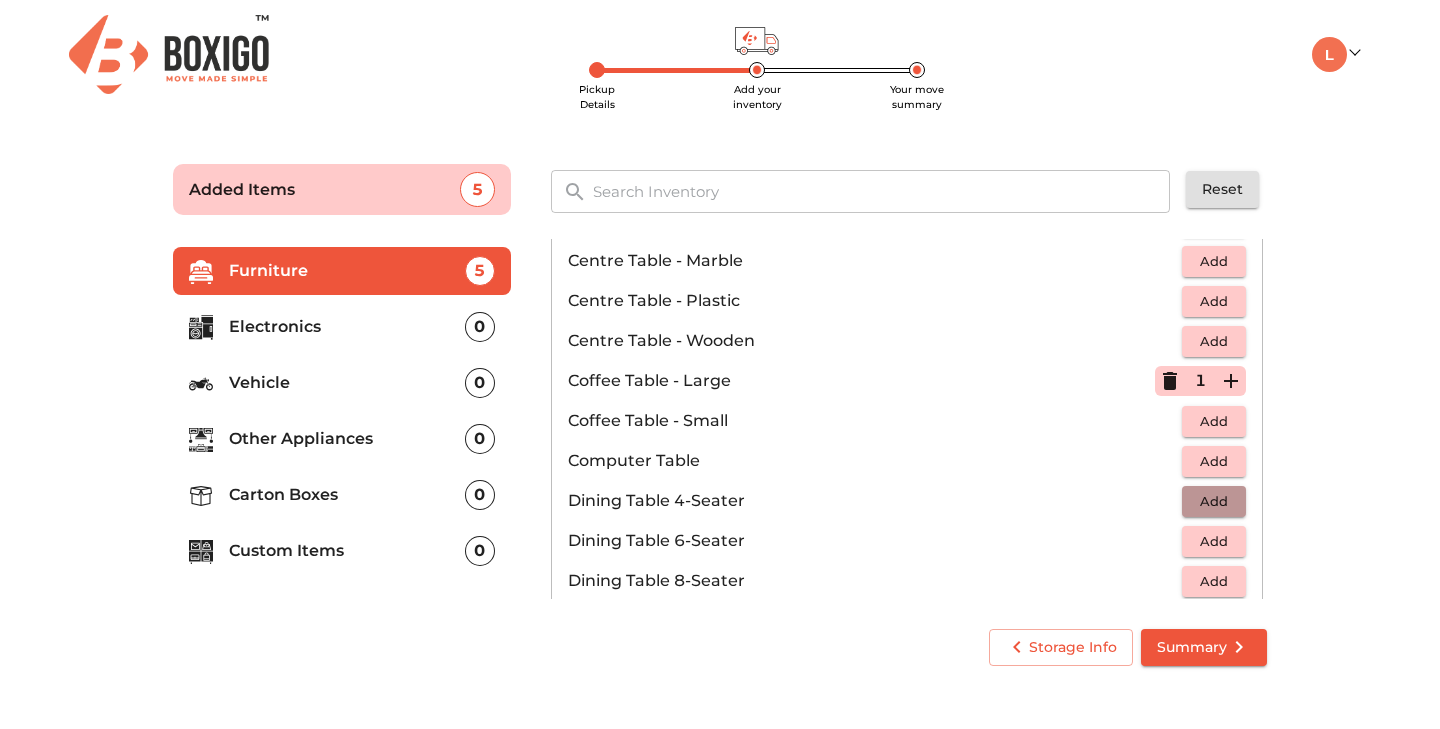 click on "Add" at bounding box center (1214, 501) 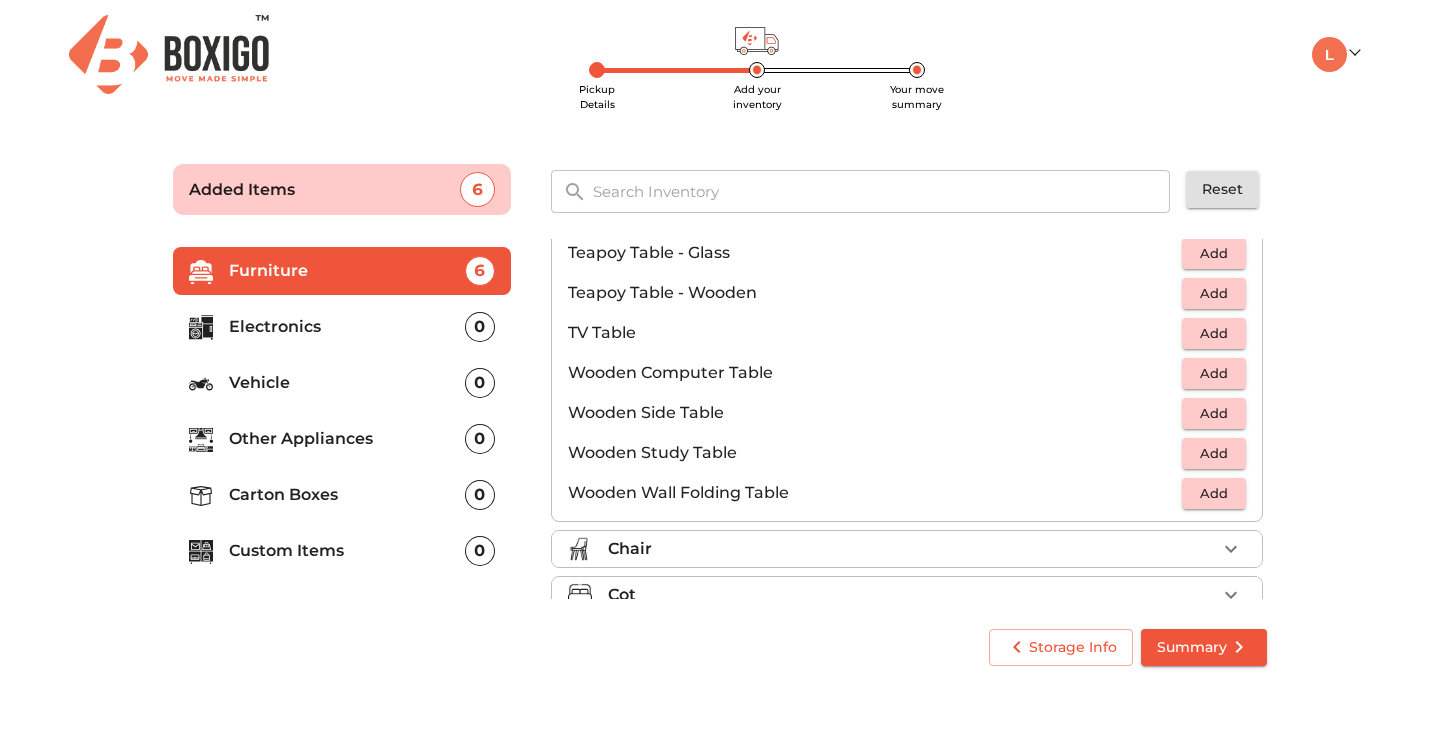 scroll, scrollTop: 1241, scrollLeft: 0, axis: vertical 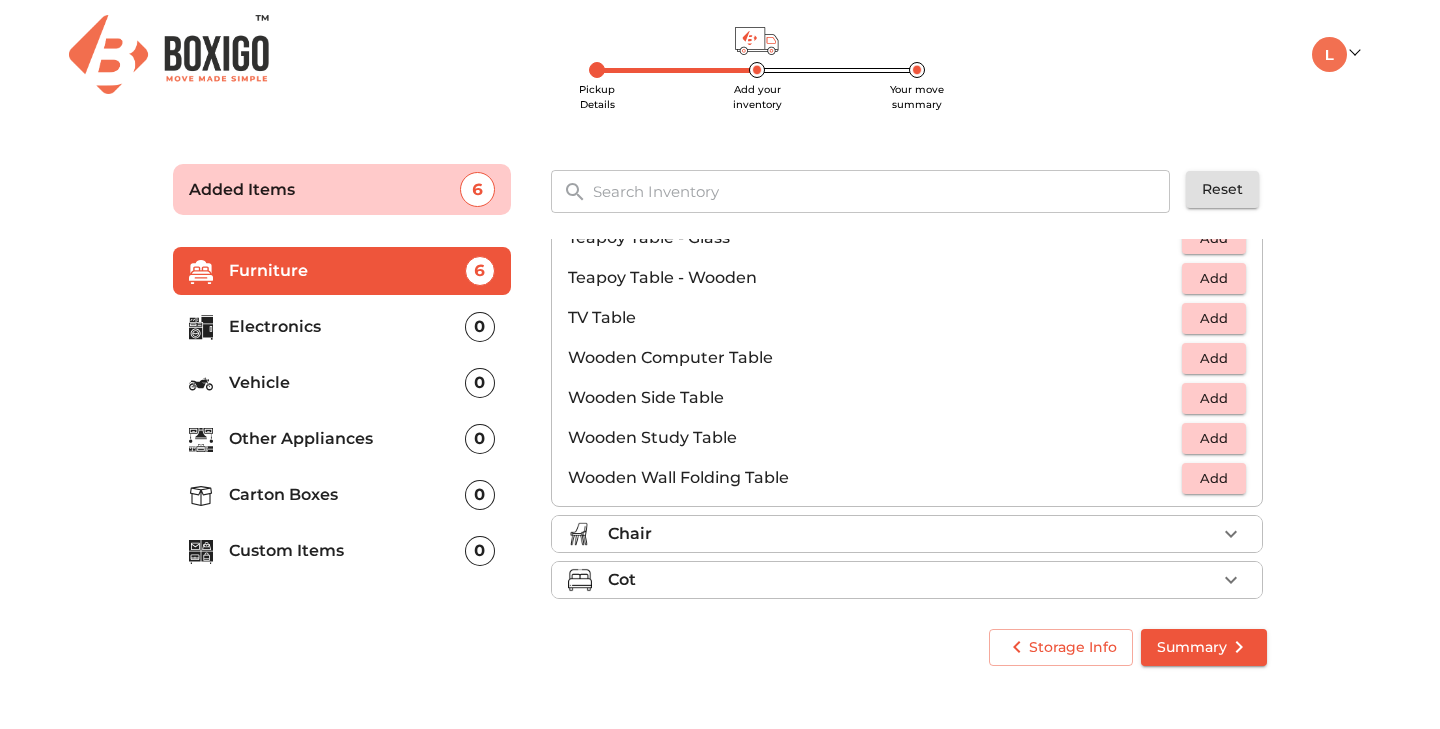 click on "Chair" at bounding box center (912, 534) 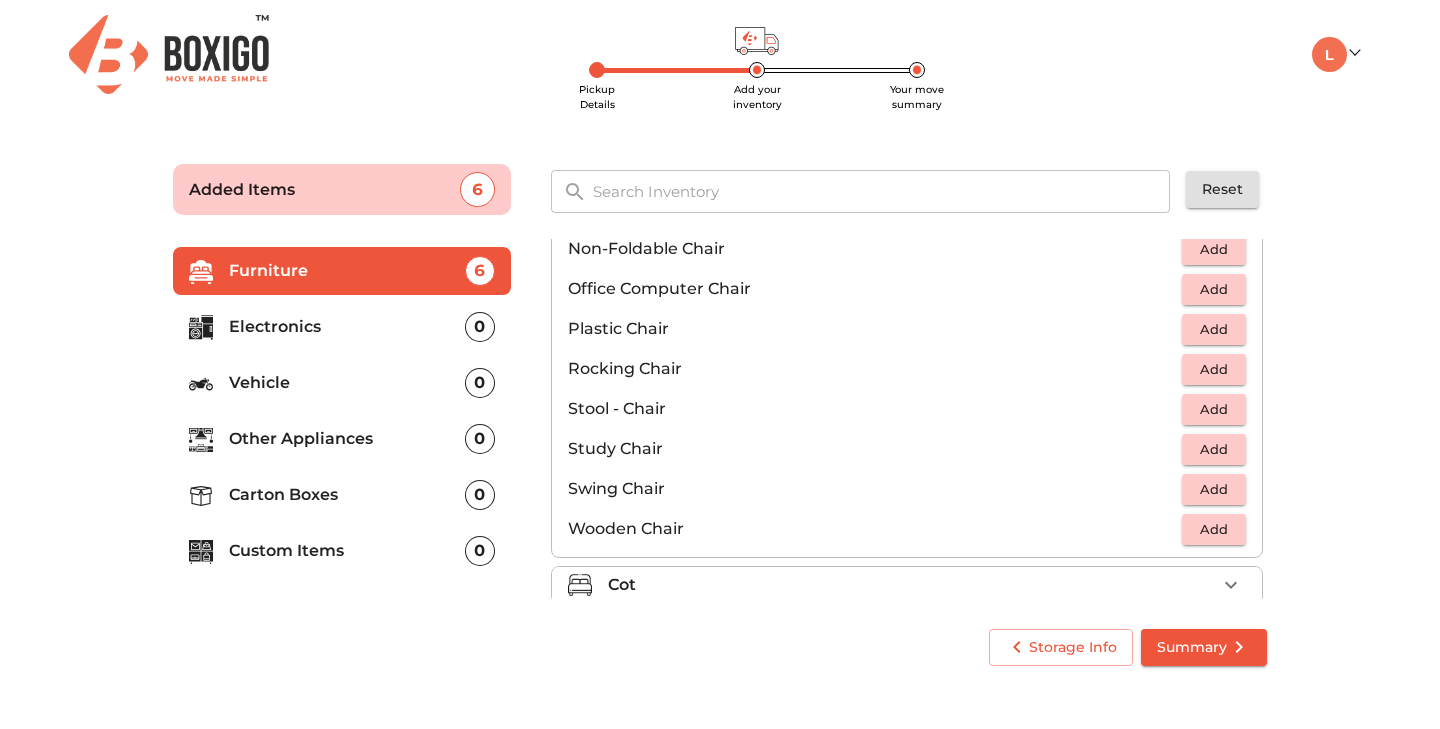 scroll, scrollTop: 670, scrollLeft: 0, axis: vertical 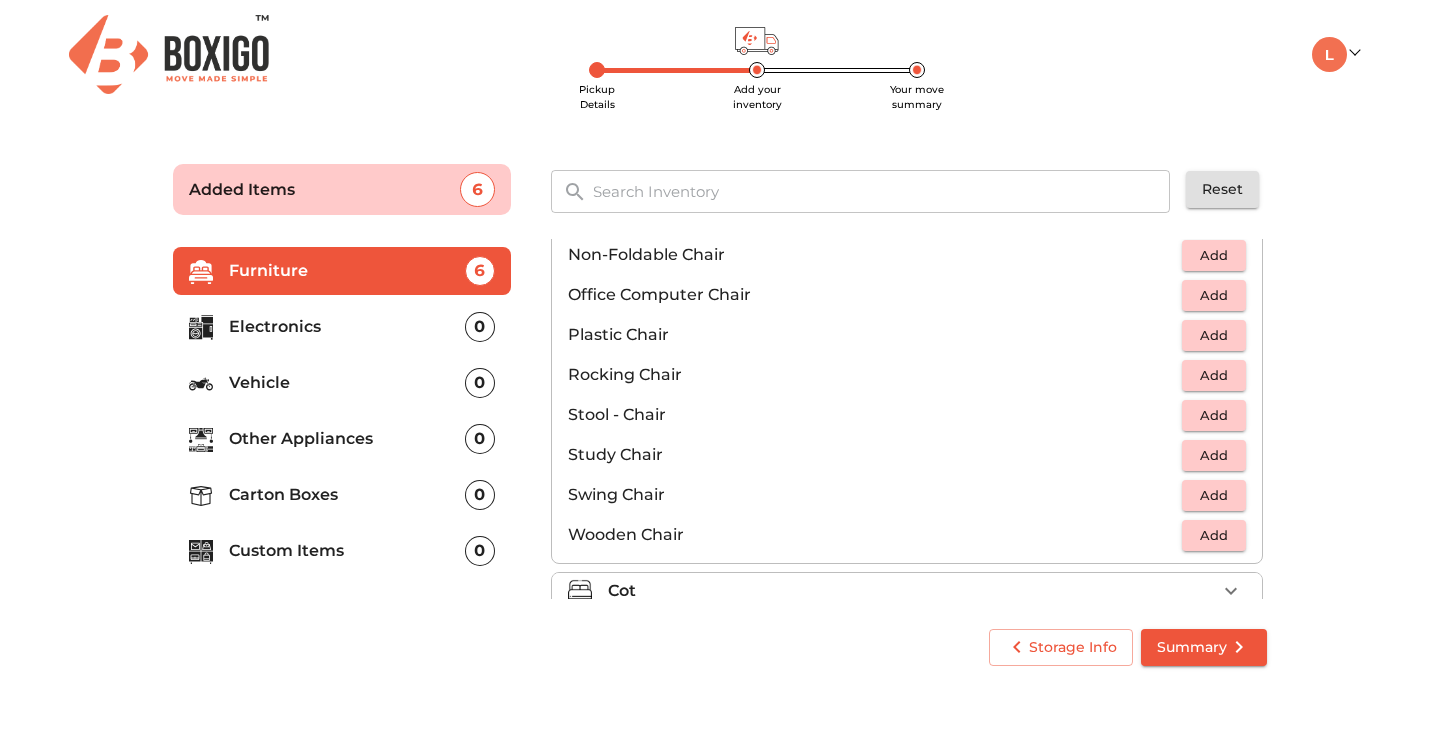 click on "Add" at bounding box center (1214, 335) 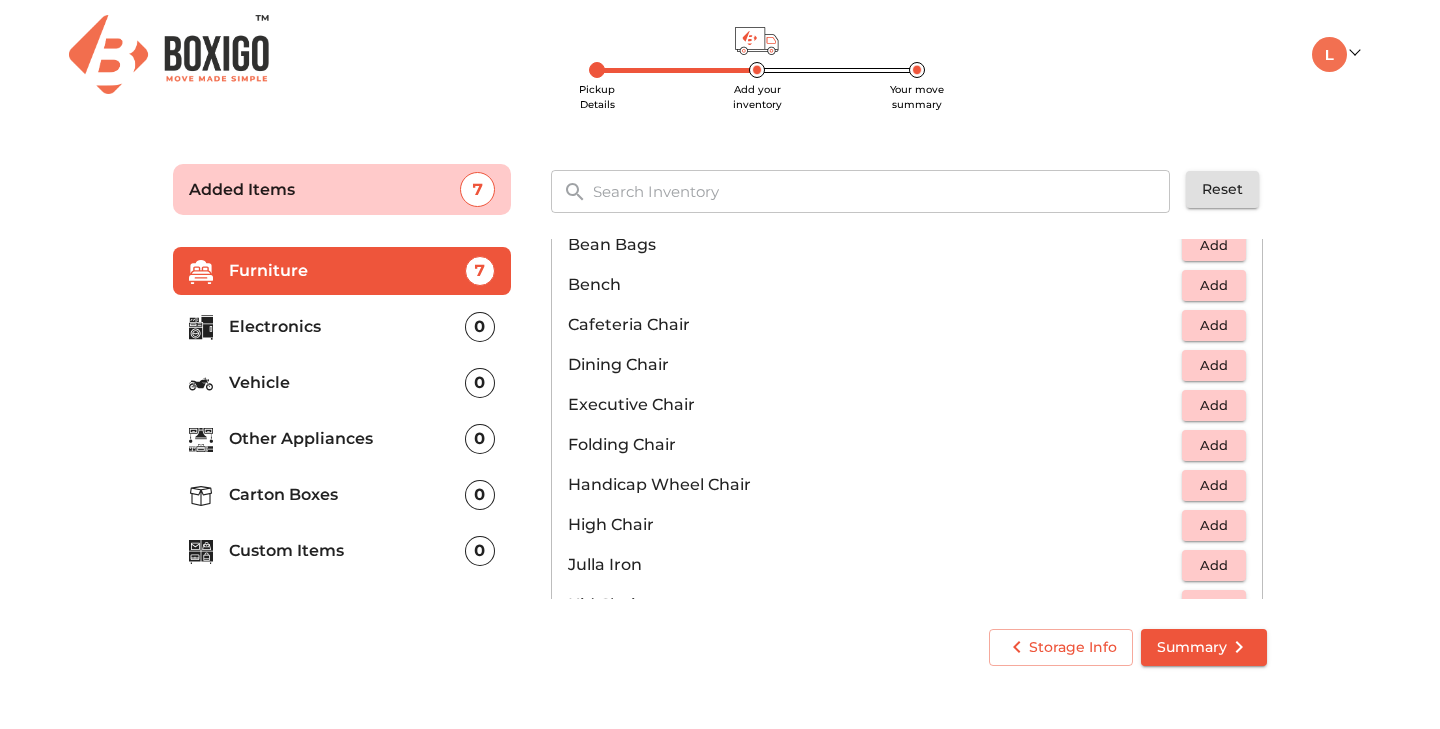 scroll, scrollTop: 252, scrollLeft: 0, axis: vertical 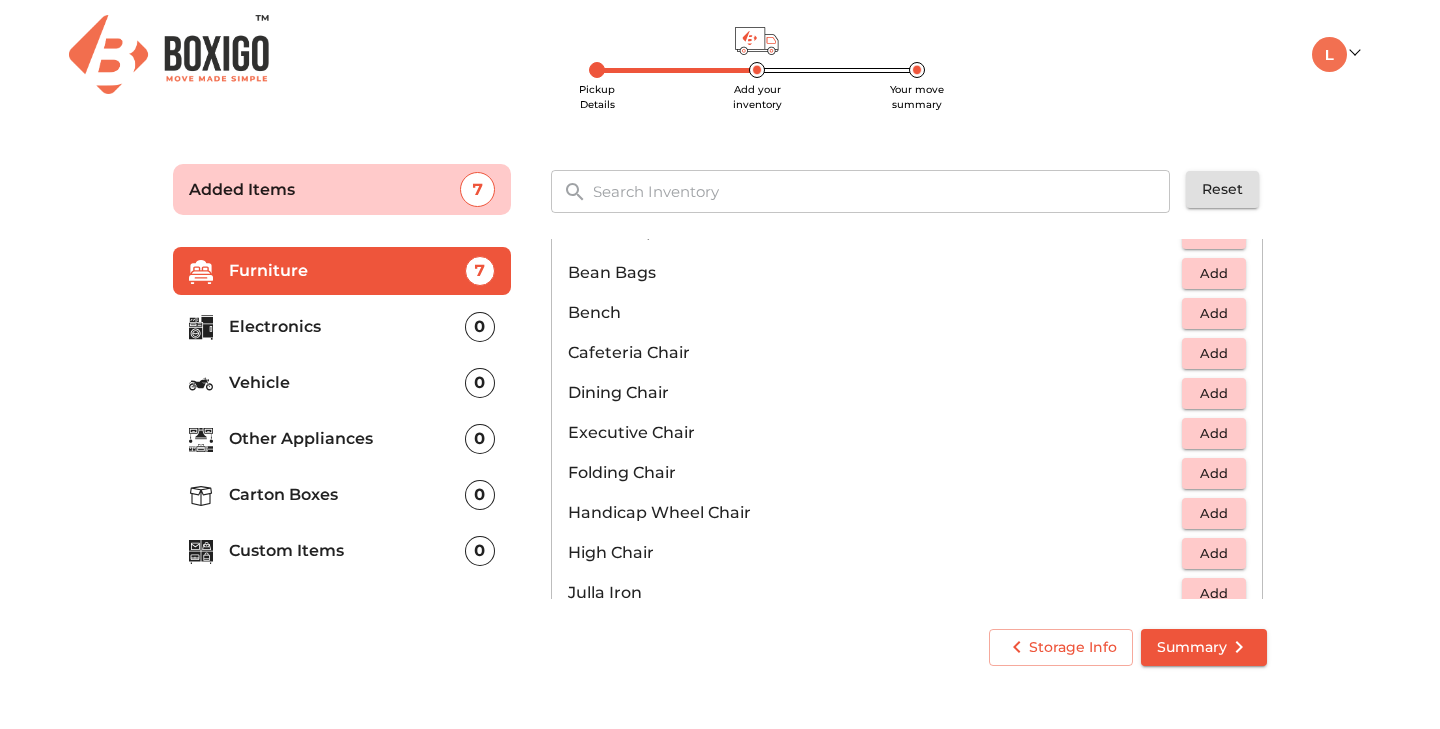 click on "Add" at bounding box center (1214, 393) 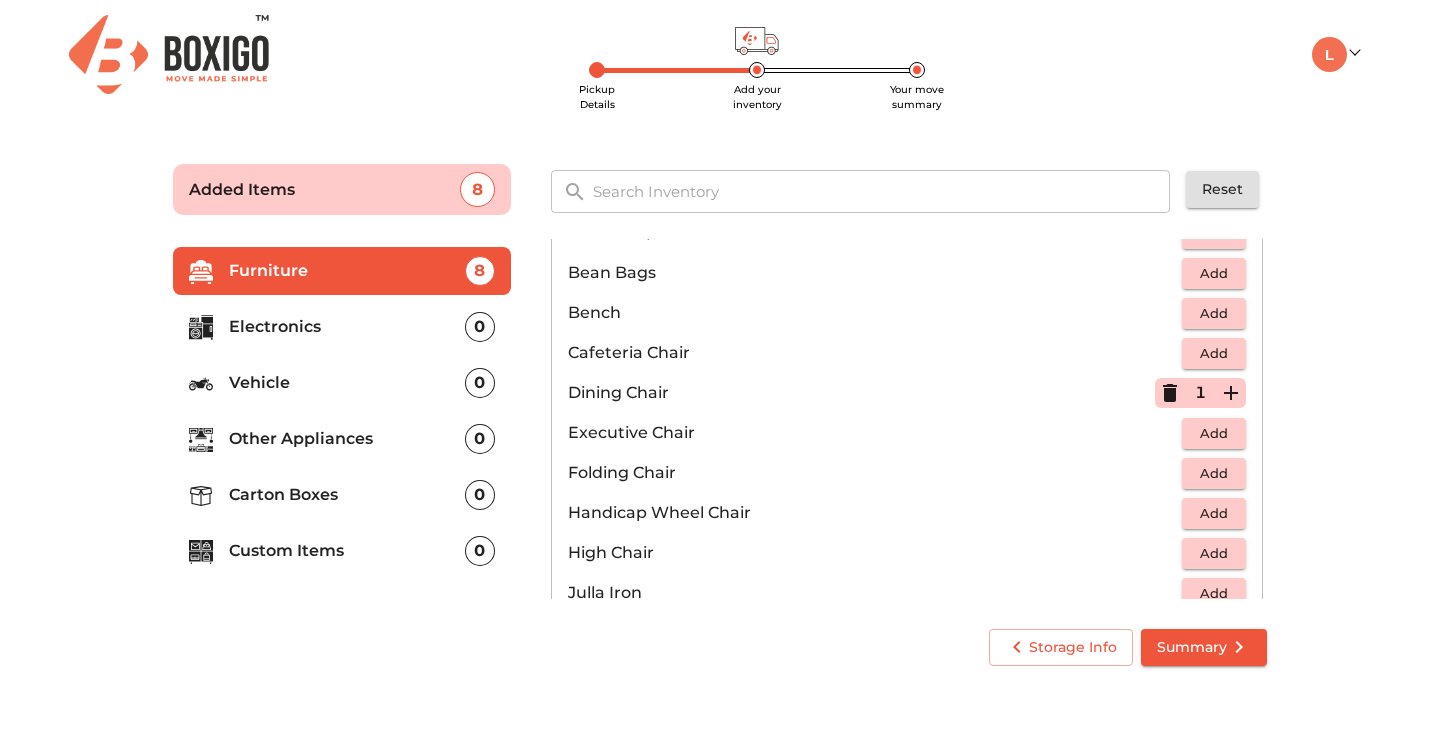 click on "1" at bounding box center [1200, 393] 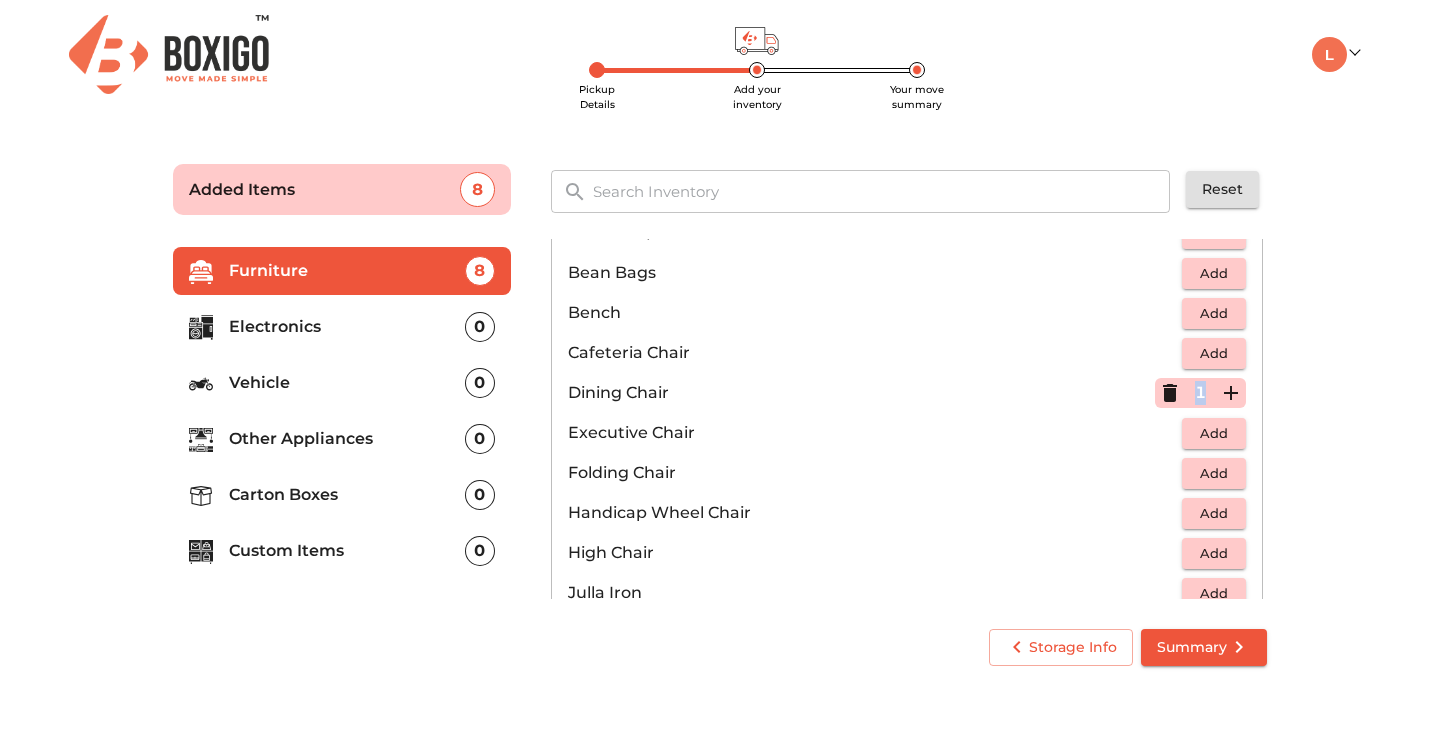 click 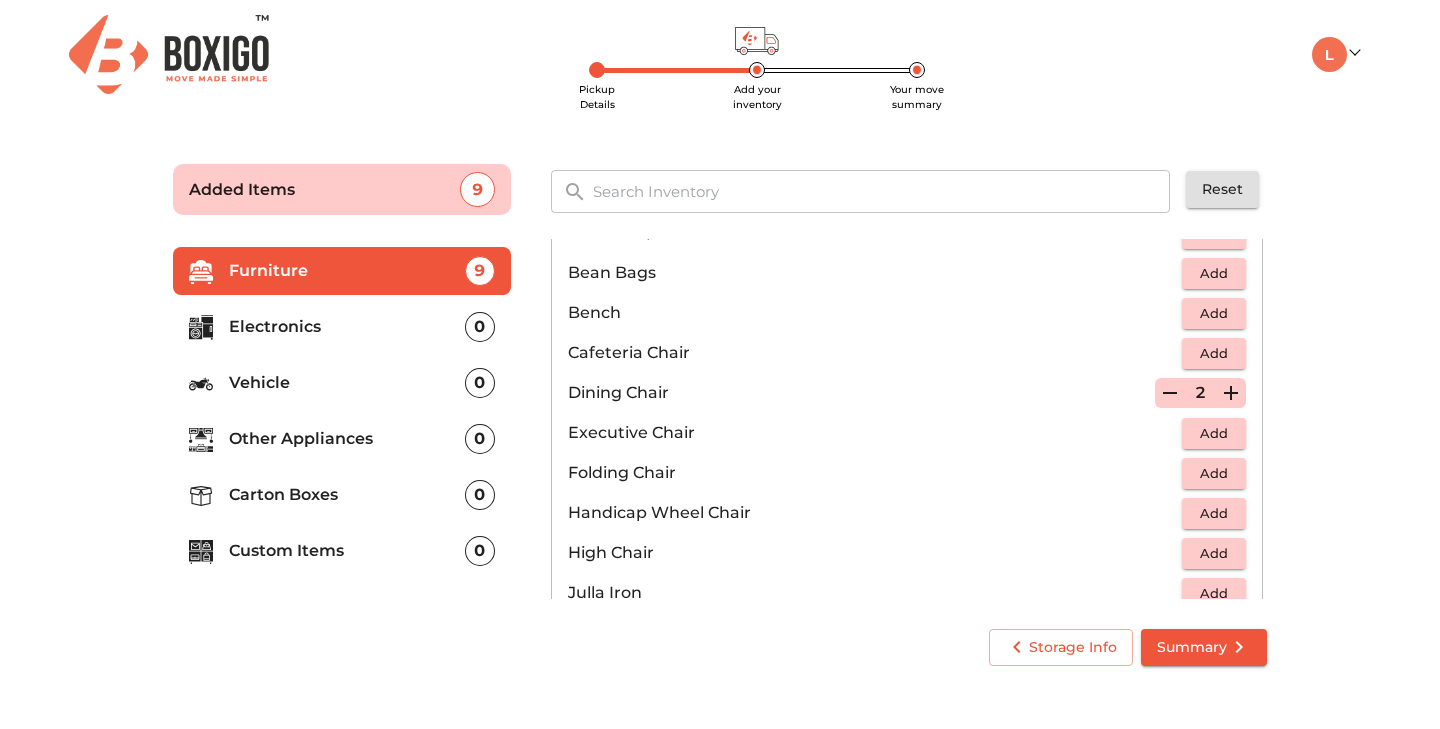 click 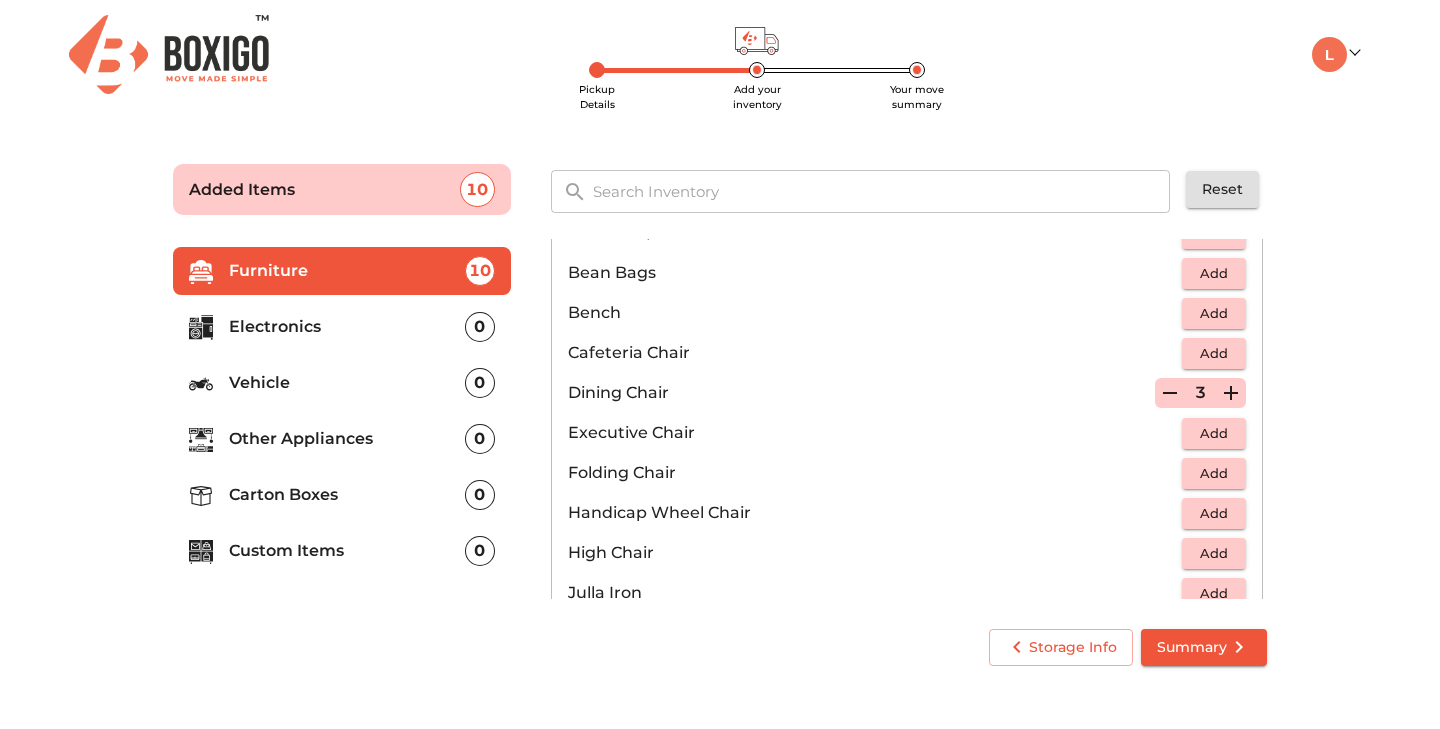 click 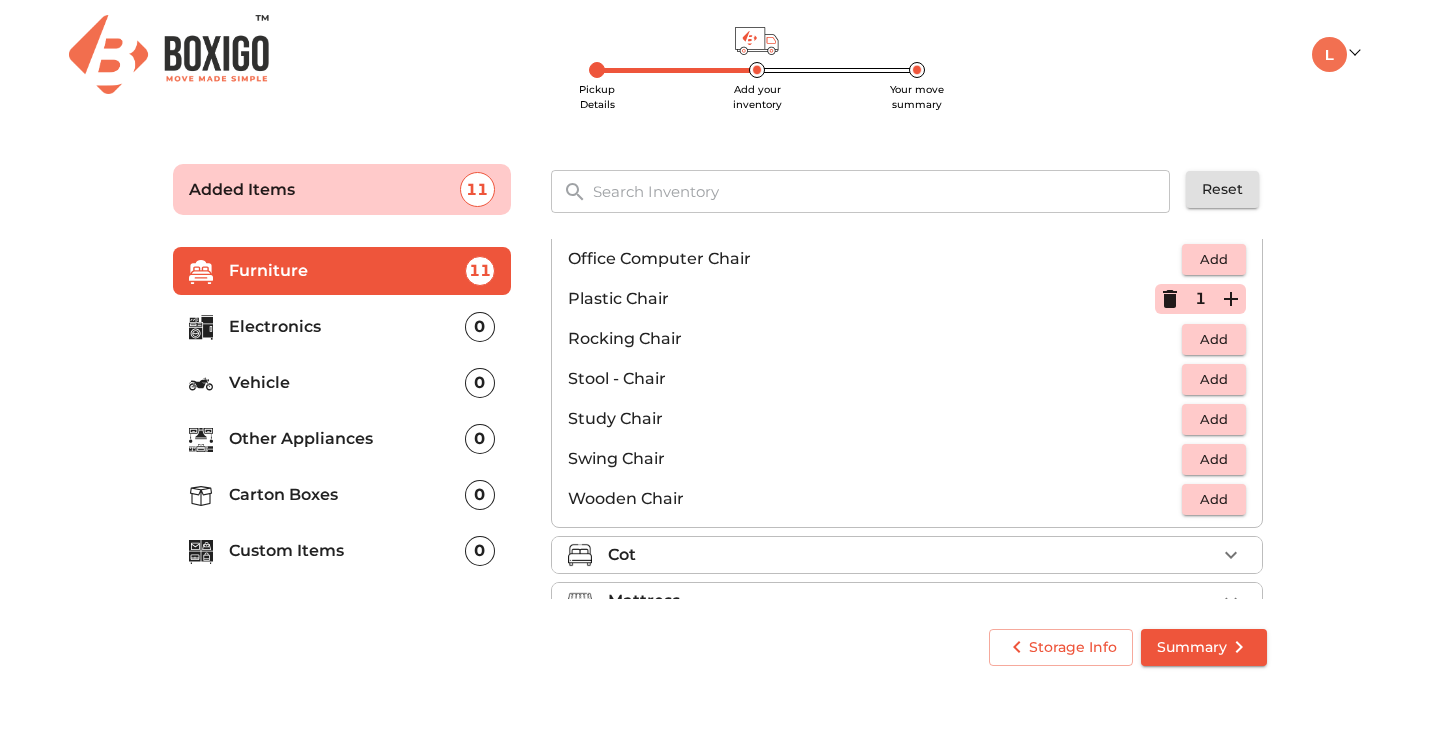 scroll, scrollTop: 719, scrollLeft: 0, axis: vertical 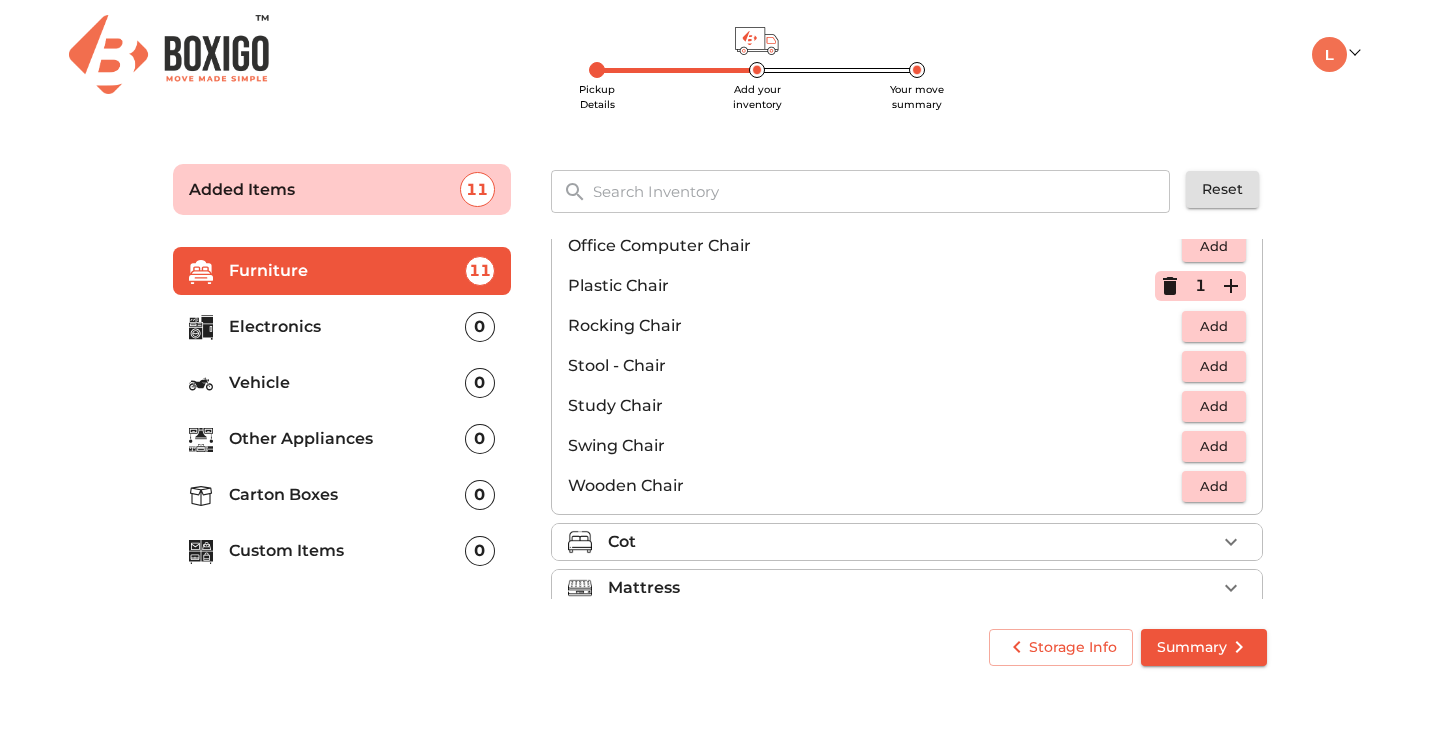 click on "Cot" at bounding box center [912, 542] 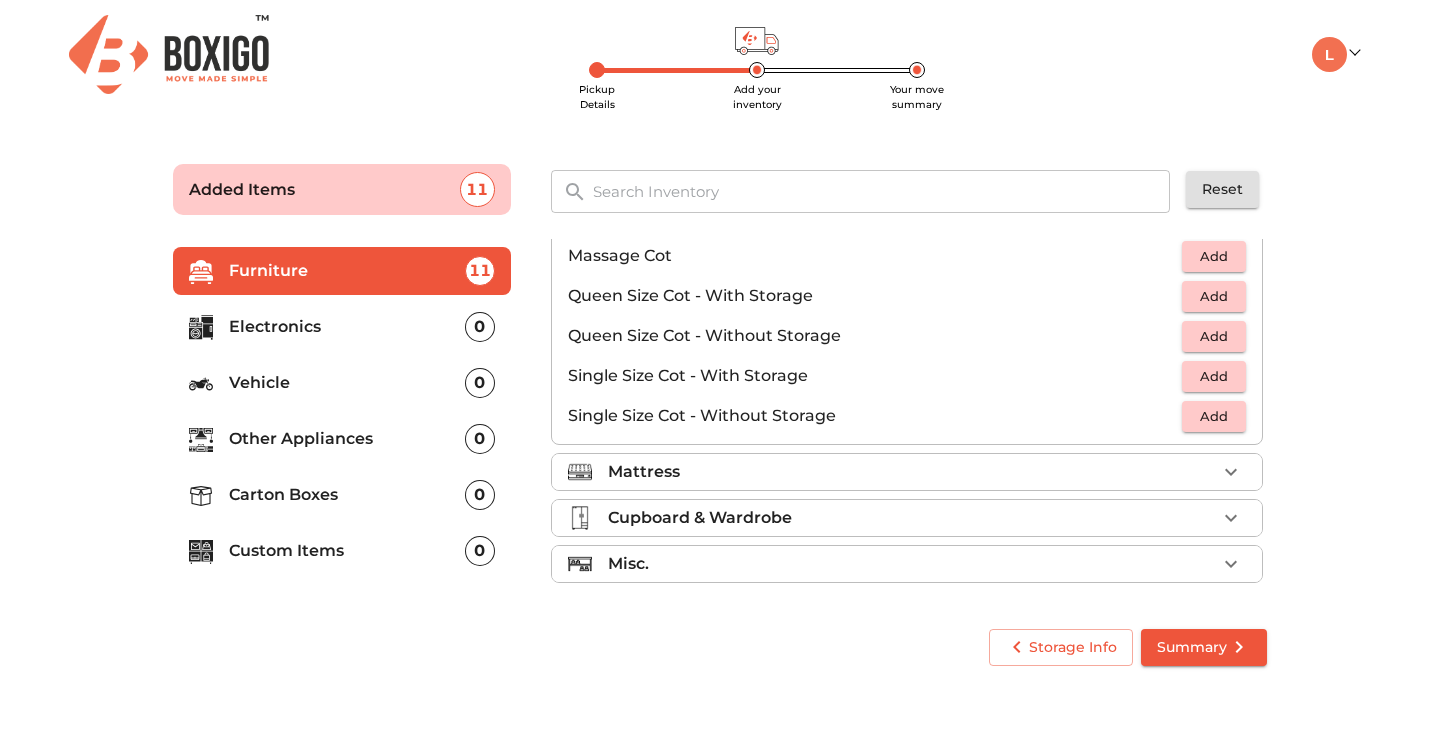 scroll, scrollTop: 635, scrollLeft: 0, axis: vertical 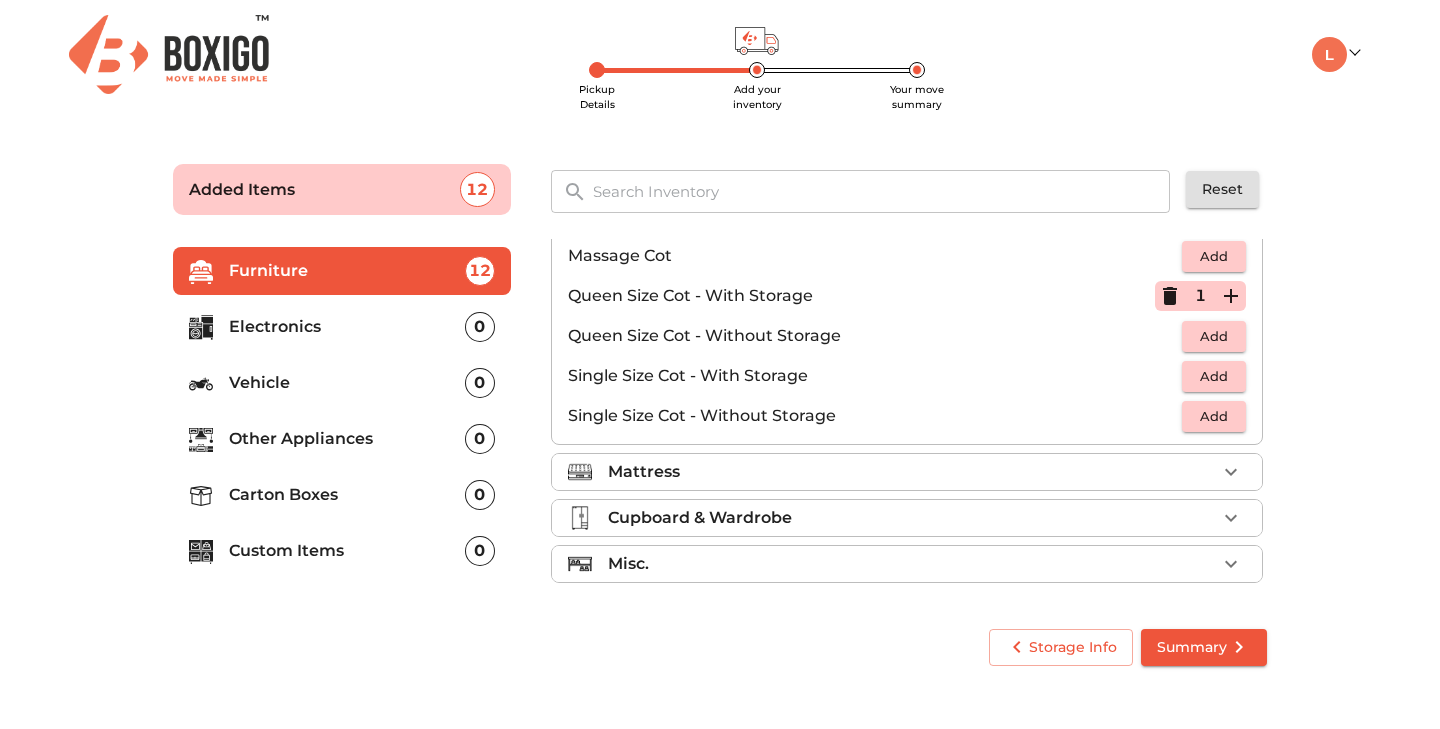 click 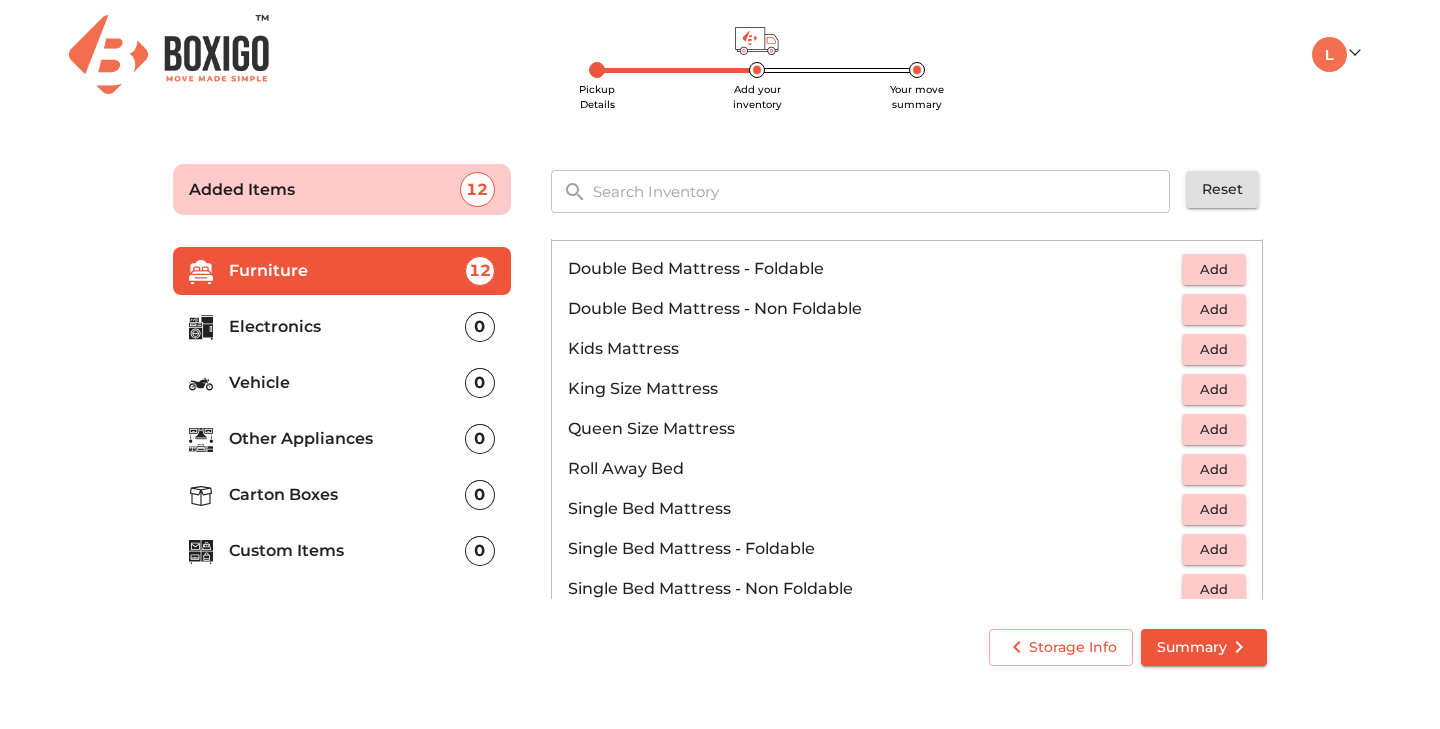 scroll, scrollTop: 227, scrollLeft: 0, axis: vertical 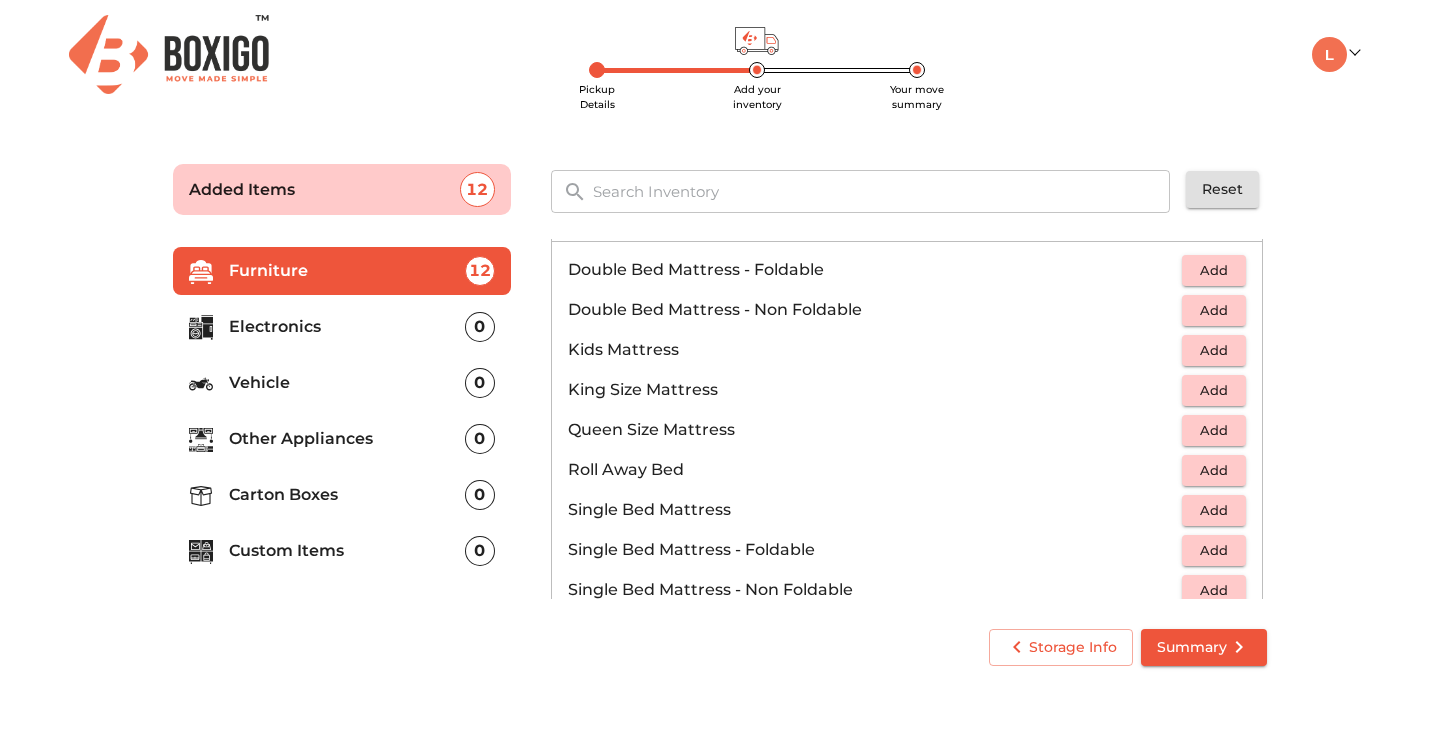 click on "Add" at bounding box center [1214, 430] 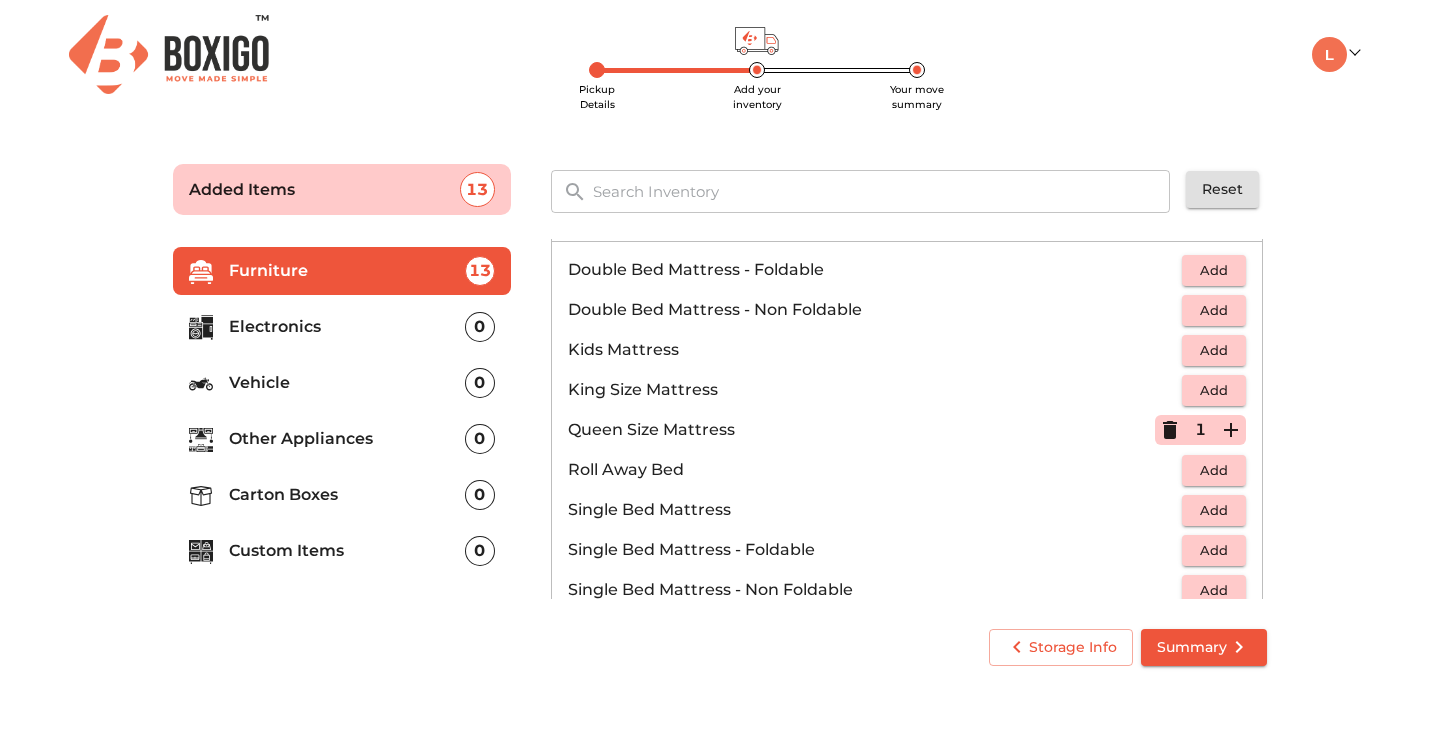 click 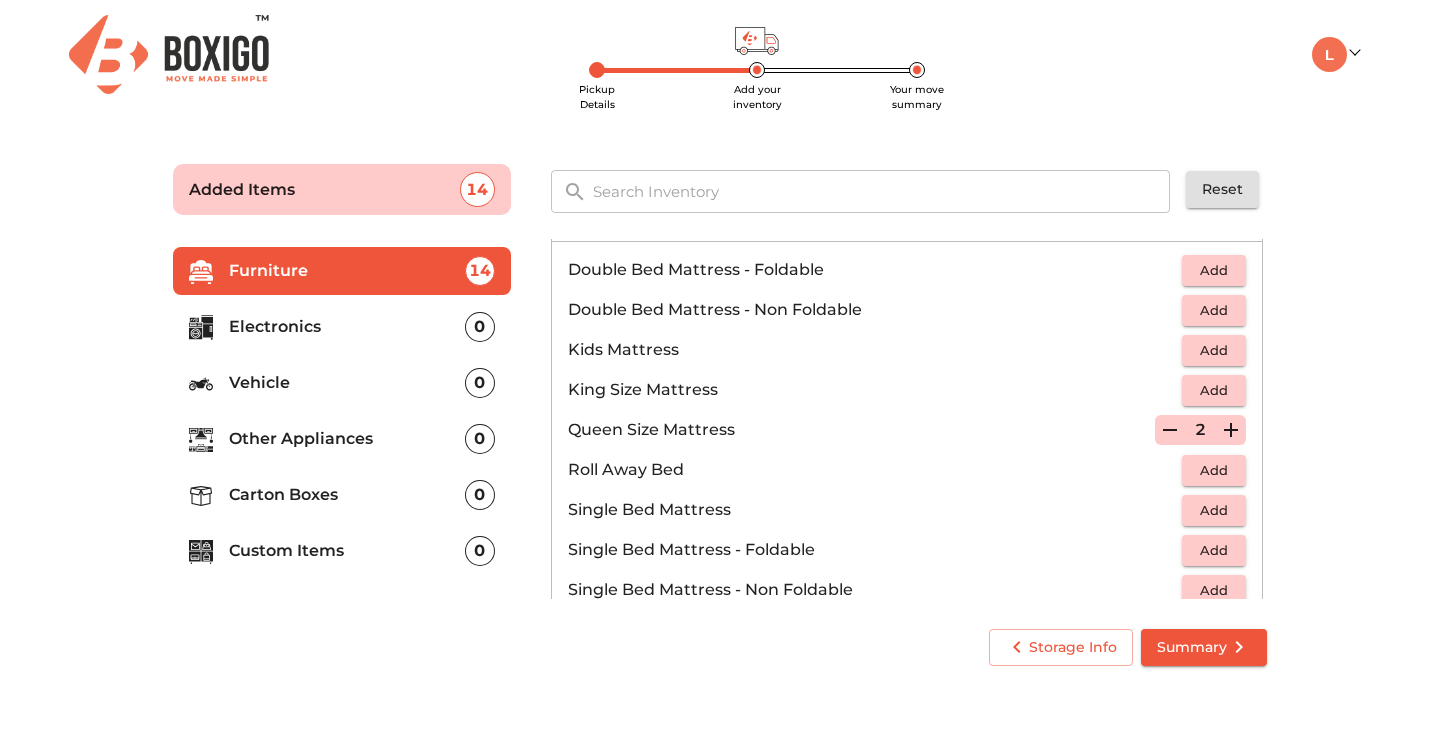 click on "Add" at bounding box center (1214, 390) 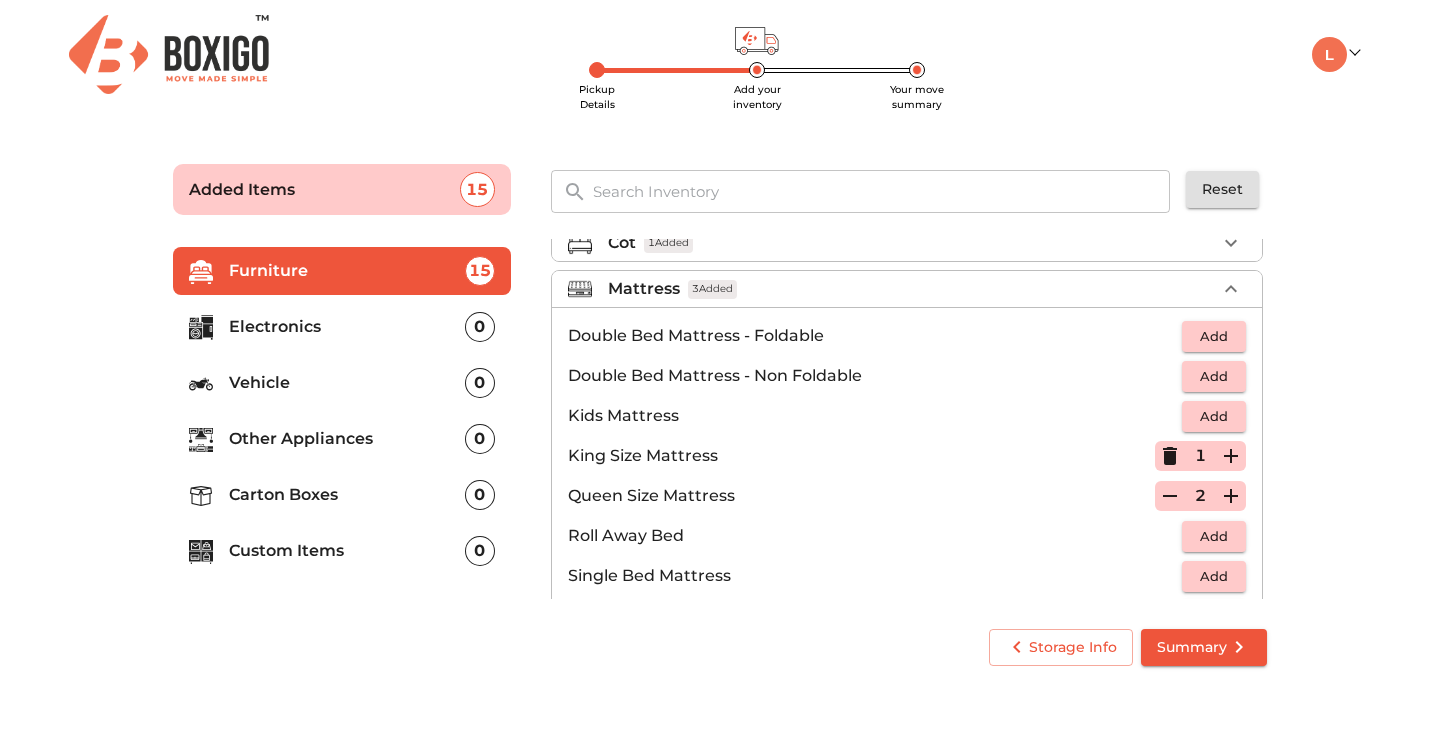 scroll, scrollTop: 157, scrollLeft: 0, axis: vertical 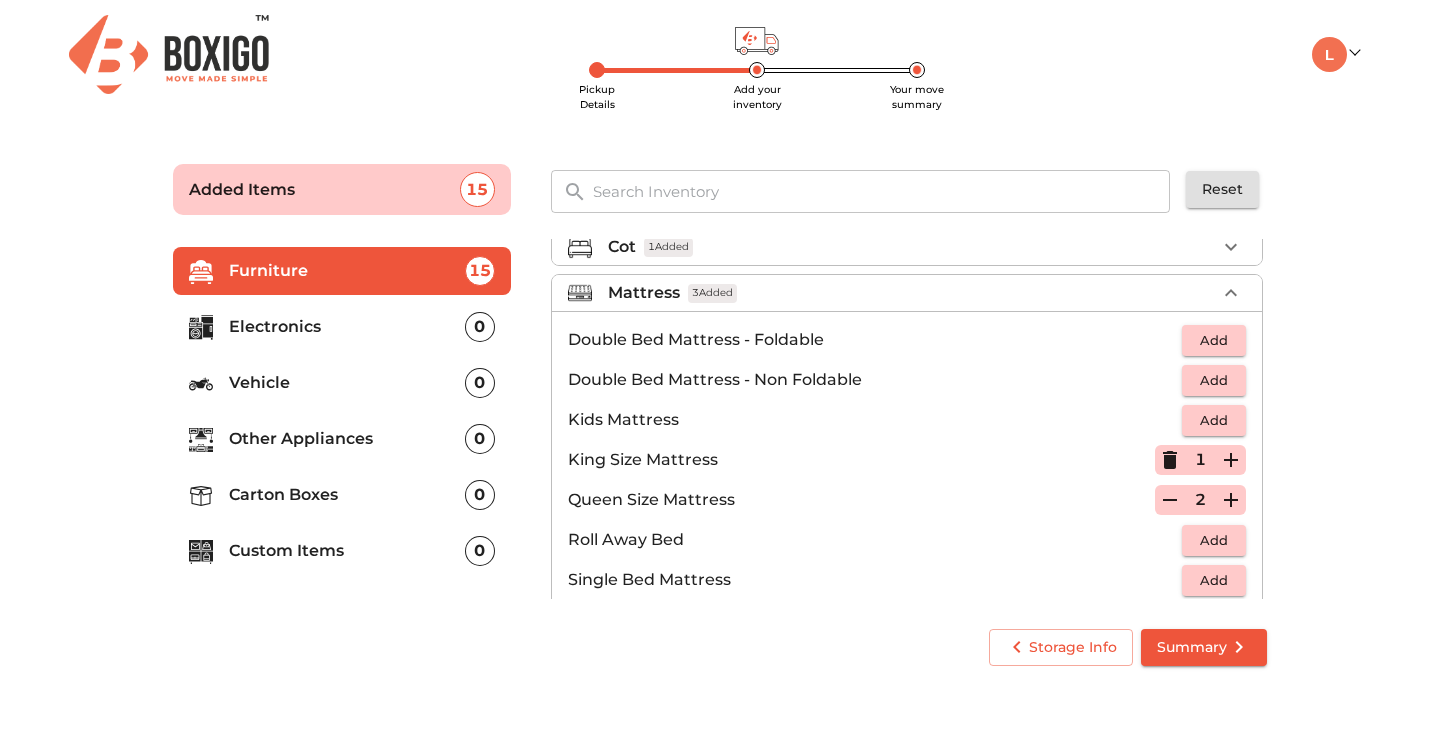 click on "Mattress 3  Added" at bounding box center [912, 293] 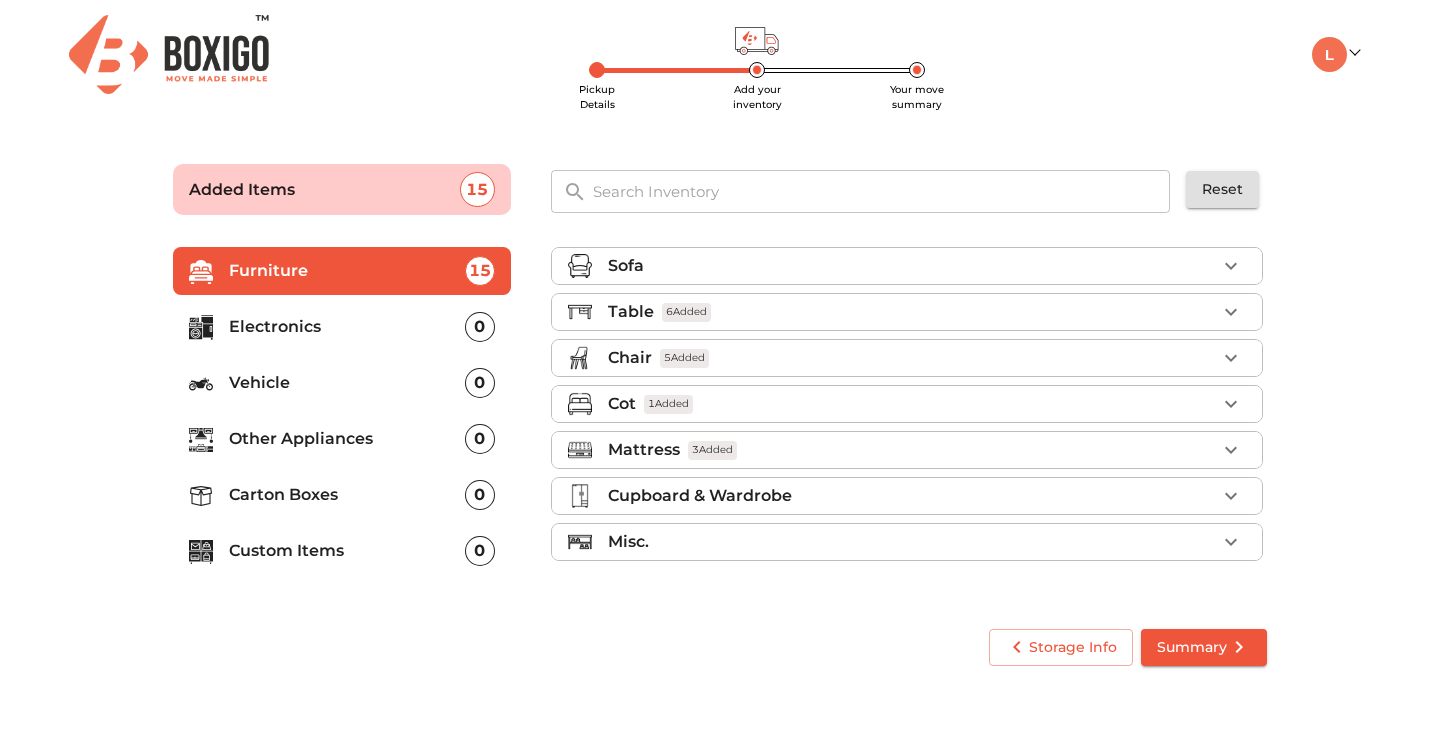scroll, scrollTop: 0, scrollLeft: 0, axis: both 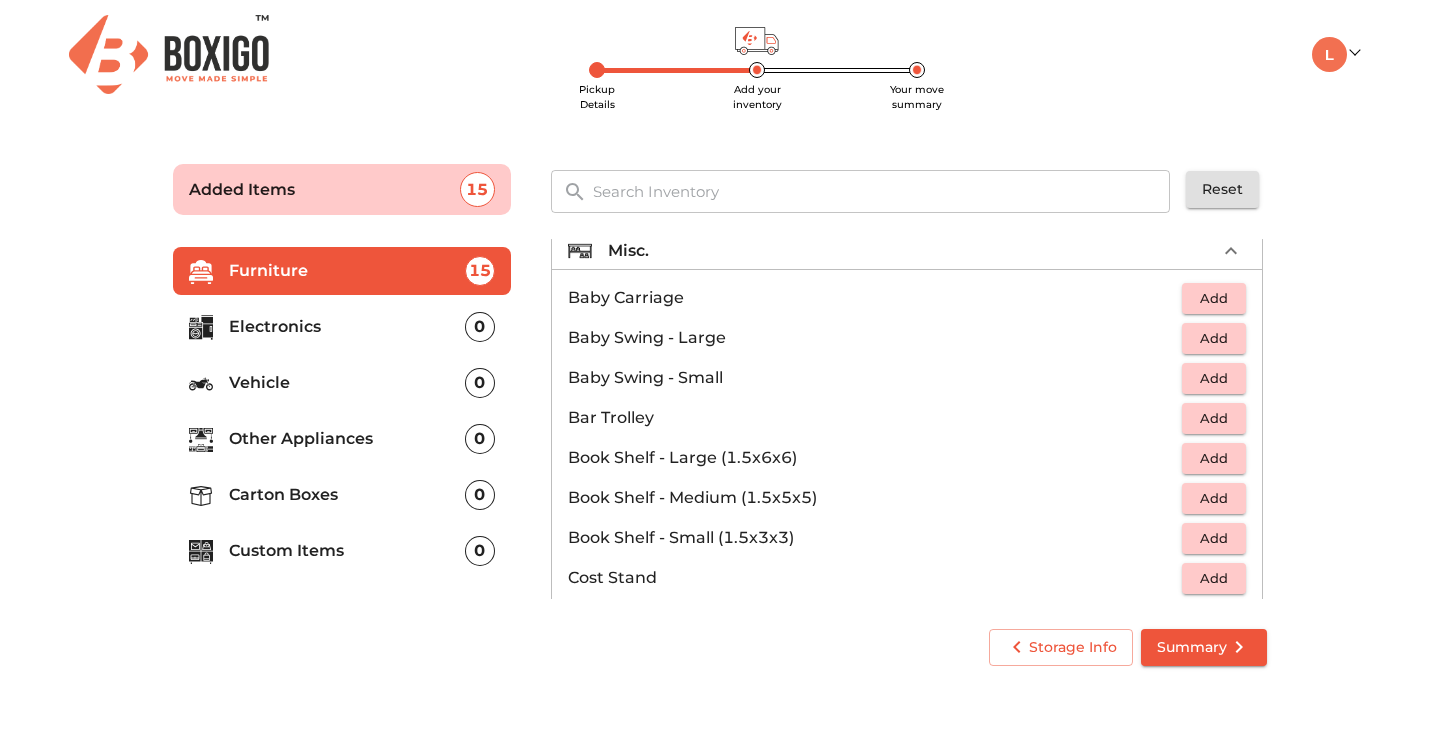 click on "Add" at bounding box center [1214, 498] 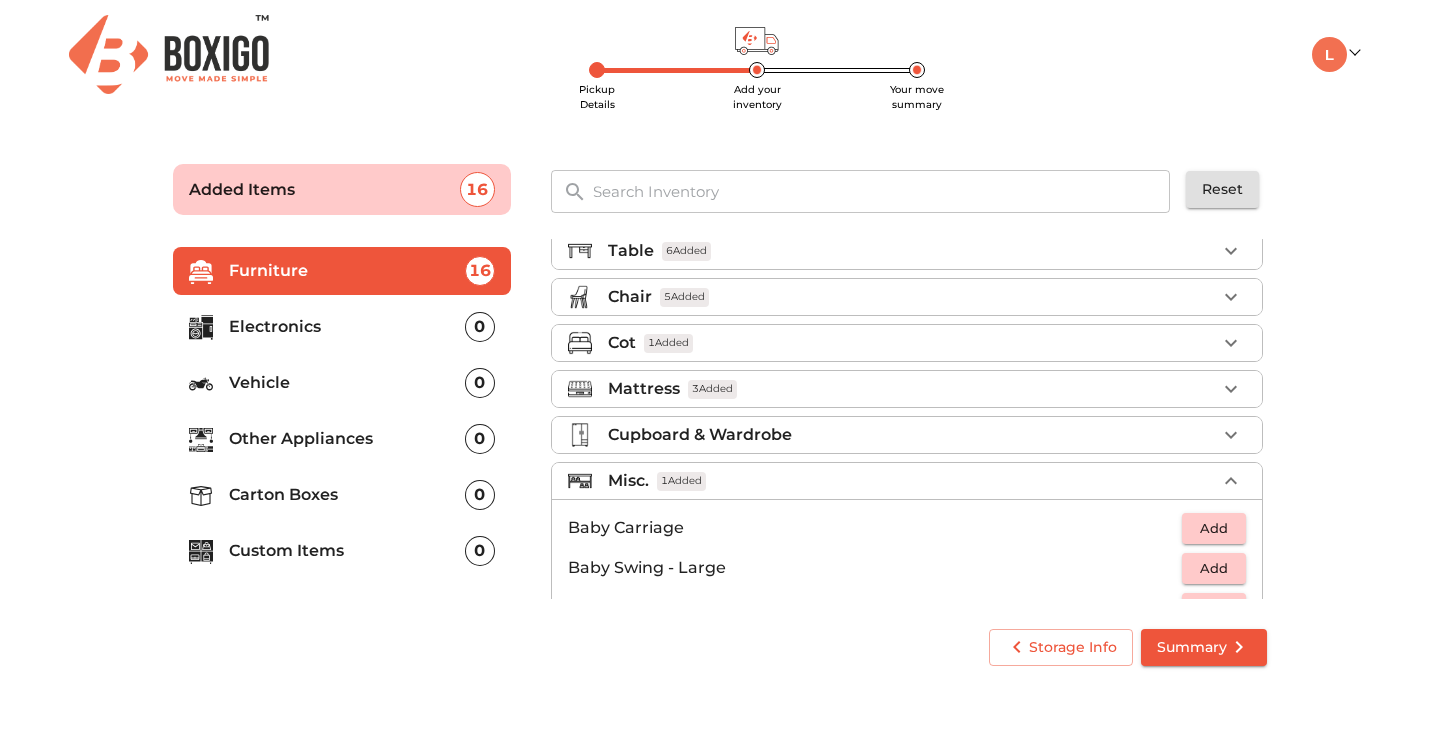 scroll, scrollTop: 0, scrollLeft: 0, axis: both 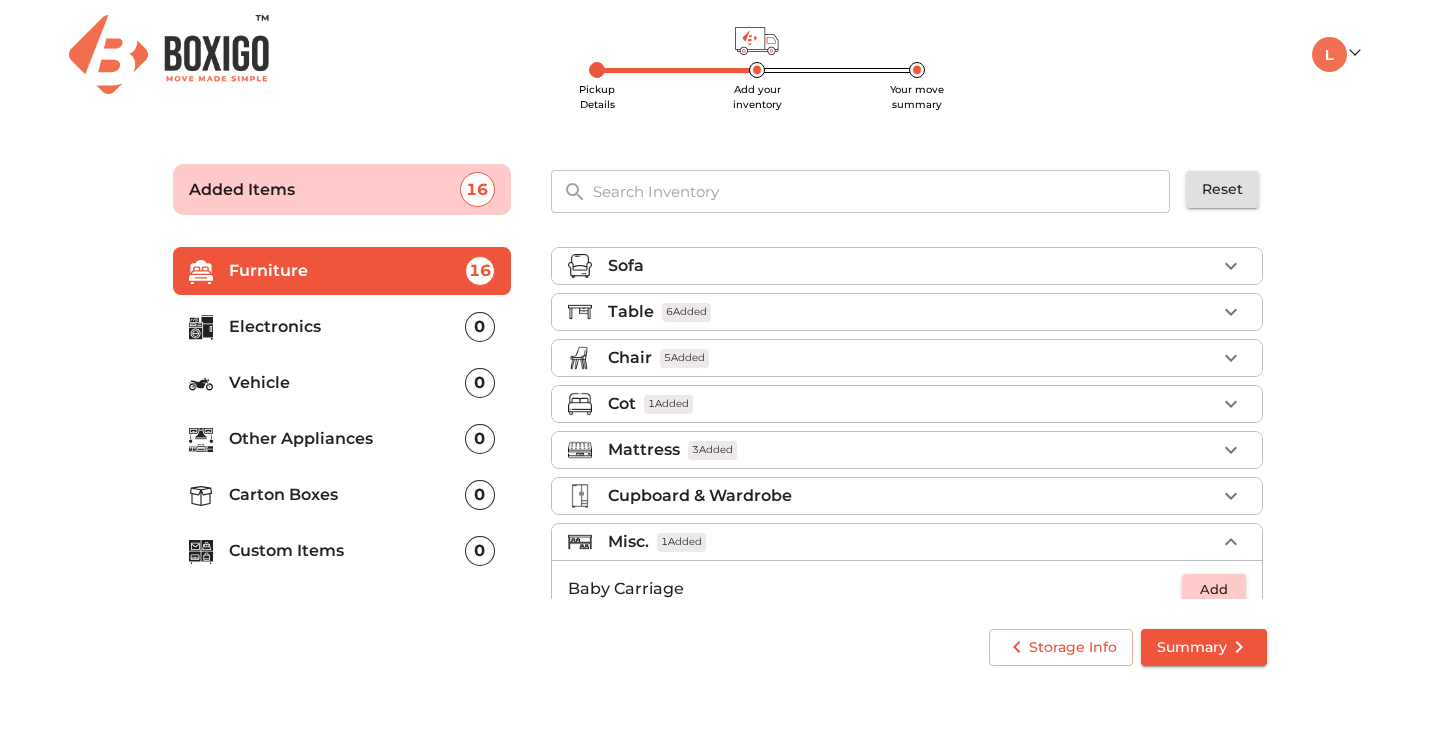 click on "Misc. 1  Added" at bounding box center (912, 542) 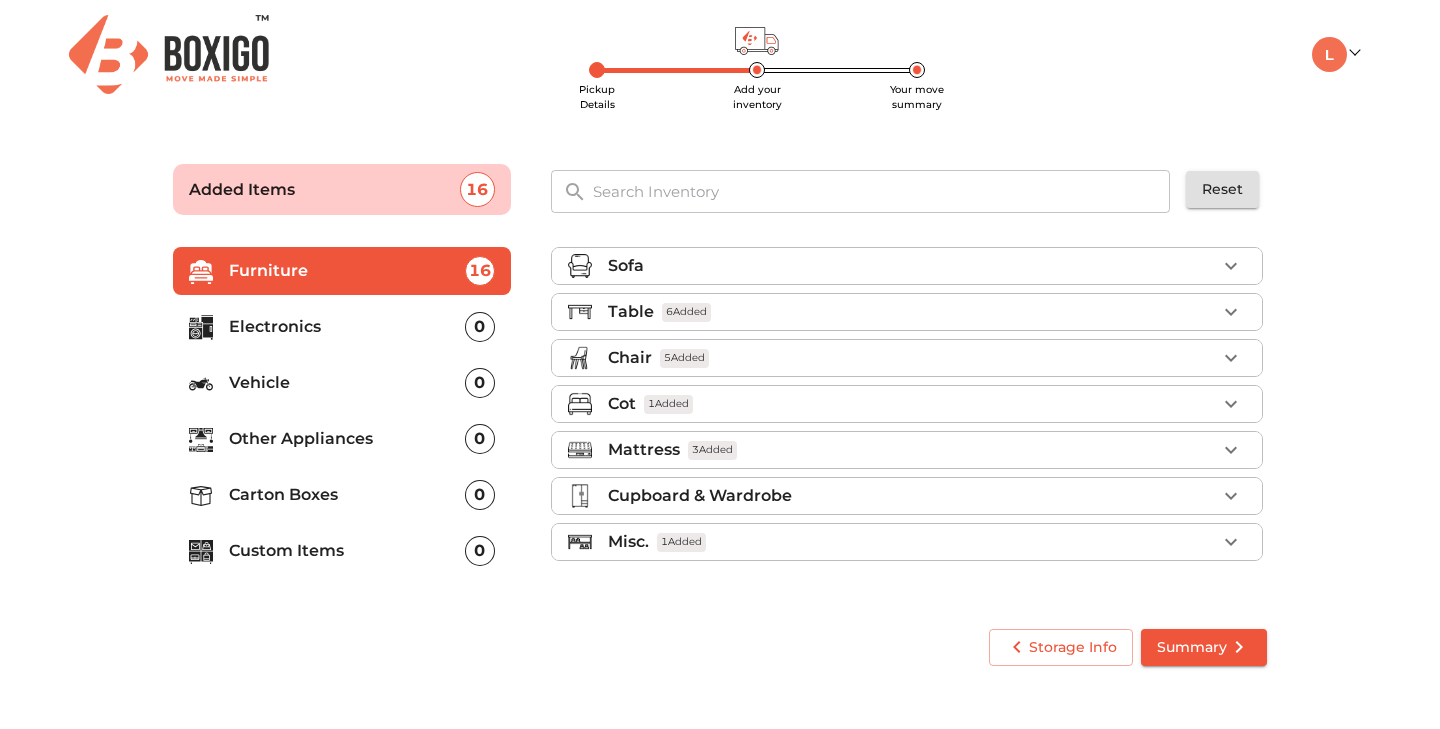 click on "Cupboard & Wardrobe" at bounding box center (700, 496) 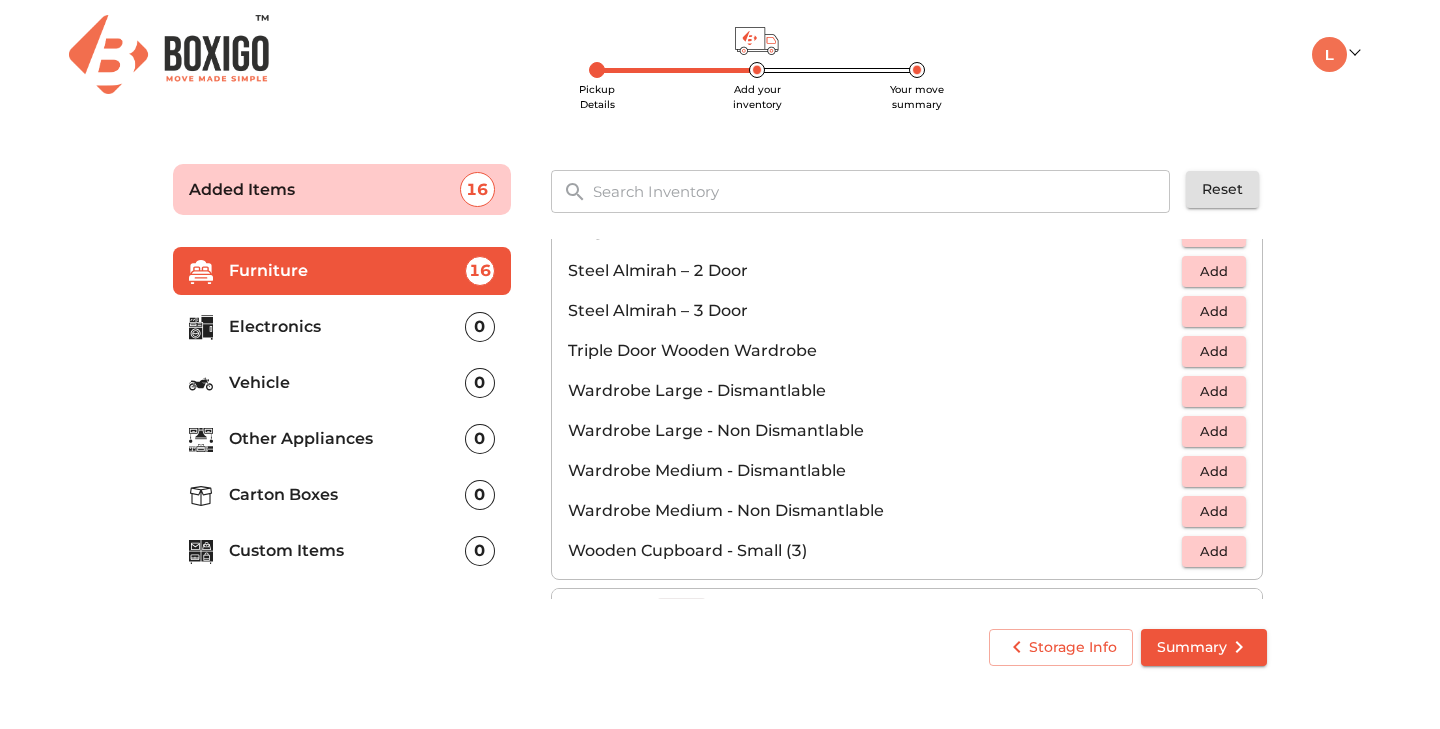 scroll, scrollTop: 656, scrollLeft: 0, axis: vertical 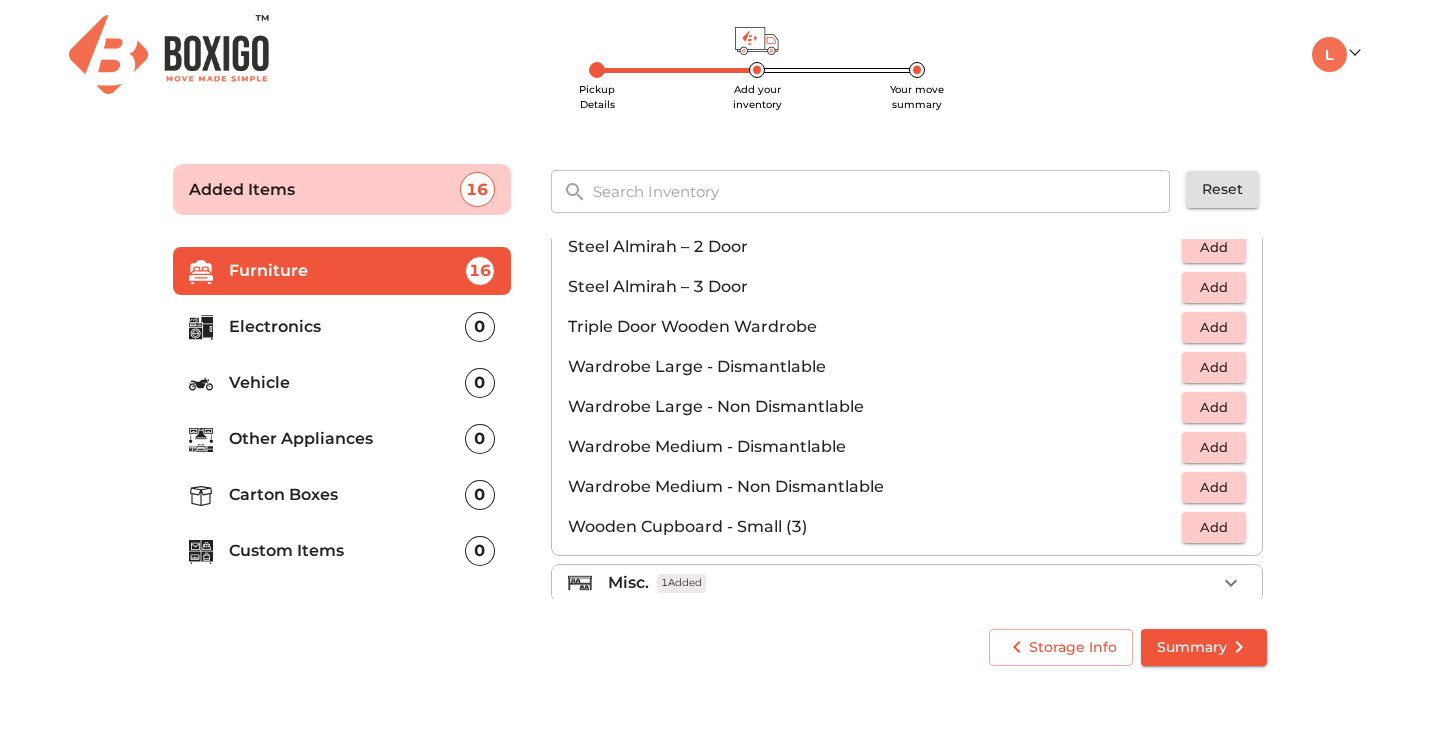 click on "Electronics" at bounding box center (347, 327) 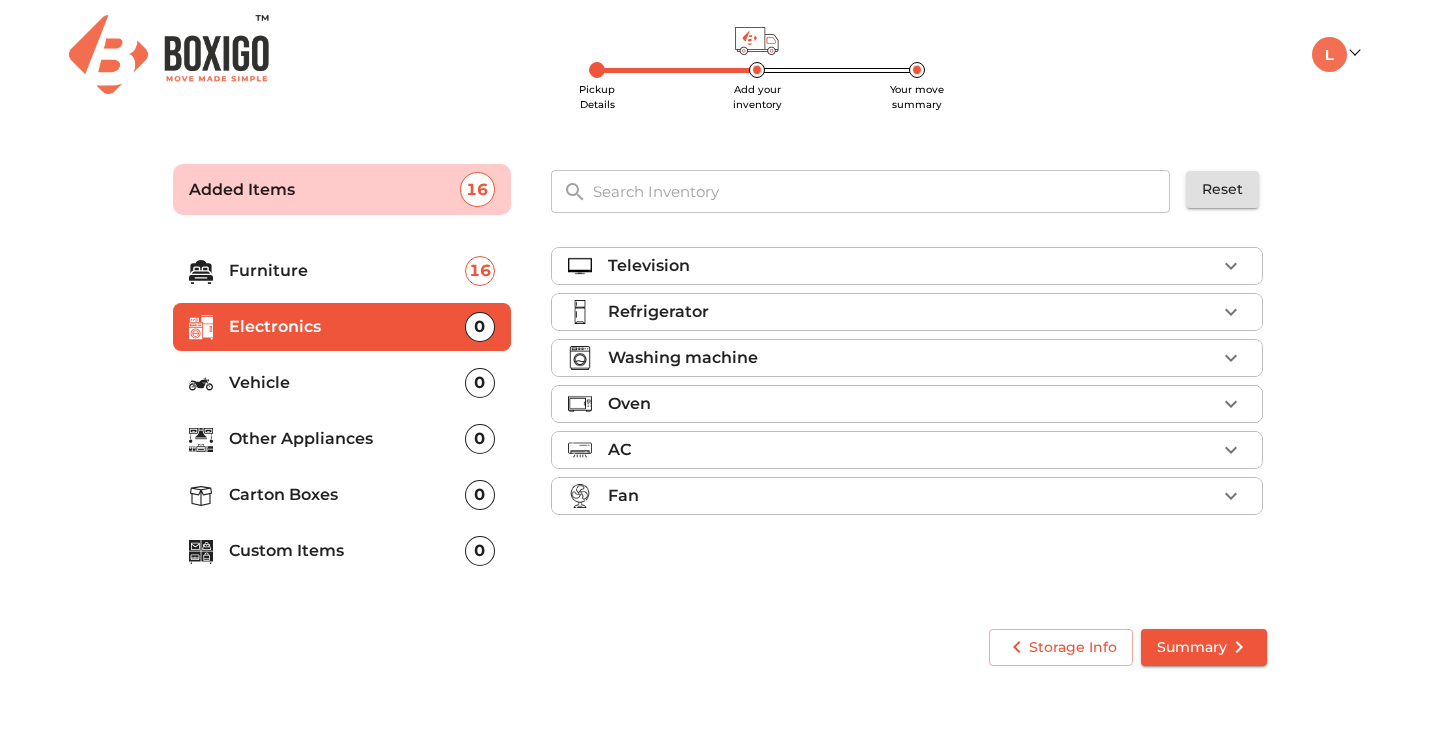 scroll, scrollTop: 0, scrollLeft: 0, axis: both 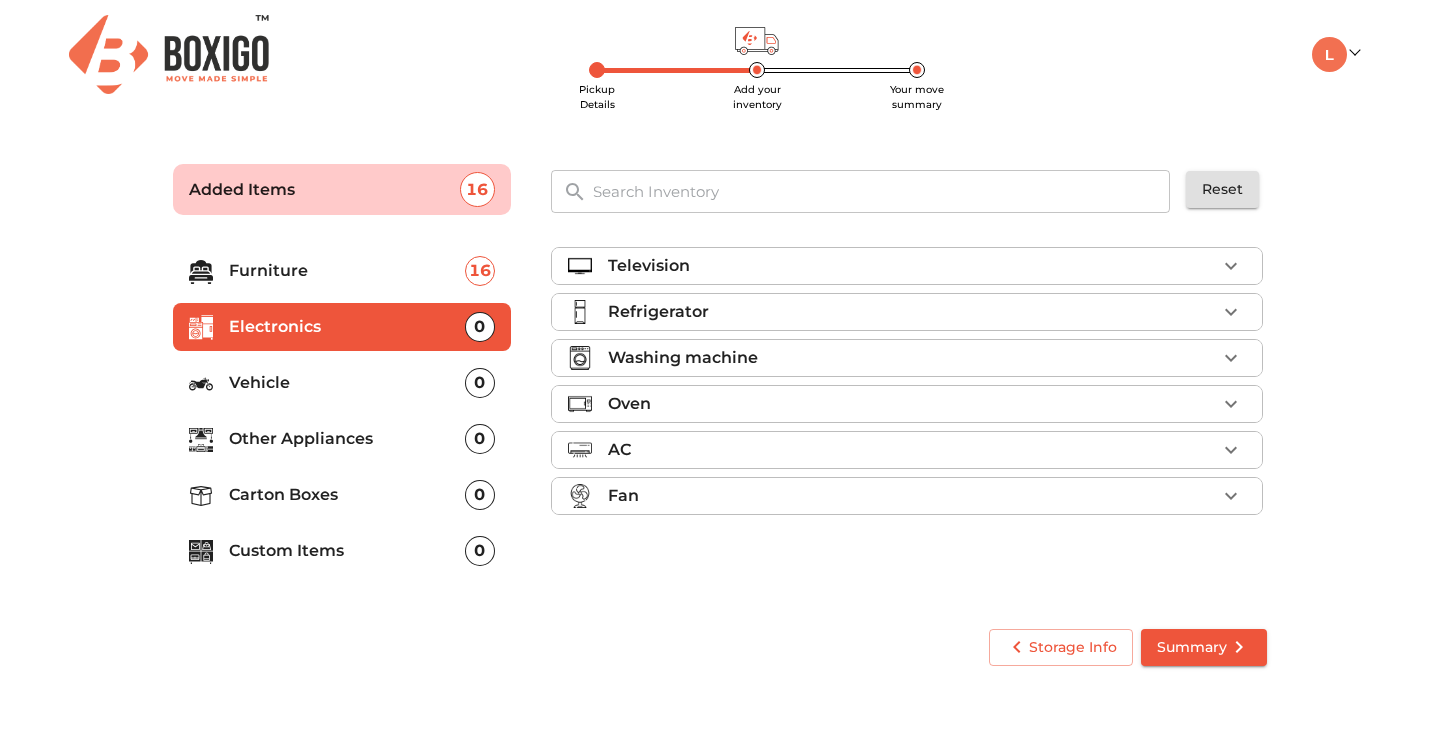 click on "Television" at bounding box center (912, 266) 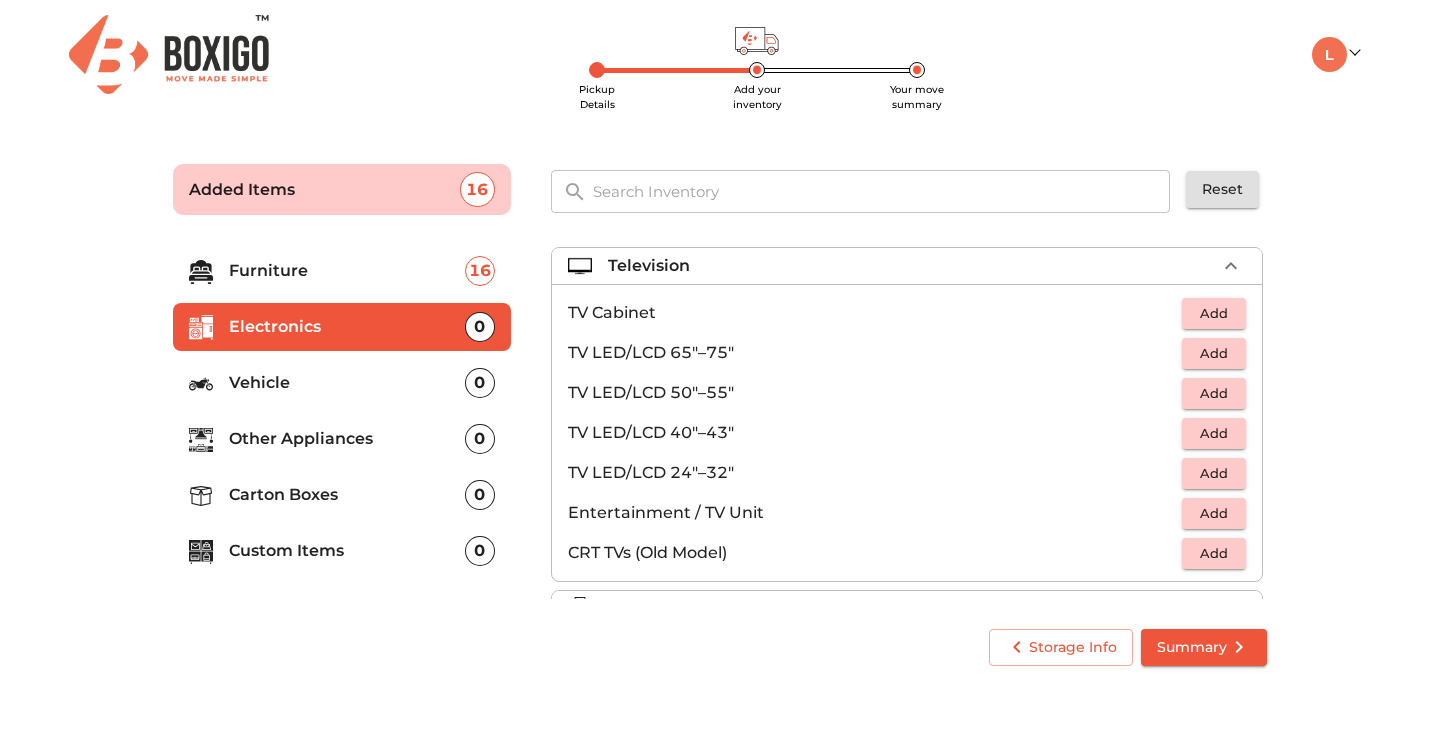click on "Add" at bounding box center (1214, 353) 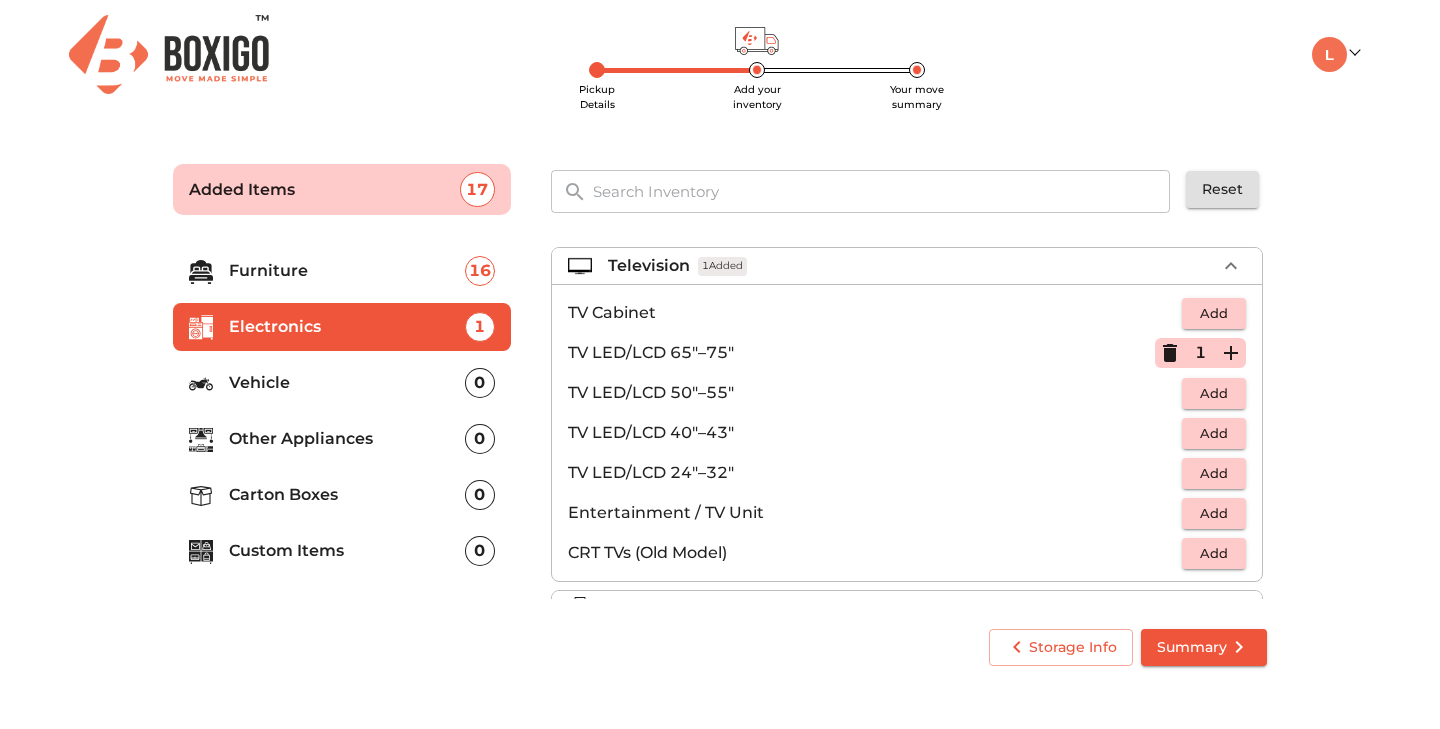 click on "Television 1  Added" at bounding box center [912, 266] 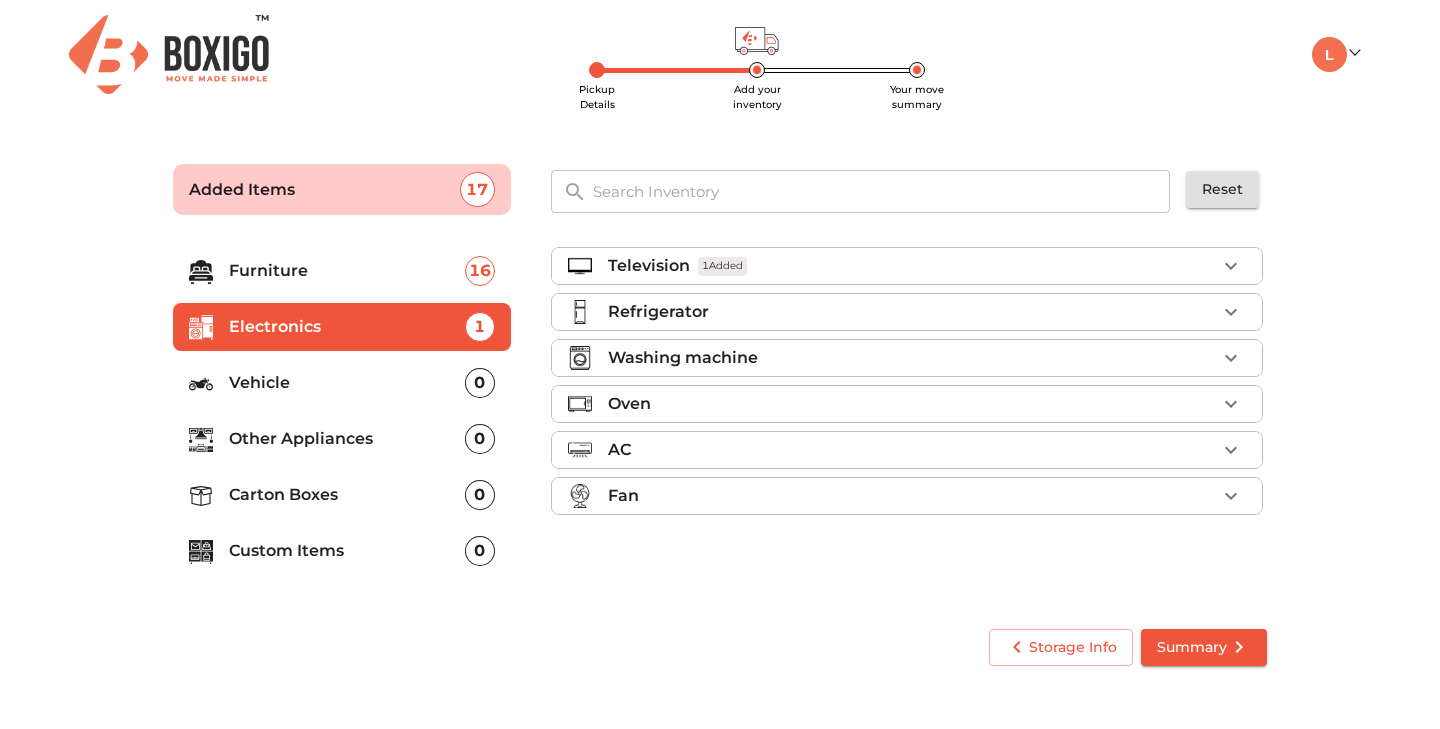 click on "Washing machine" at bounding box center [683, 358] 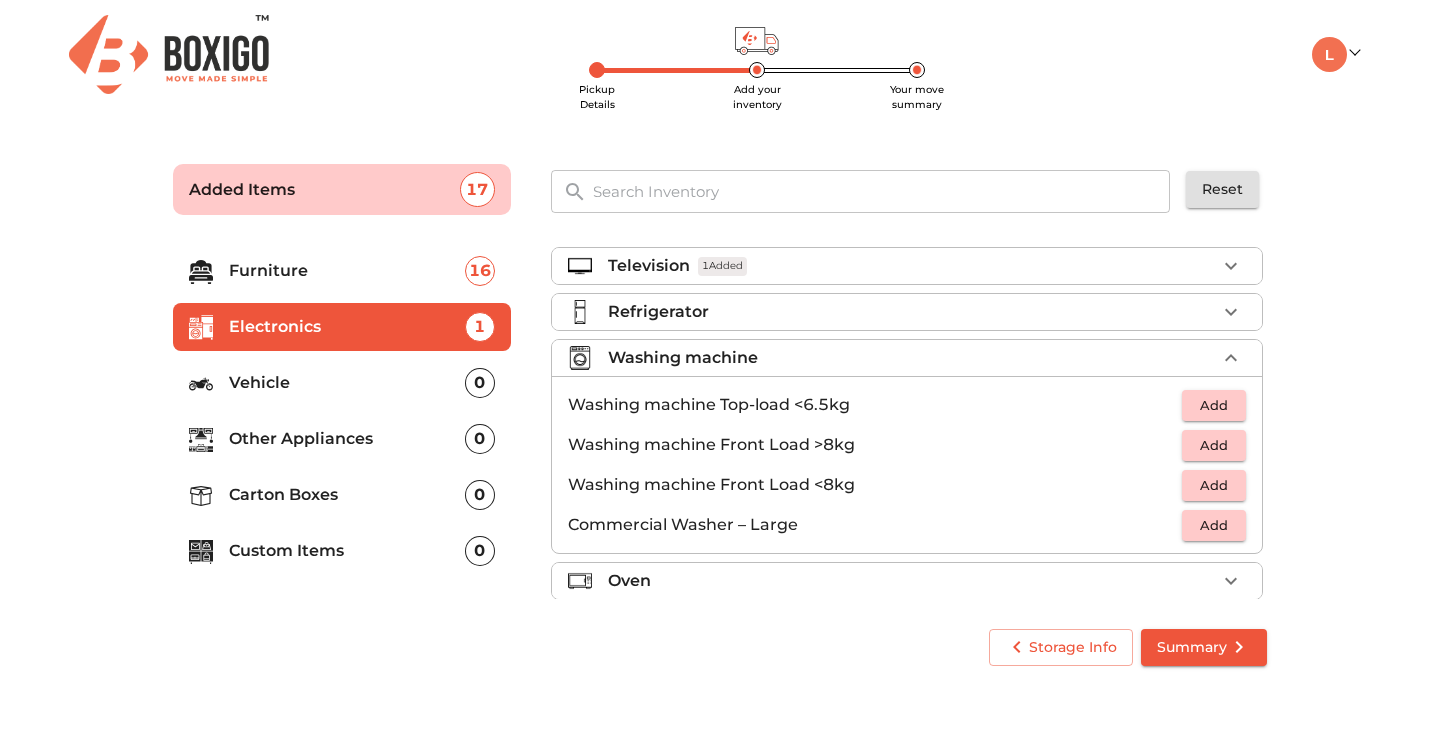click on "Add" at bounding box center [1214, 445] 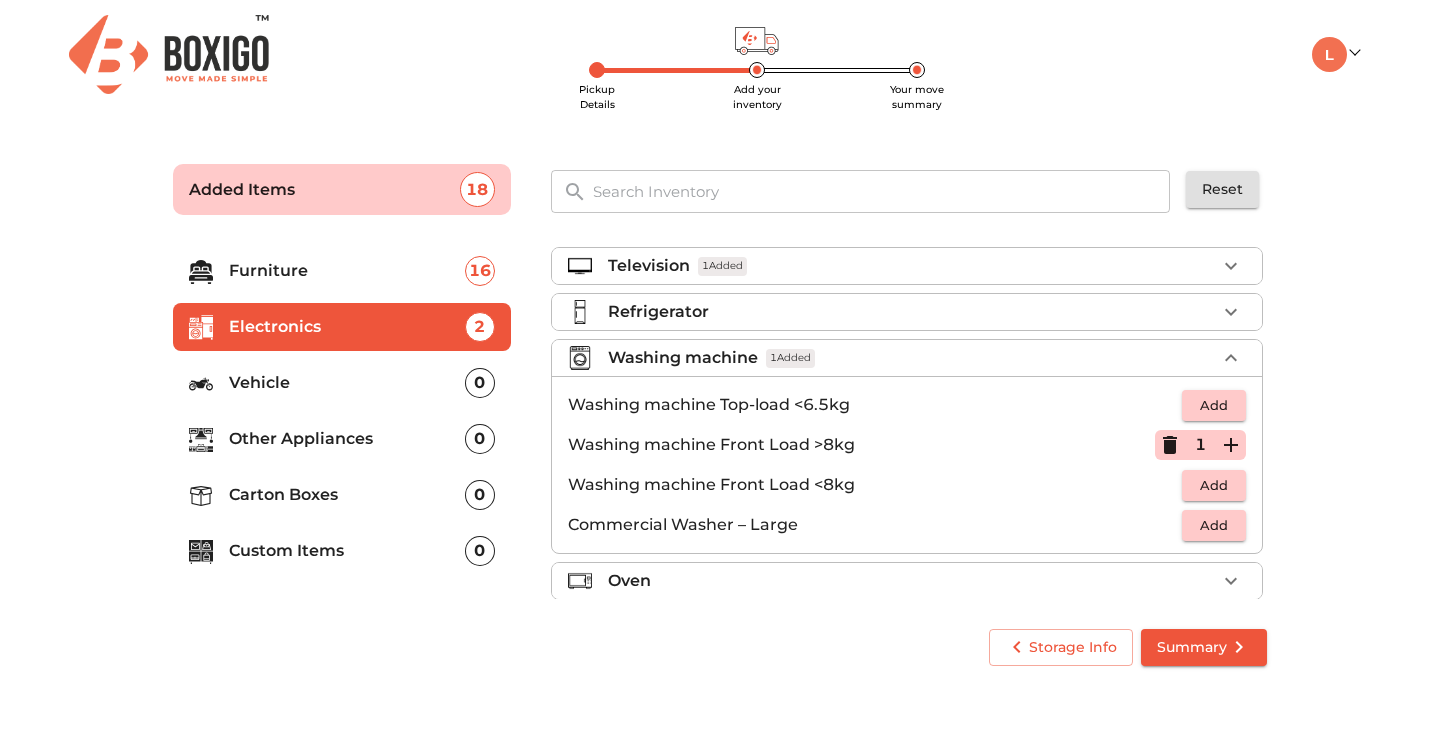 click on "Washing machine 1  Added" at bounding box center (912, 358) 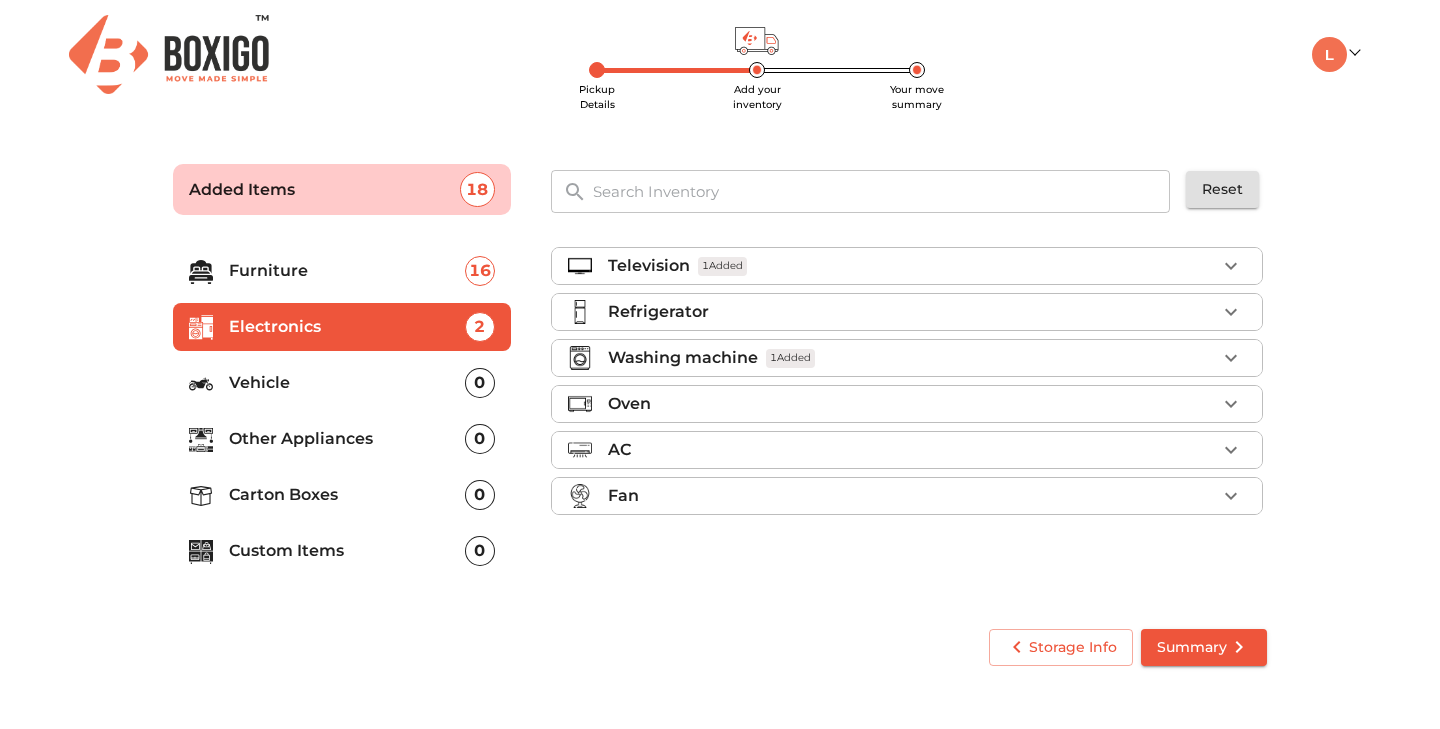 click on "AC" at bounding box center [912, 450] 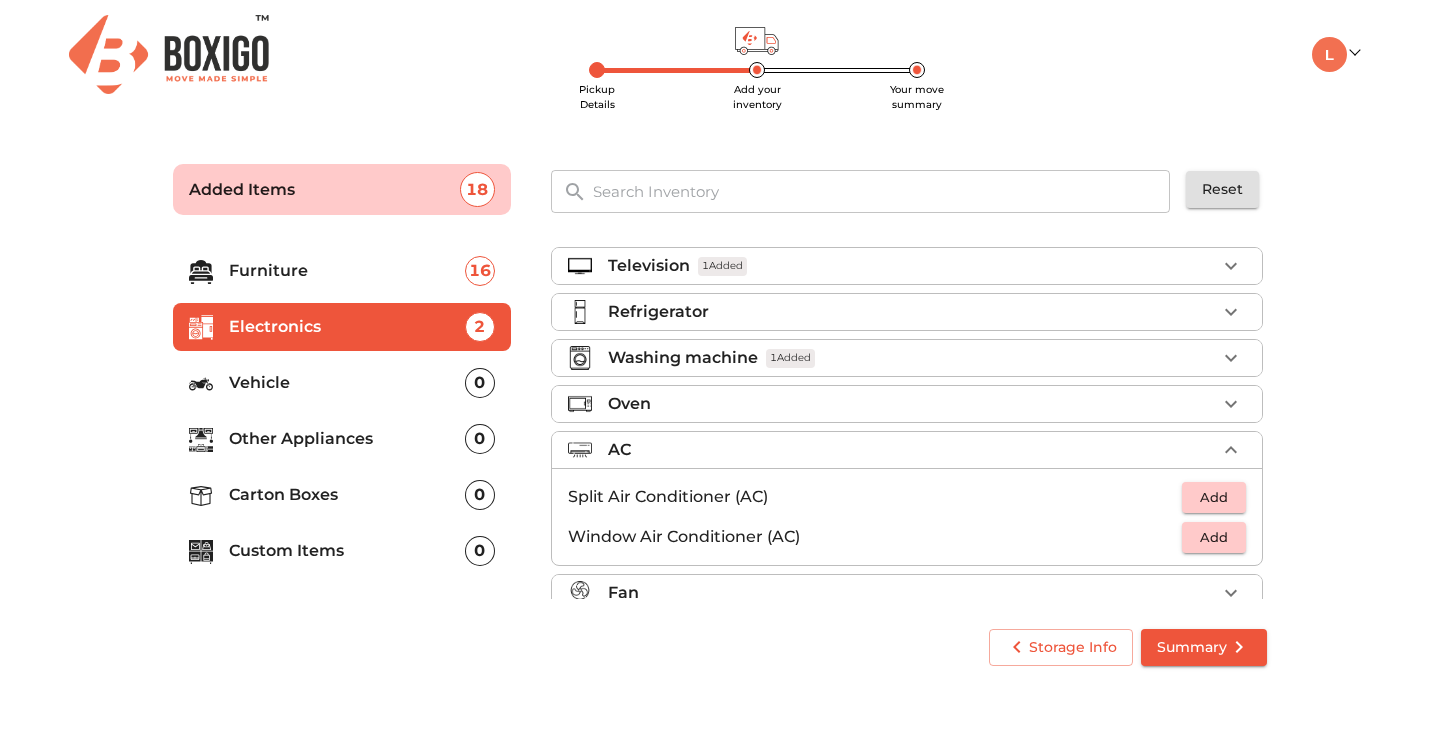click on "Add" at bounding box center [1214, 497] 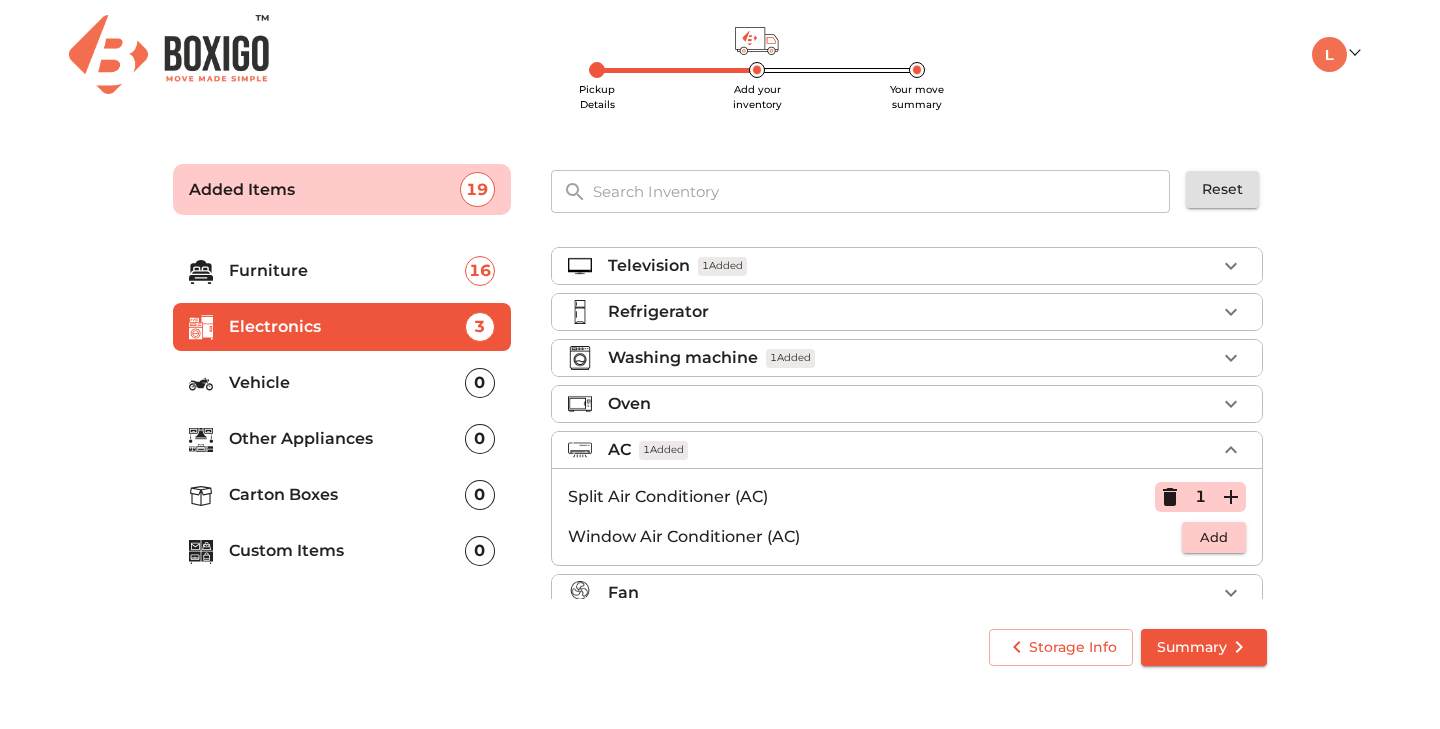 click on "AC 1  Added" at bounding box center (912, 450) 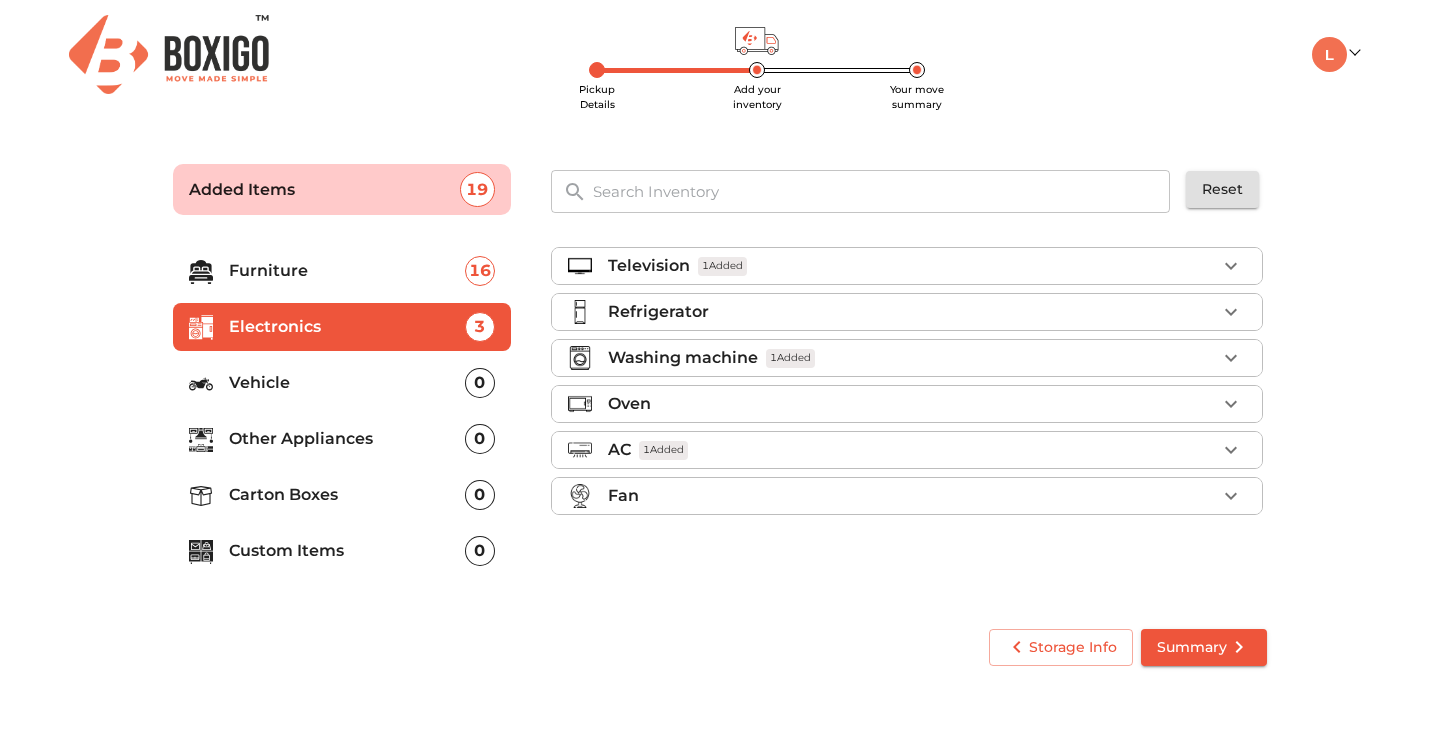 click on "Oven" at bounding box center (912, 404) 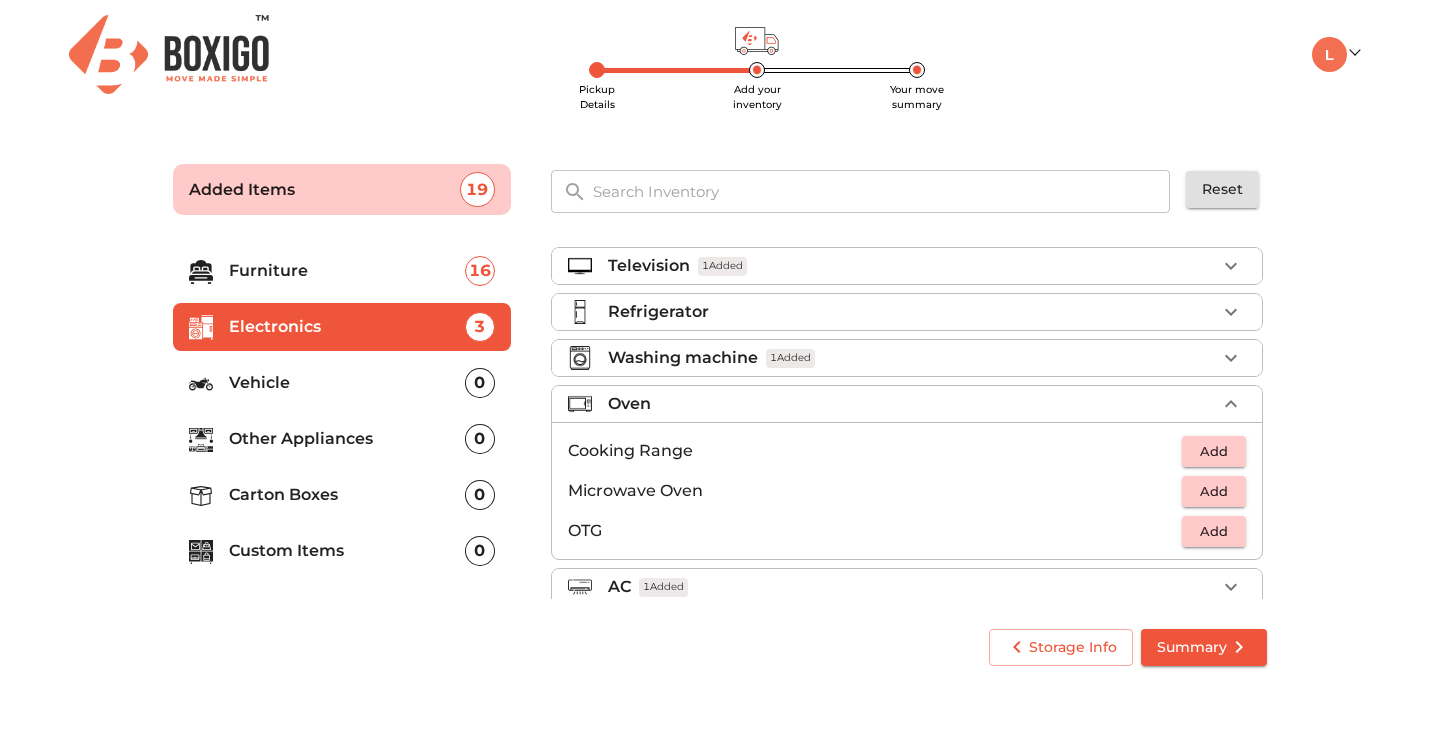click on "Add" at bounding box center [1214, 491] 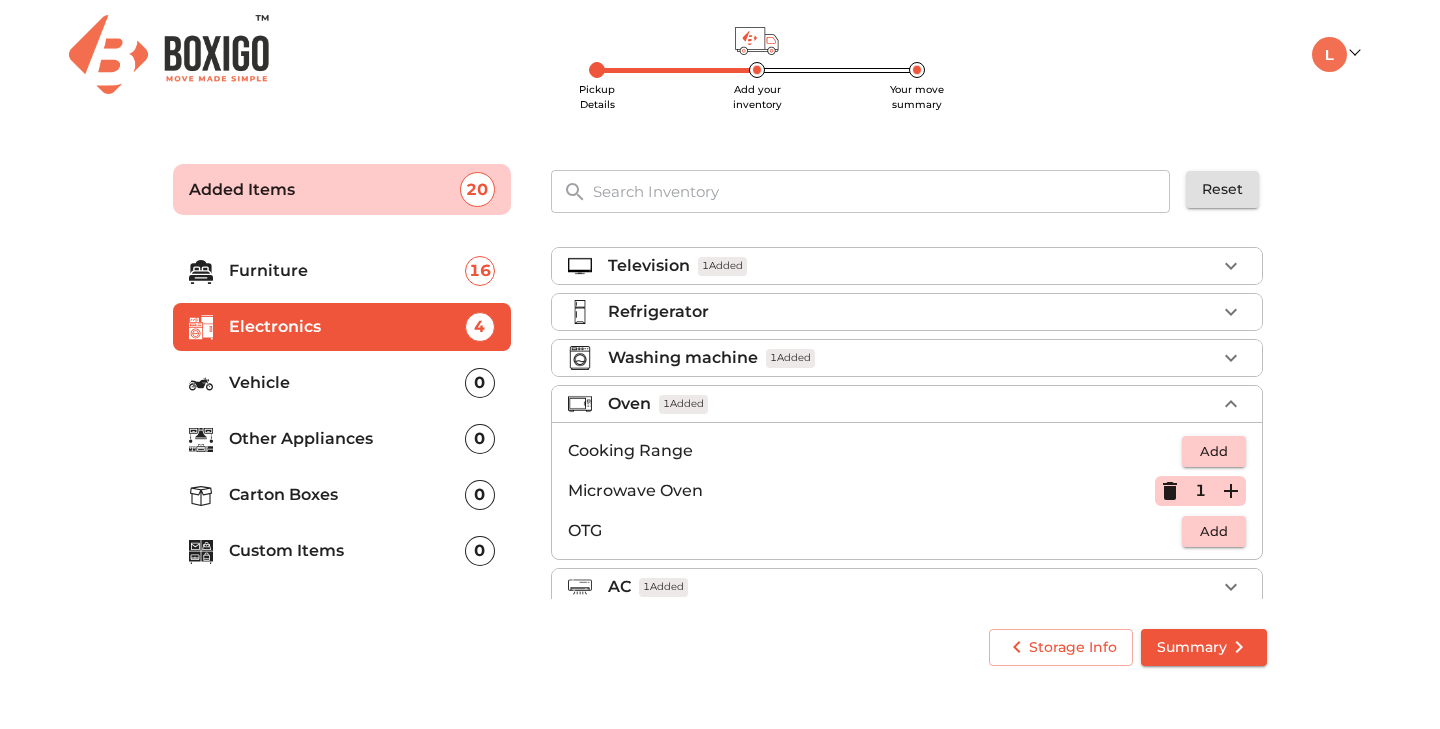 click on "Oven 1  Added" at bounding box center (912, 404) 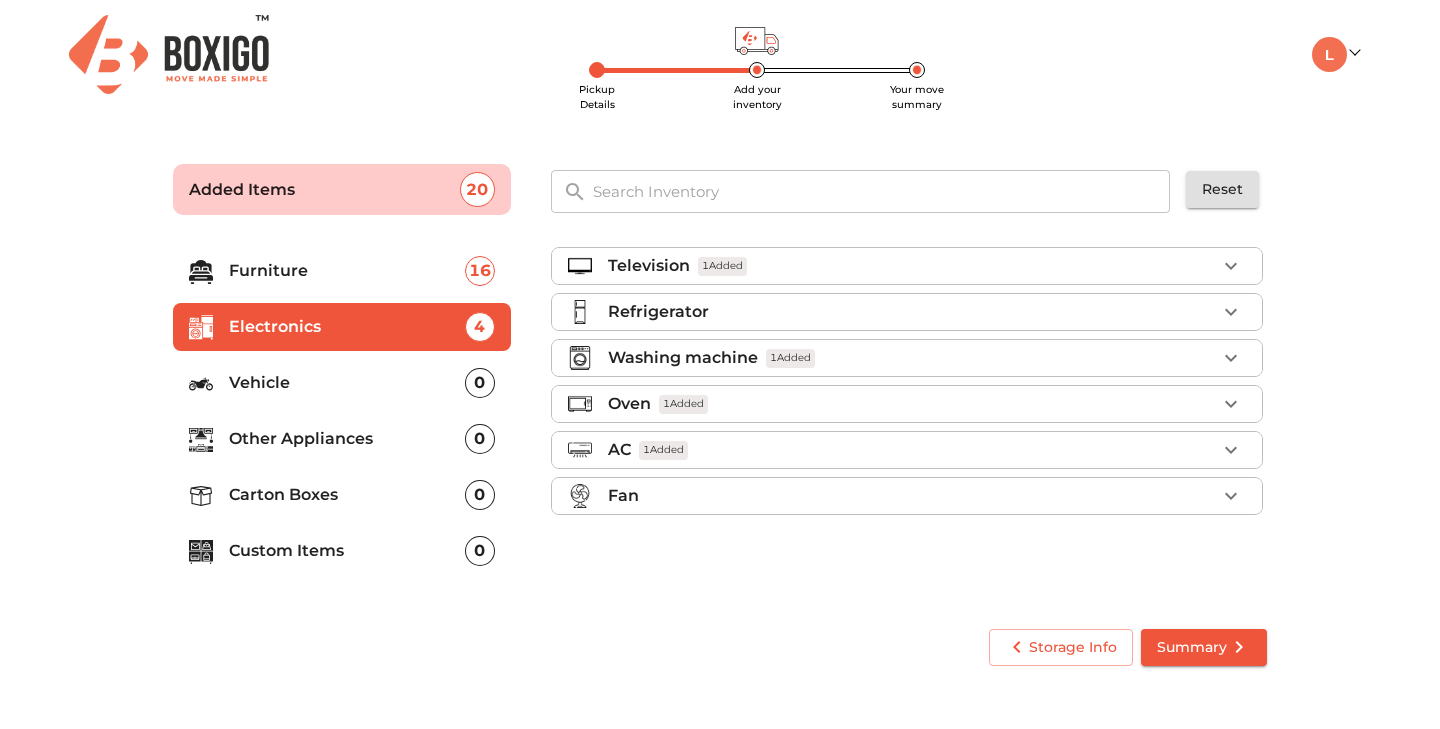 click on "Other Appliances" at bounding box center [347, 439] 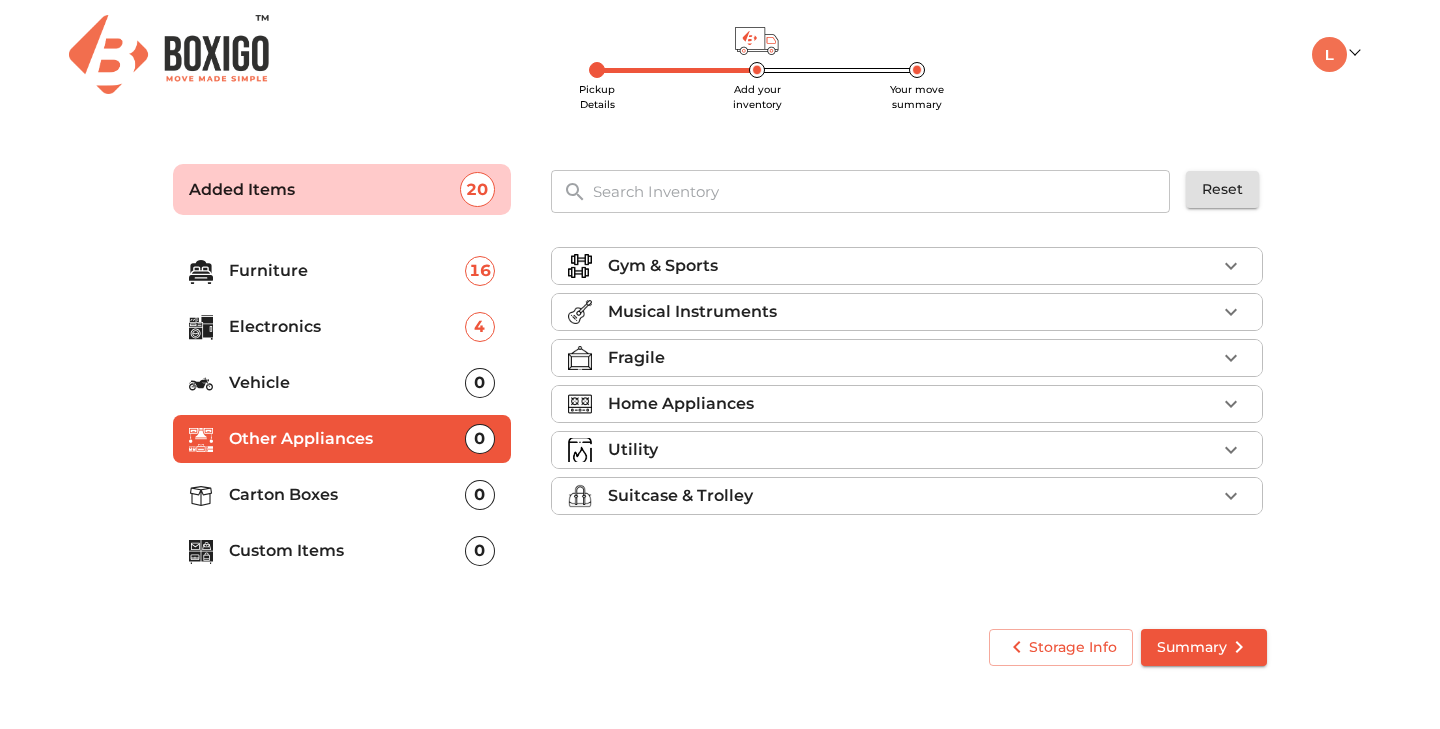 click on "Musical Instruments" at bounding box center (692, 312) 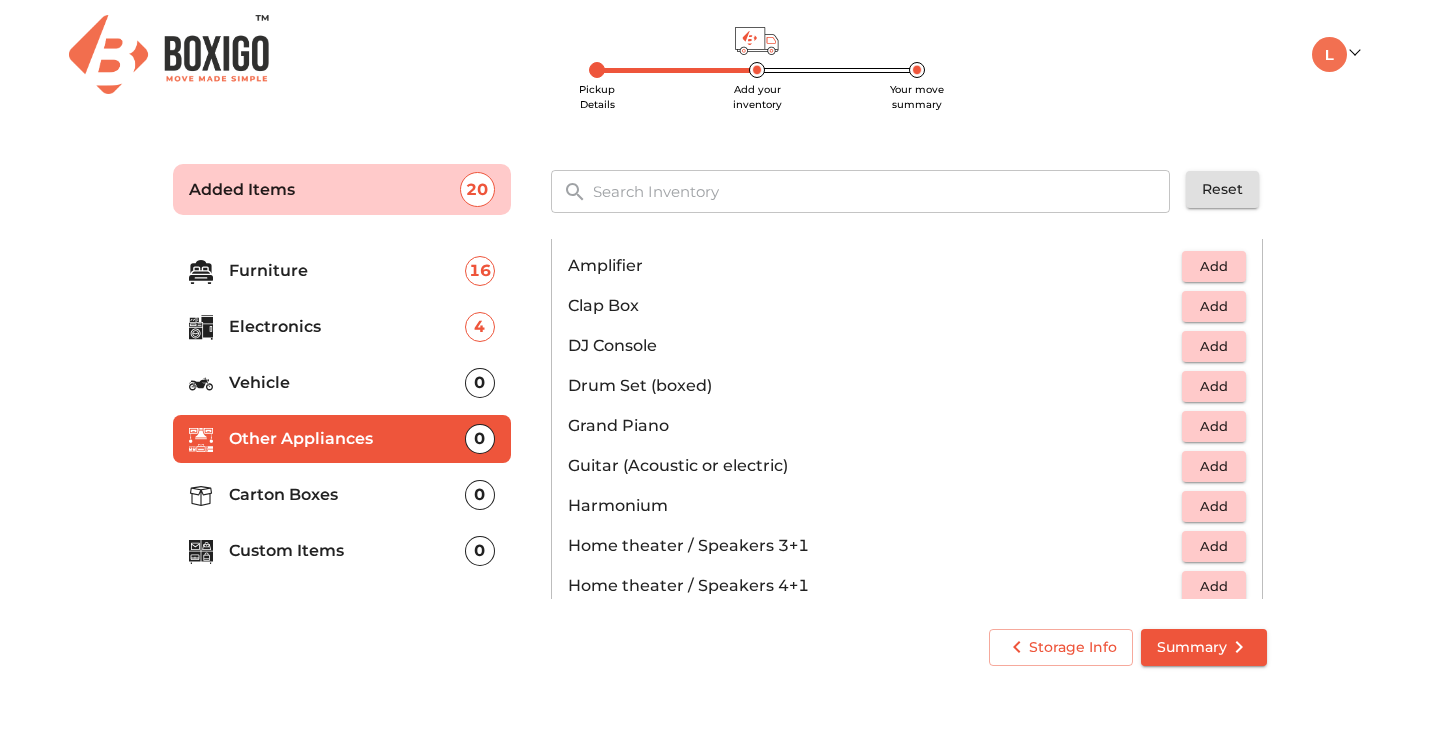 scroll, scrollTop: 100, scrollLeft: 0, axis: vertical 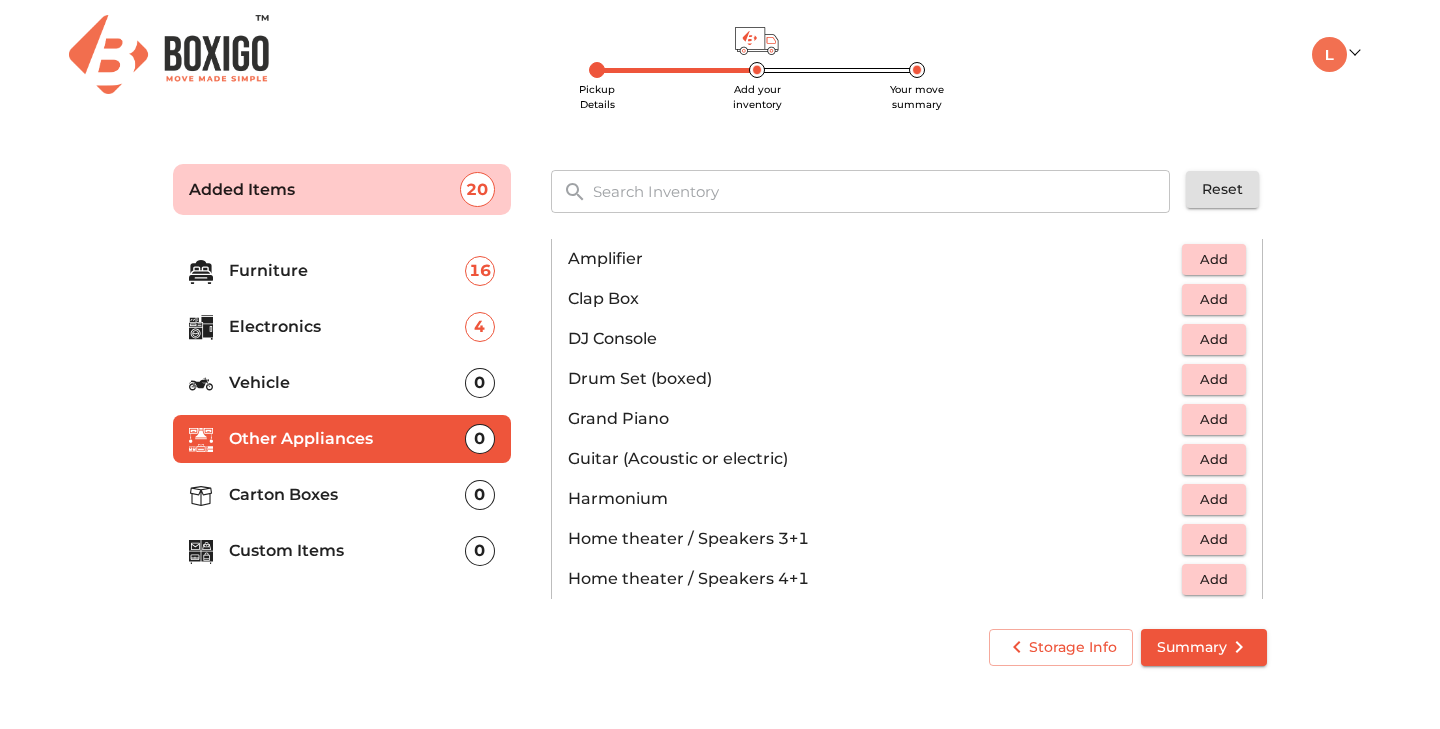 click on "Add" at bounding box center [1214, 459] 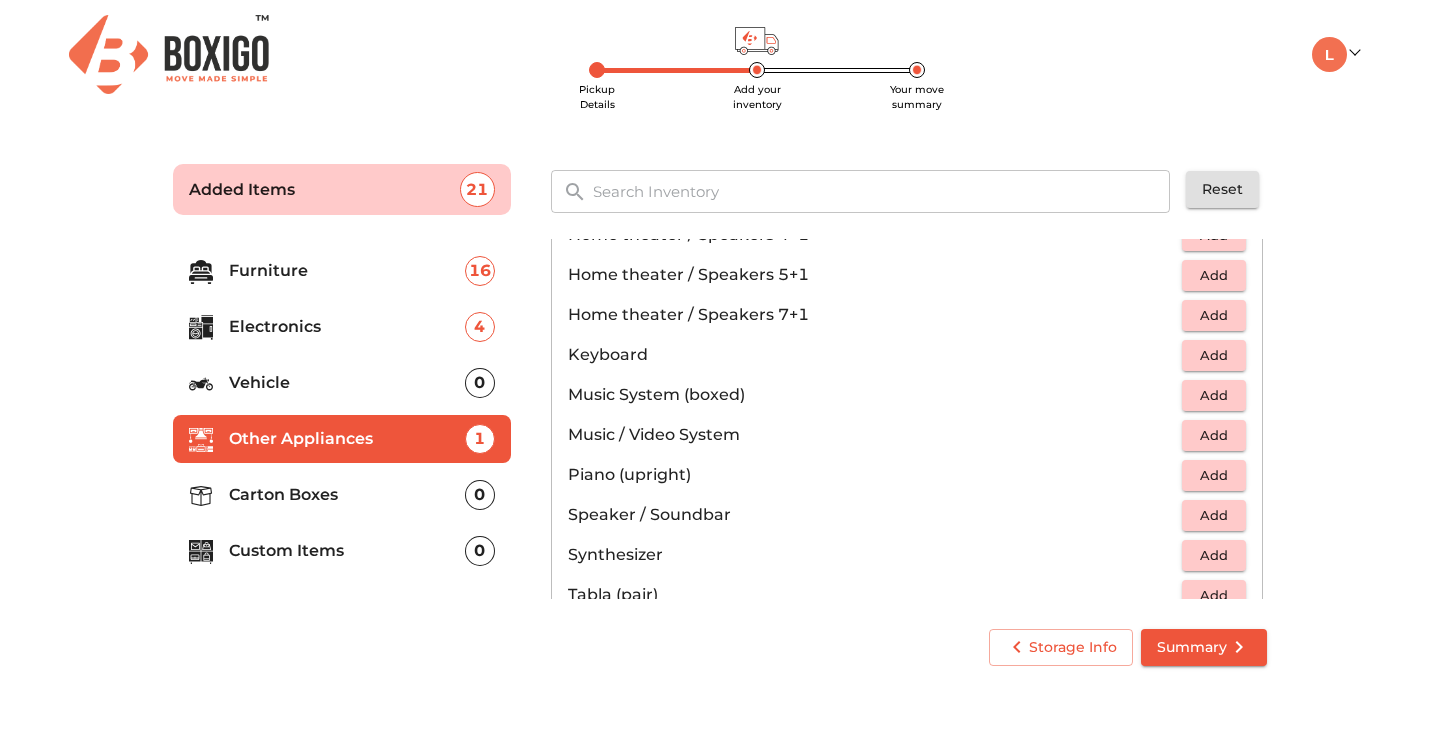 scroll, scrollTop: 459, scrollLeft: 0, axis: vertical 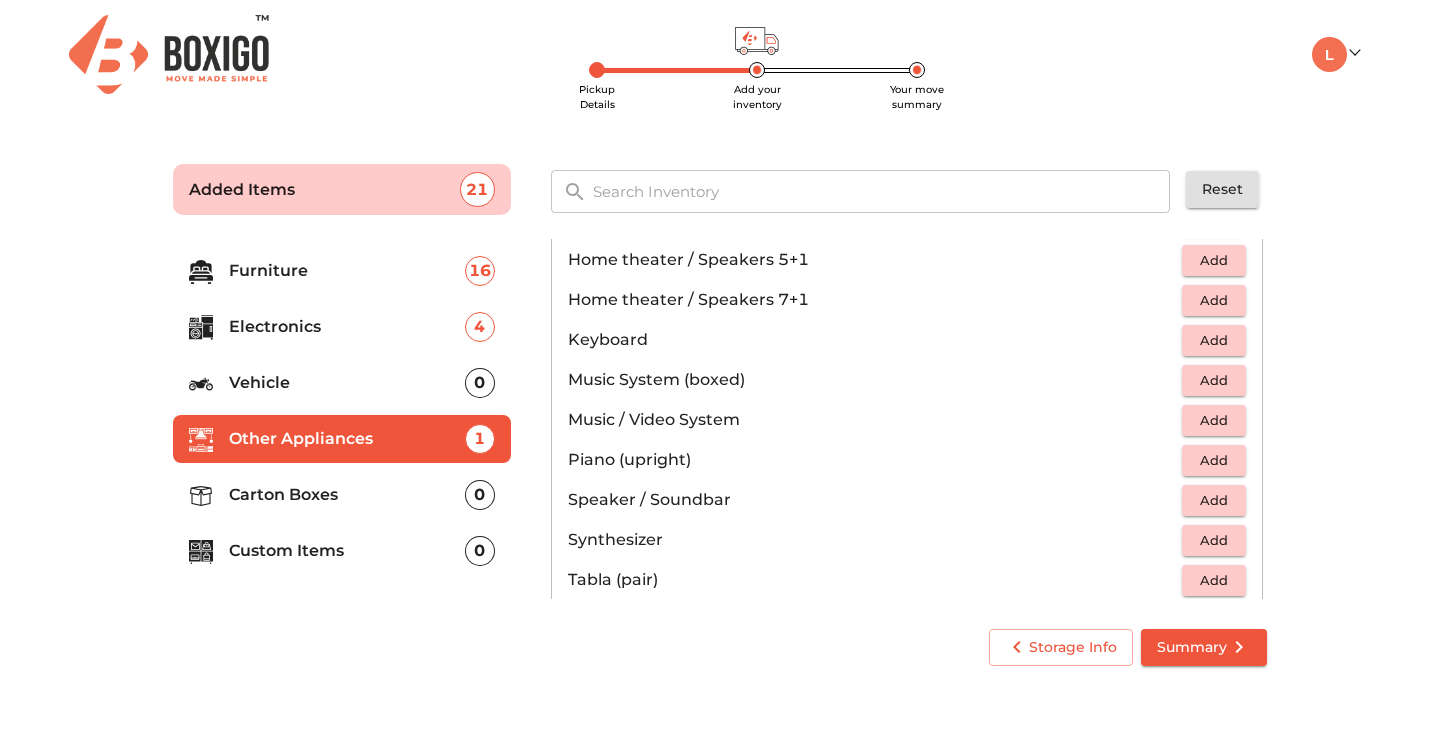 click on "Add" at bounding box center (1214, 500) 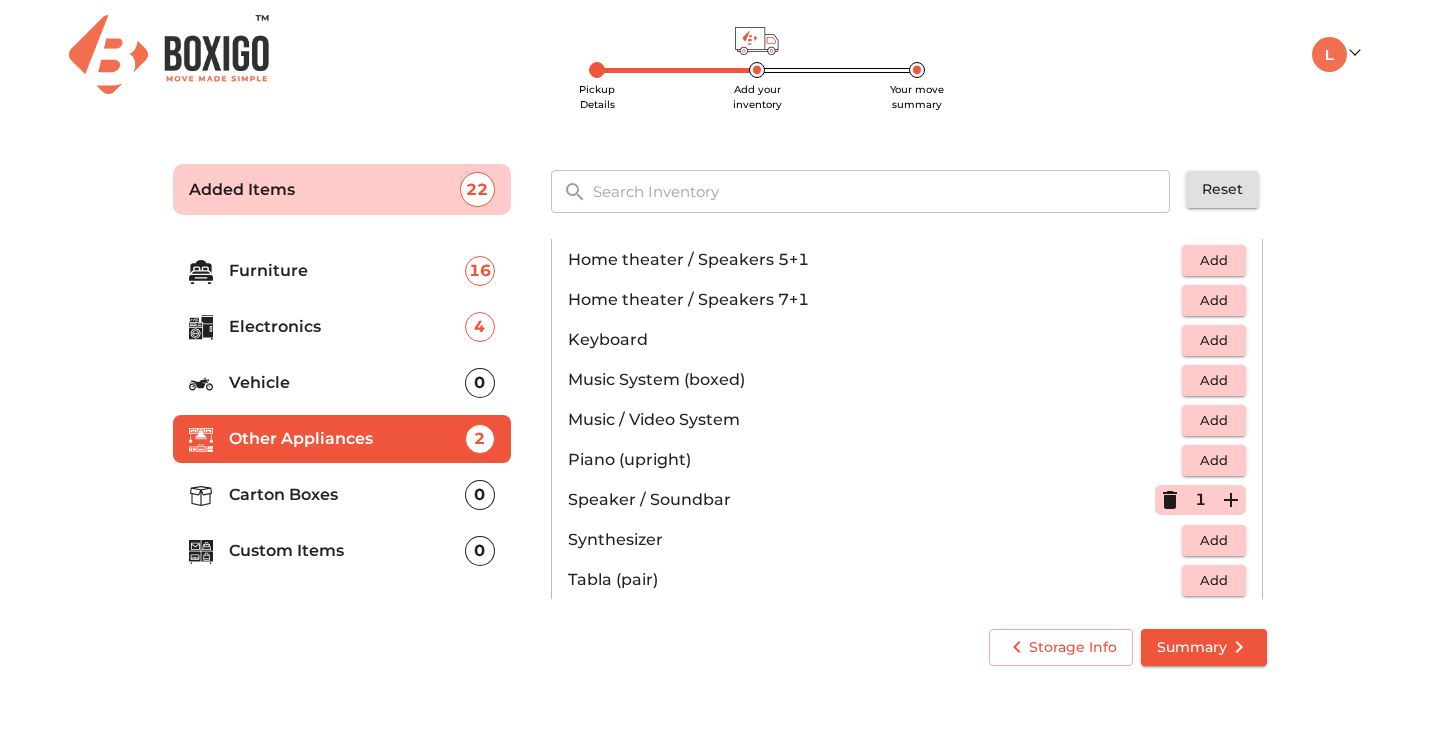 click 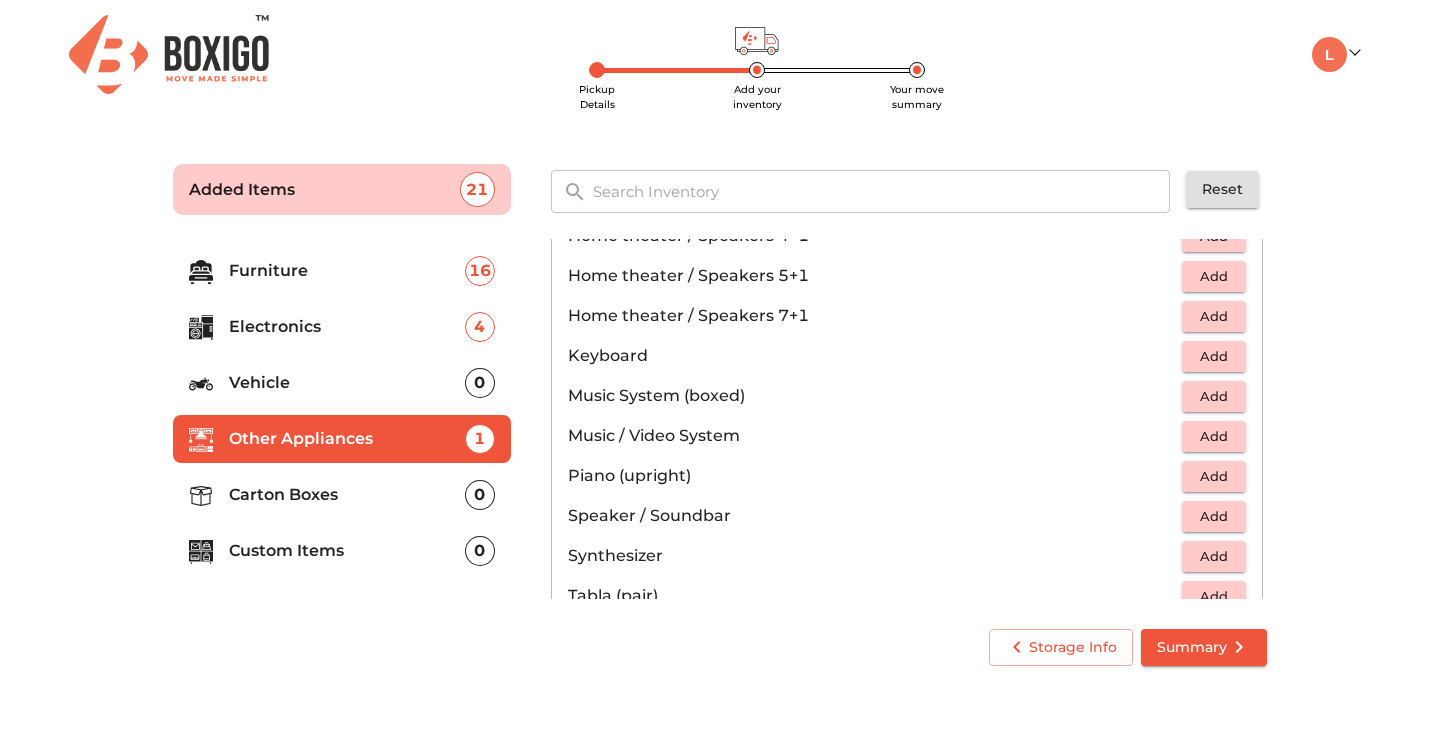 scroll, scrollTop: 450, scrollLeft: 0, axis: vertical 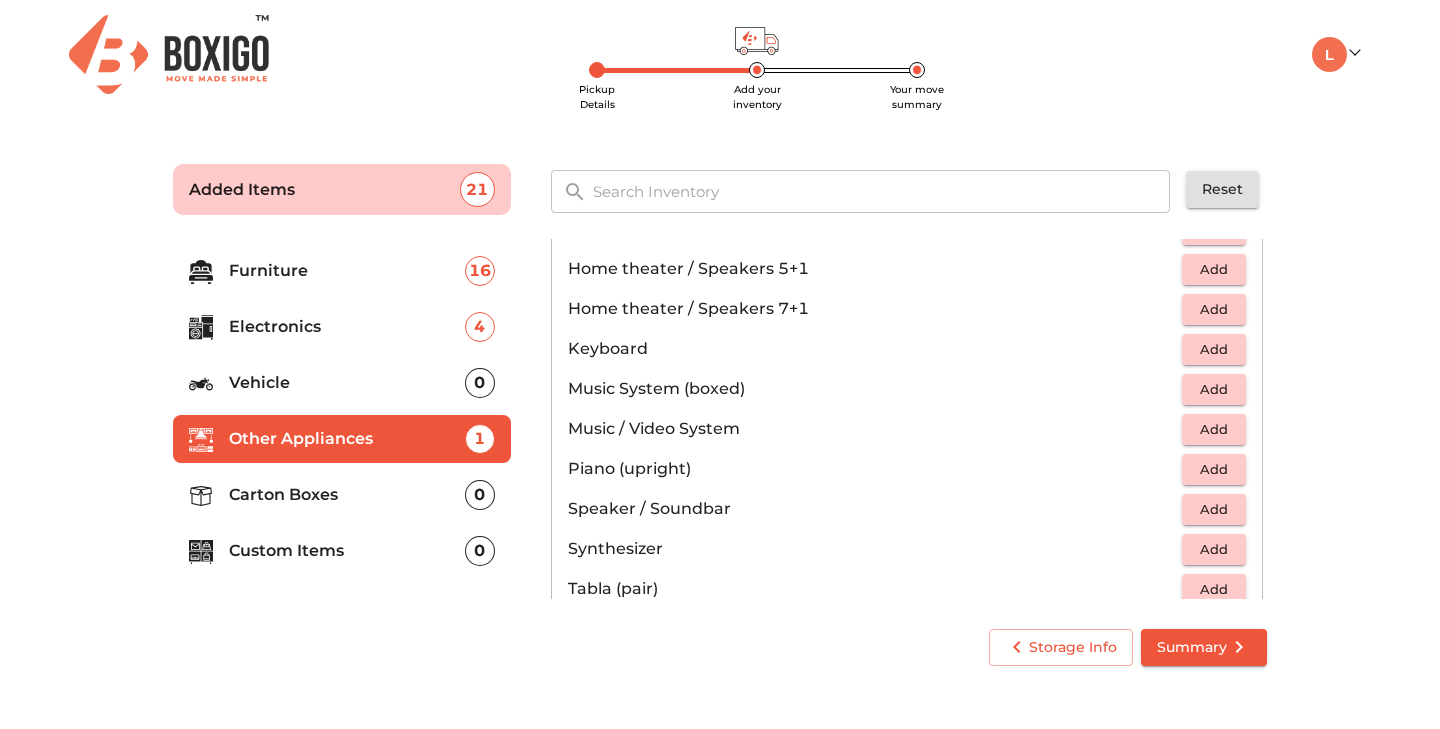 click on "Add" at bounding box center (1214, 429) 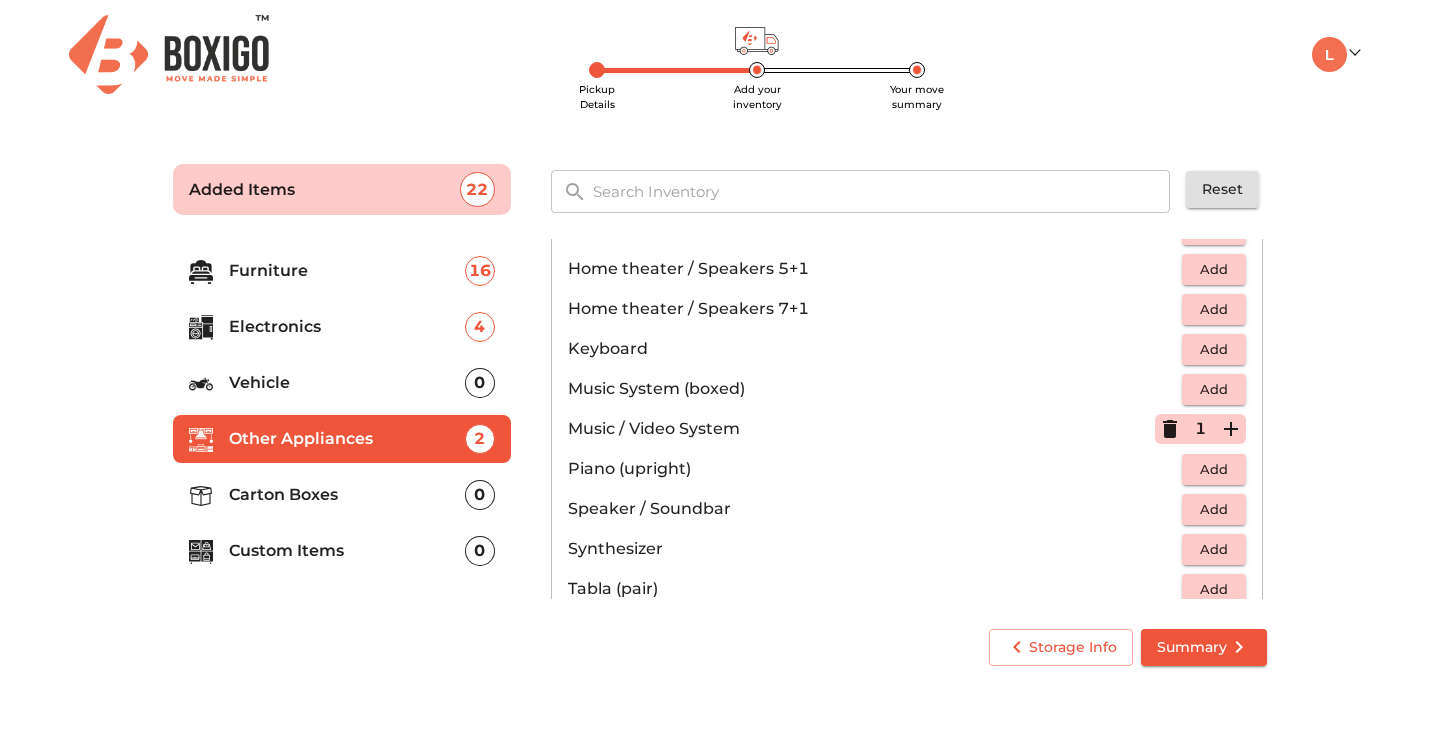 click 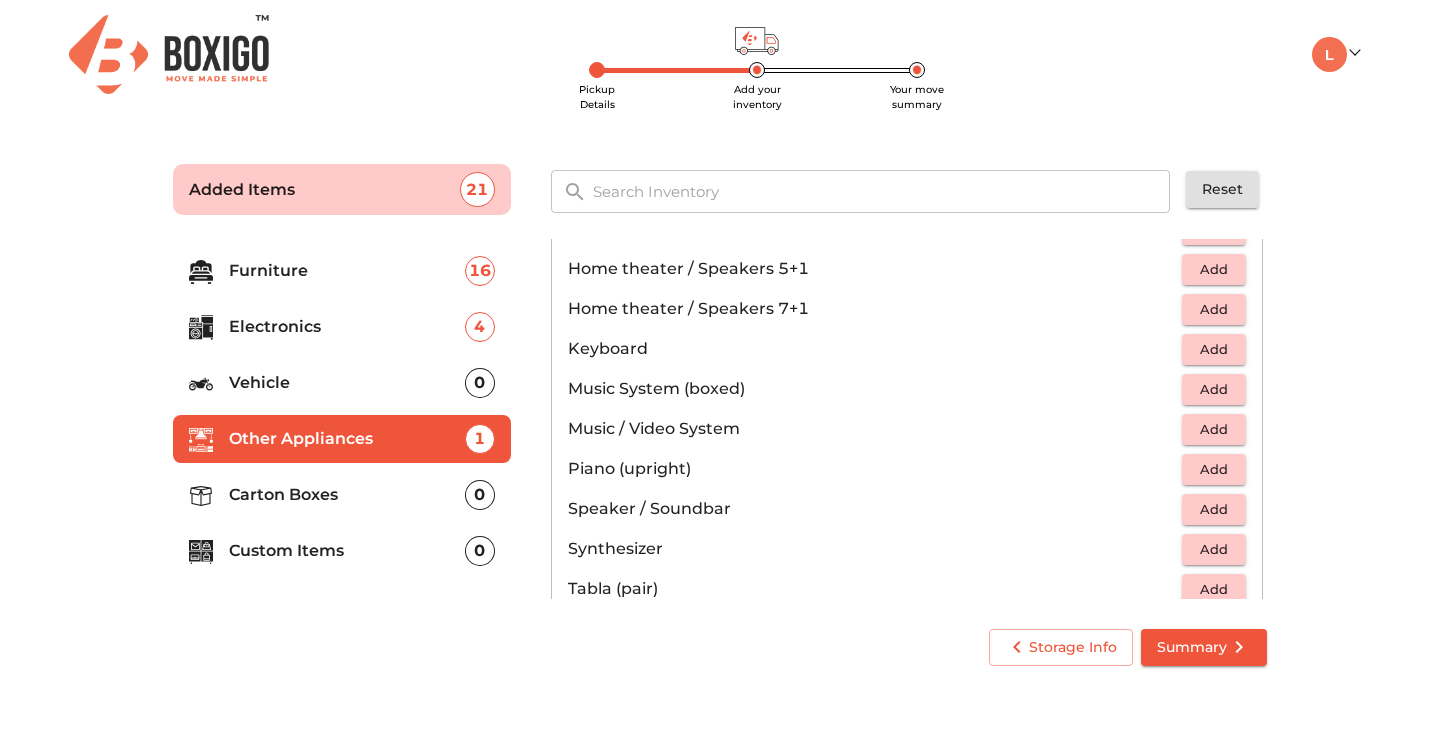 click on "Add" at bounding box center (1214, 509) 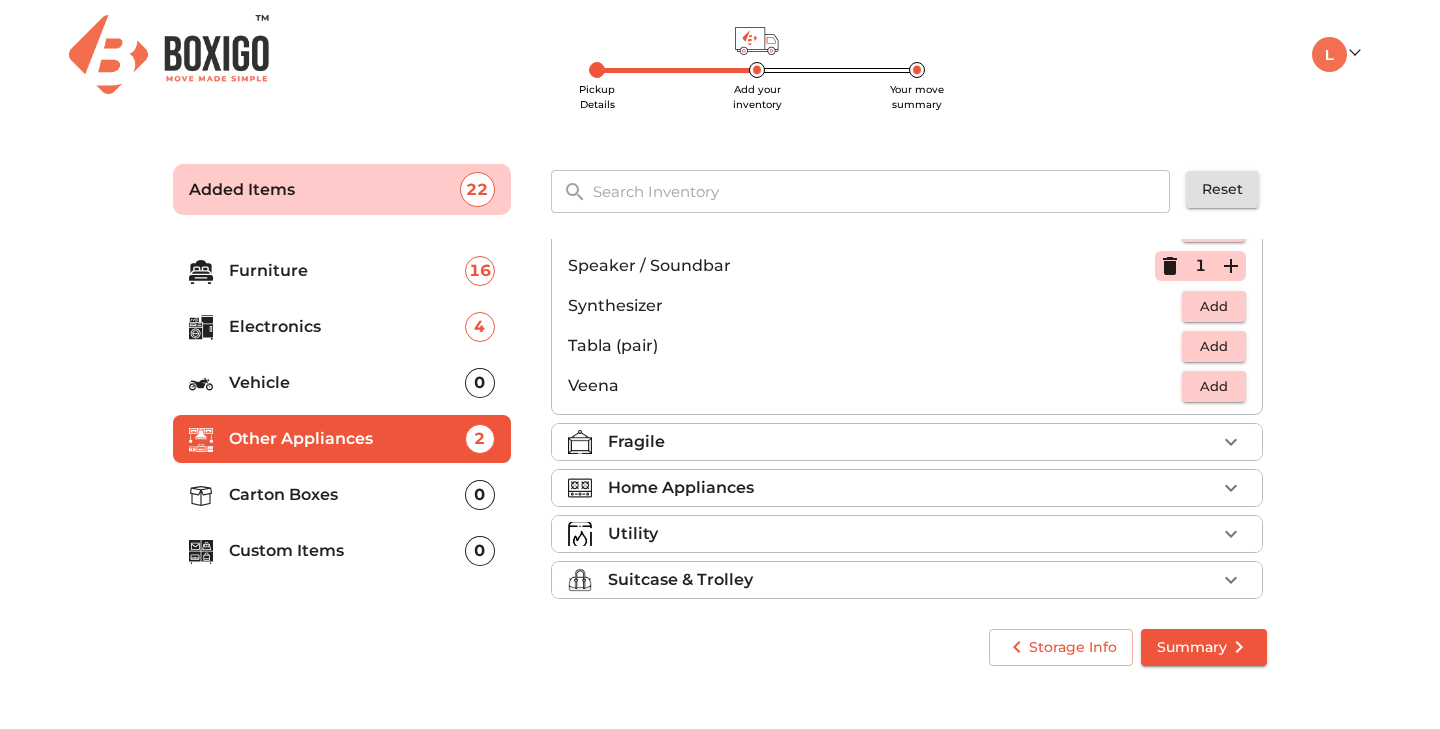 scroll, scrollTop: 709, scrollLeft: 0, axis: vertical 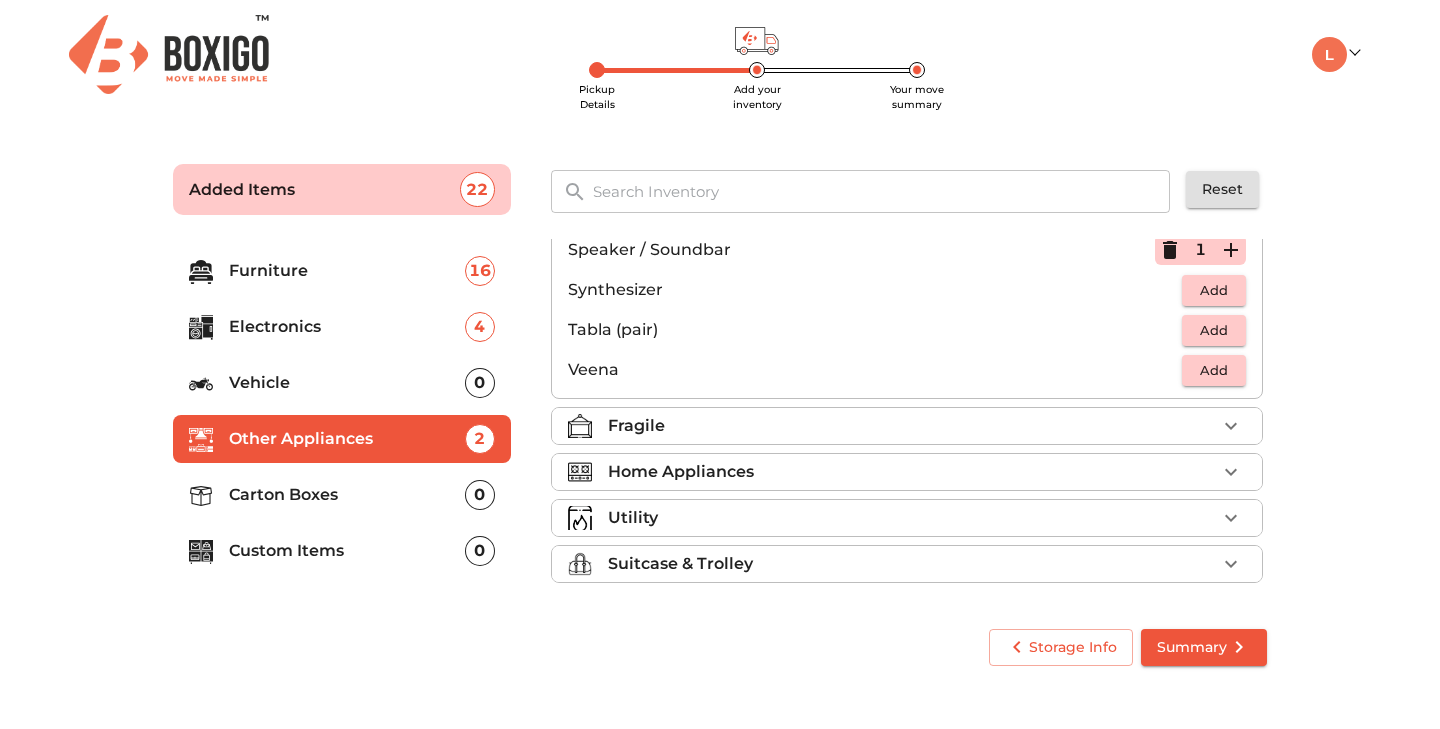 click on "Fragile" at bounding box center [907, 426] 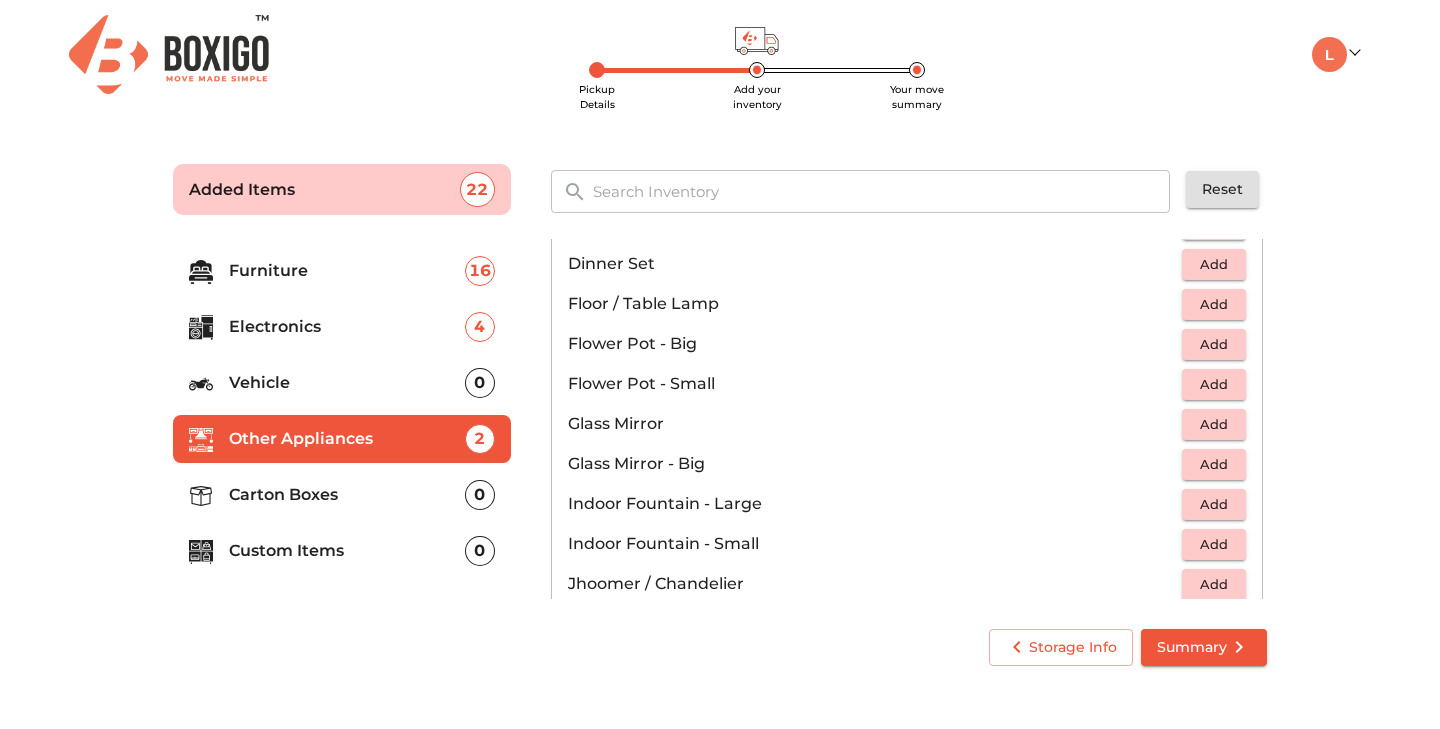 scroll, scrollTop: 519, scrollLeft: 0, axis: vertical 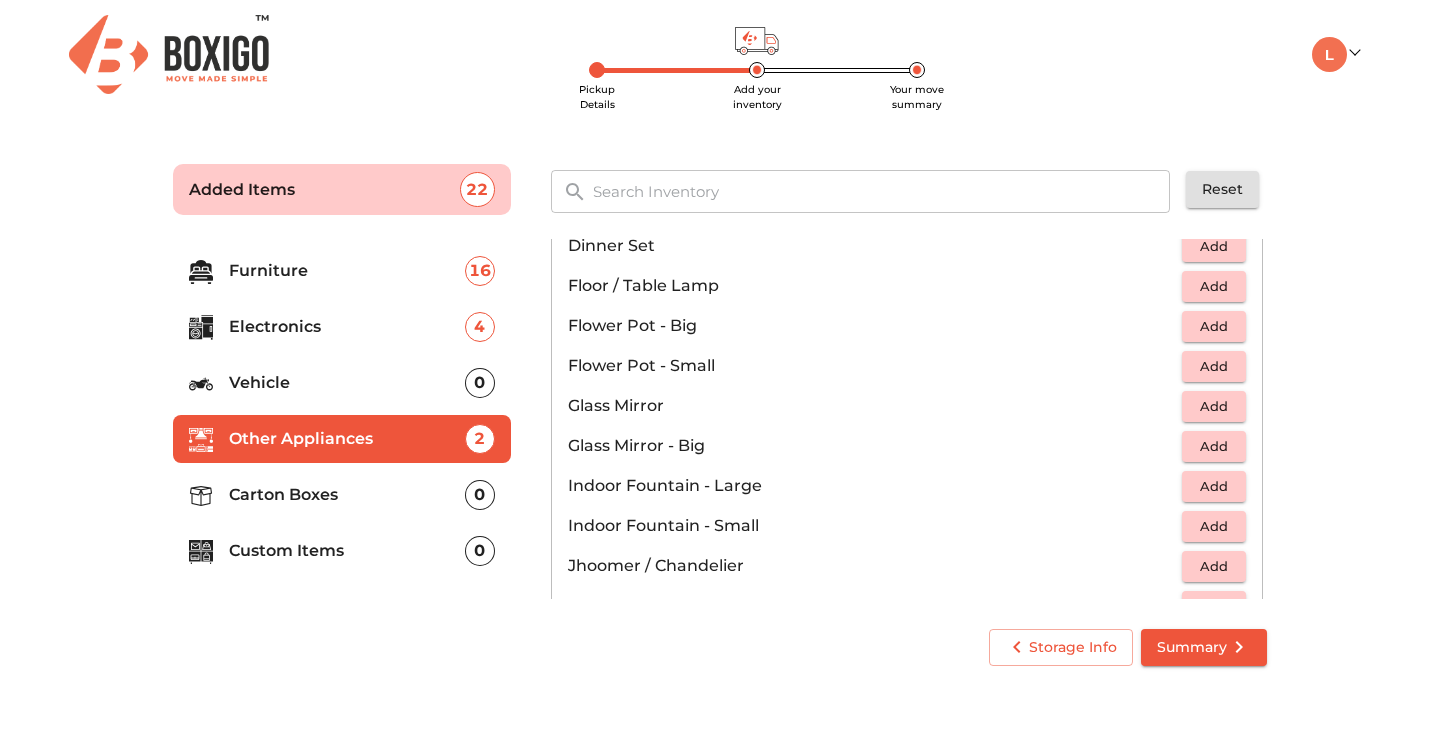click on "Add" at bounding box center (1214, 406) 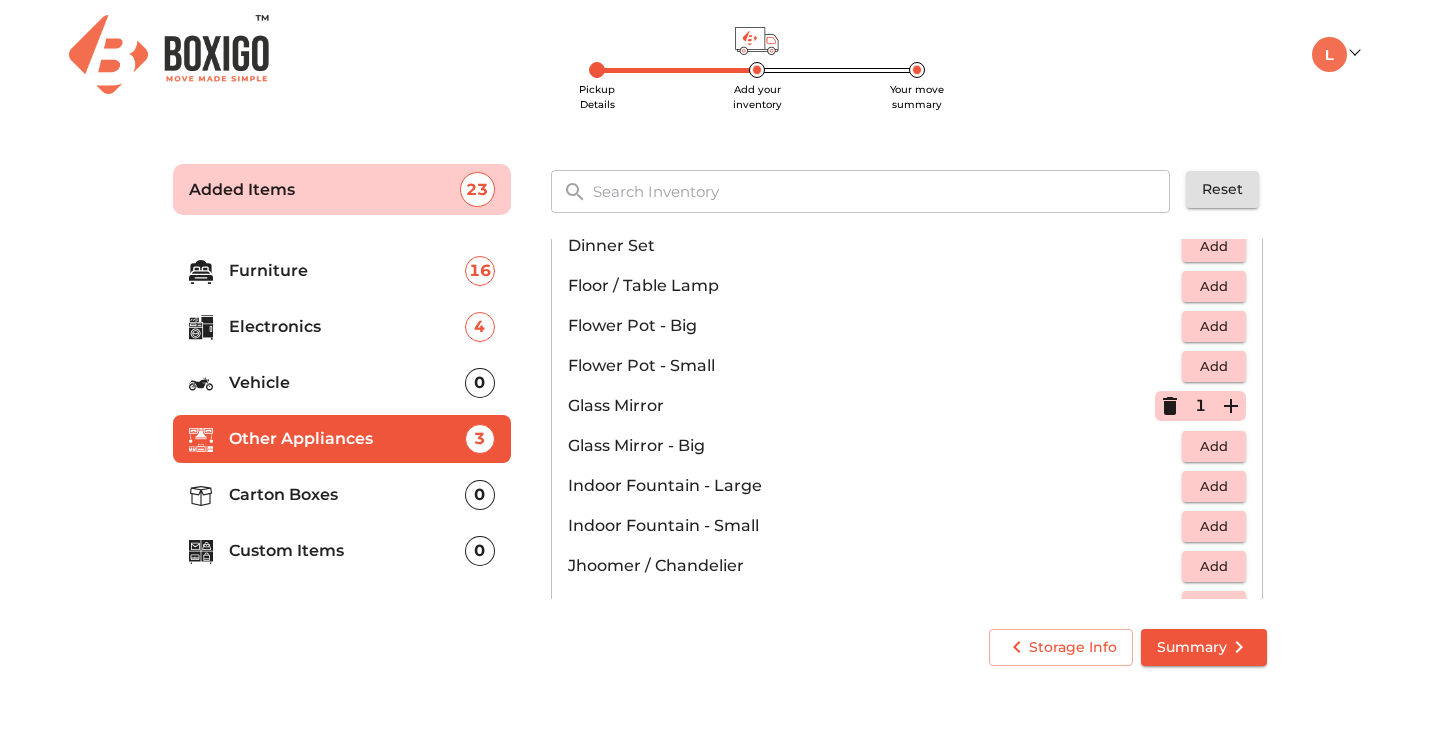 click on "Add" at bounding box center (1214, 446) 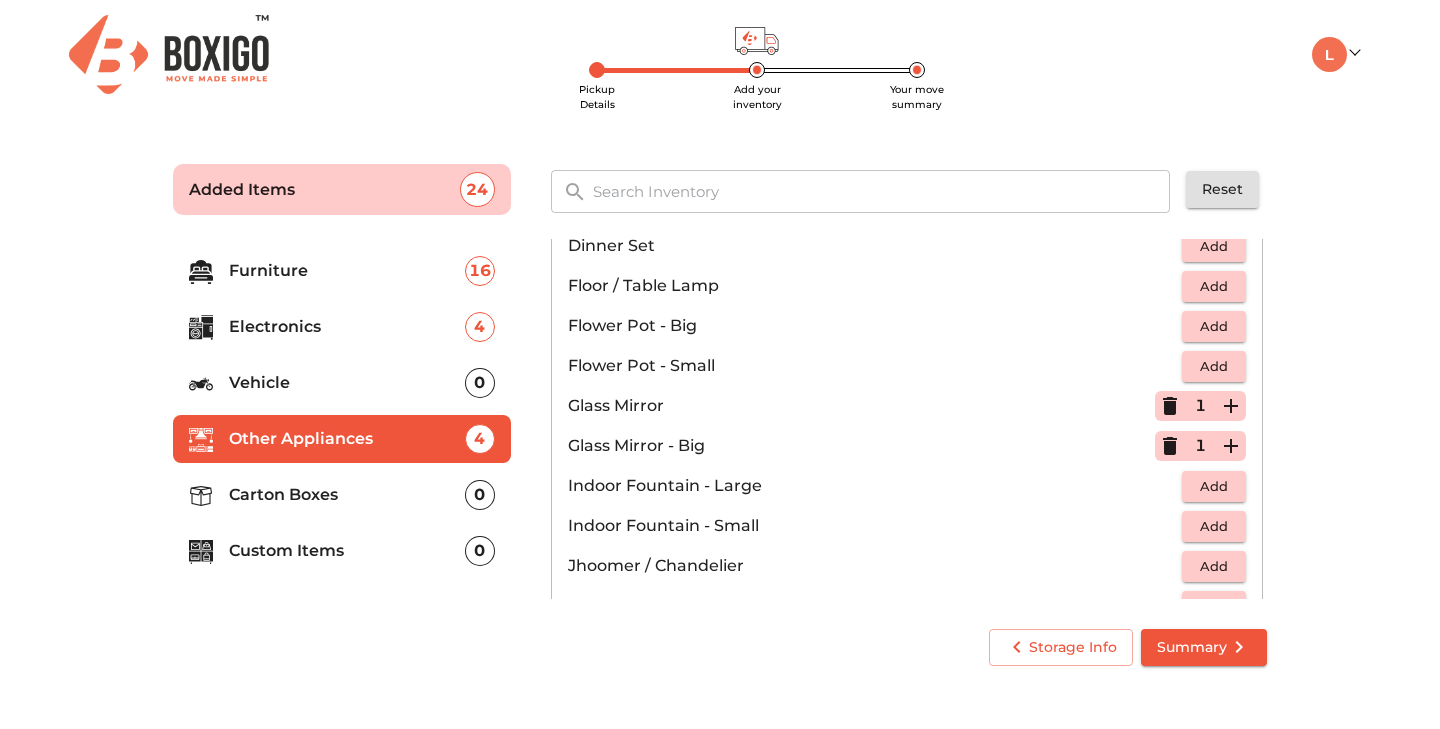 click 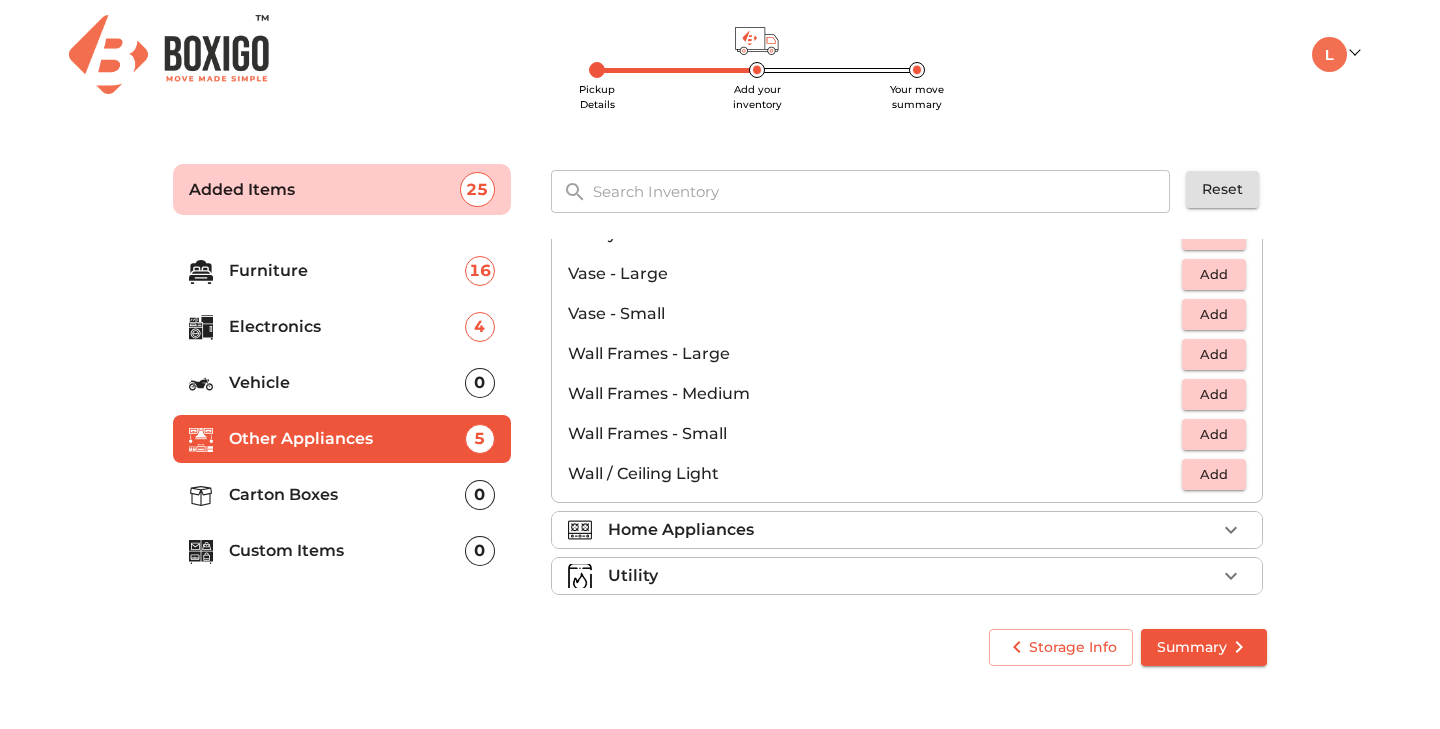 scroll, scrollTop: 1349, scrollLeft: 0, axis: vertical 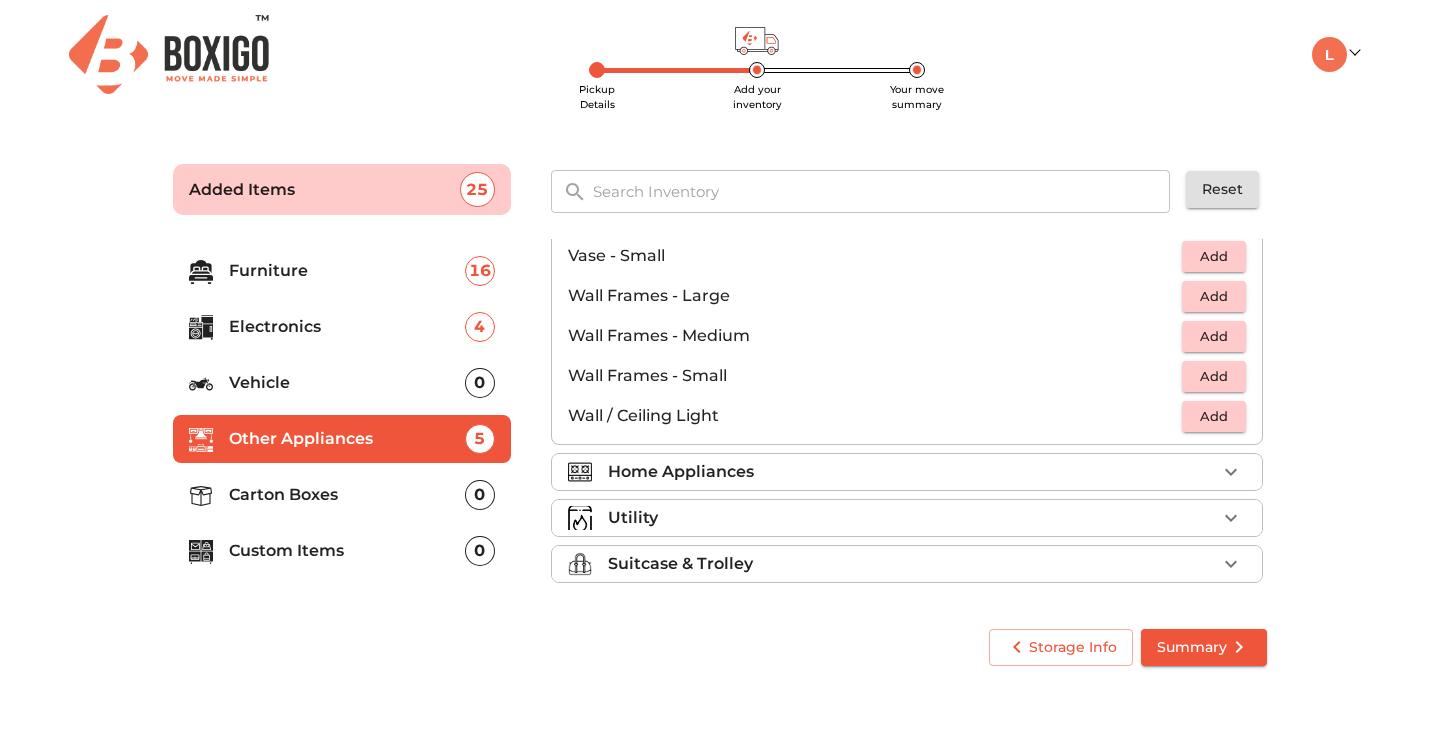 click on "Home Appliances" at bounding box center [912, 472] 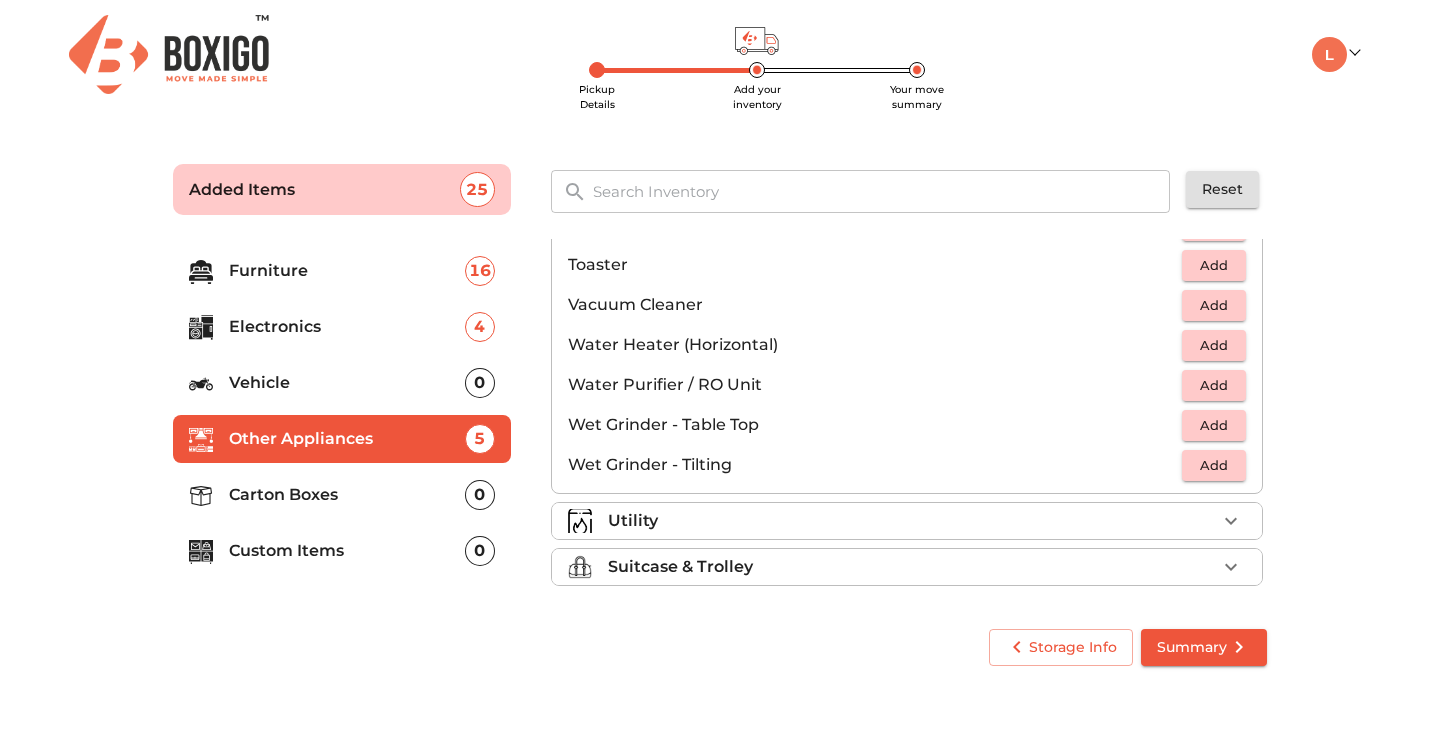 scroll, scrollTop: 1389, scrollLeft: 0, axis: vertical 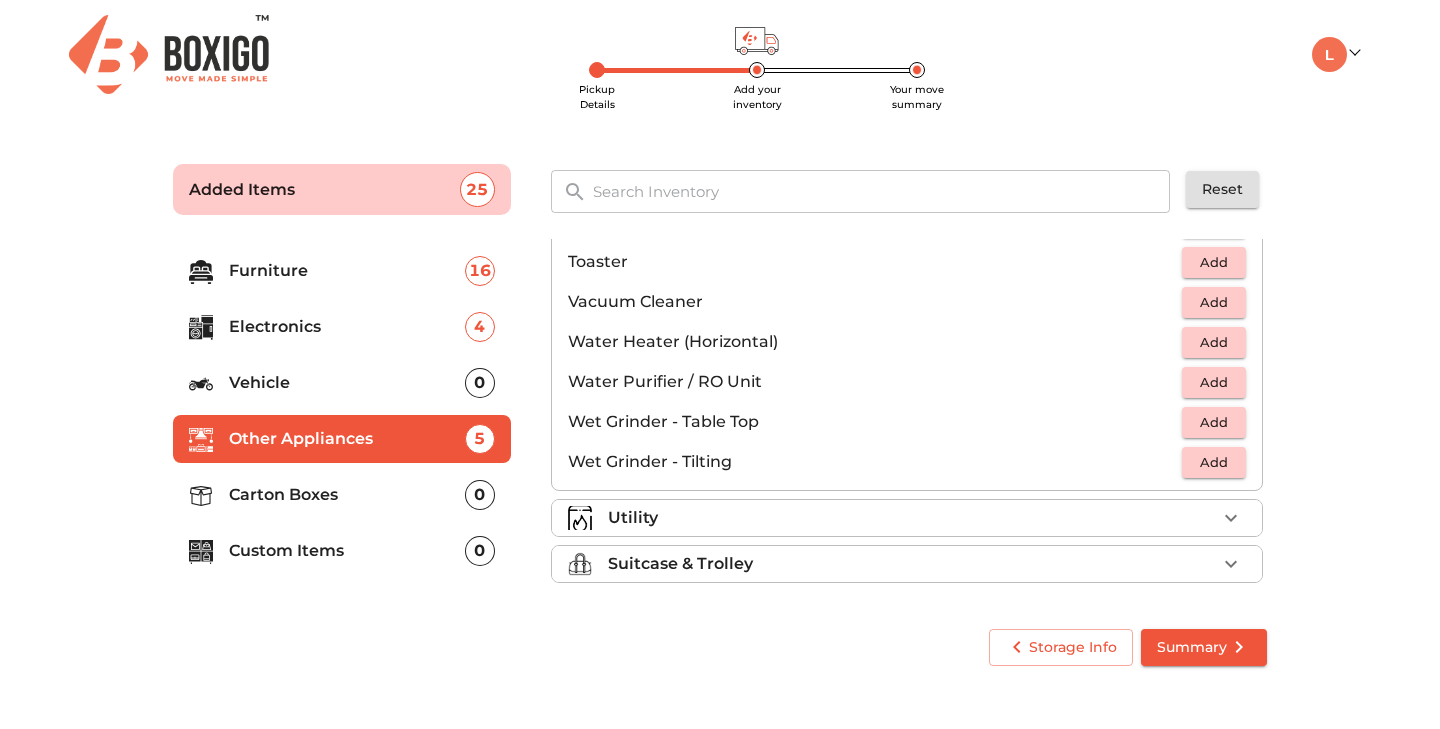 click on "Utility" at bounding box center (912, 518) 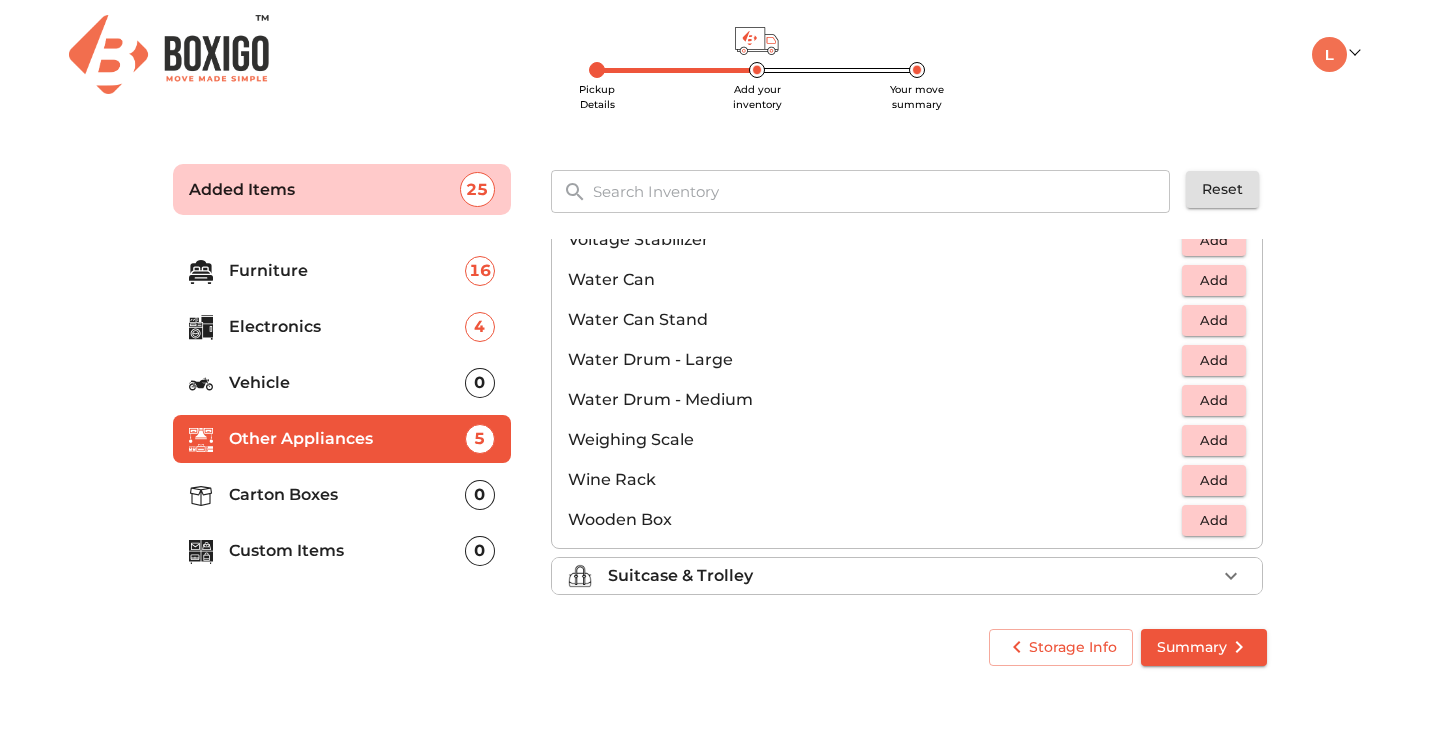 scroll, scrollTop: 1509, scrollLeft: 0, axis: vertical 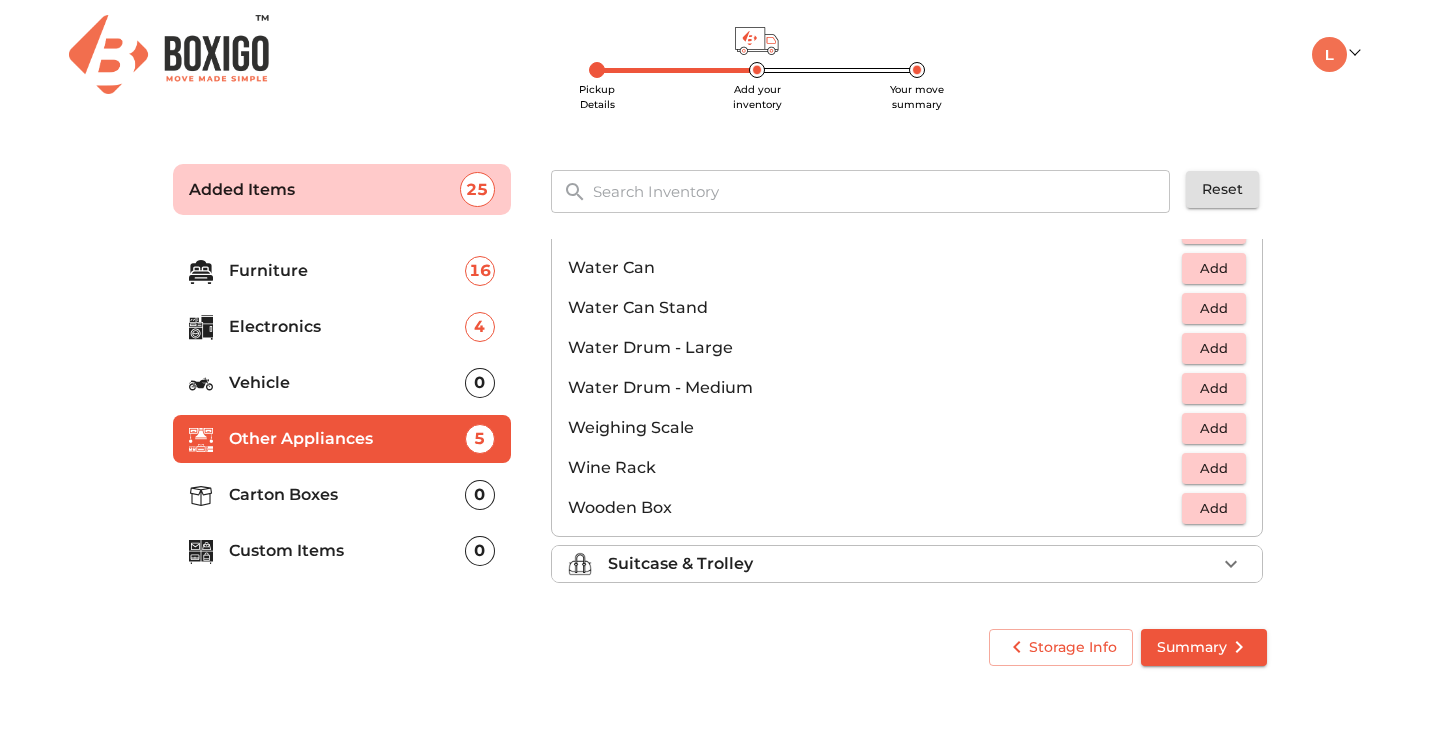 click on "Suitcase & Trolley" at bounding box center [912, 564] 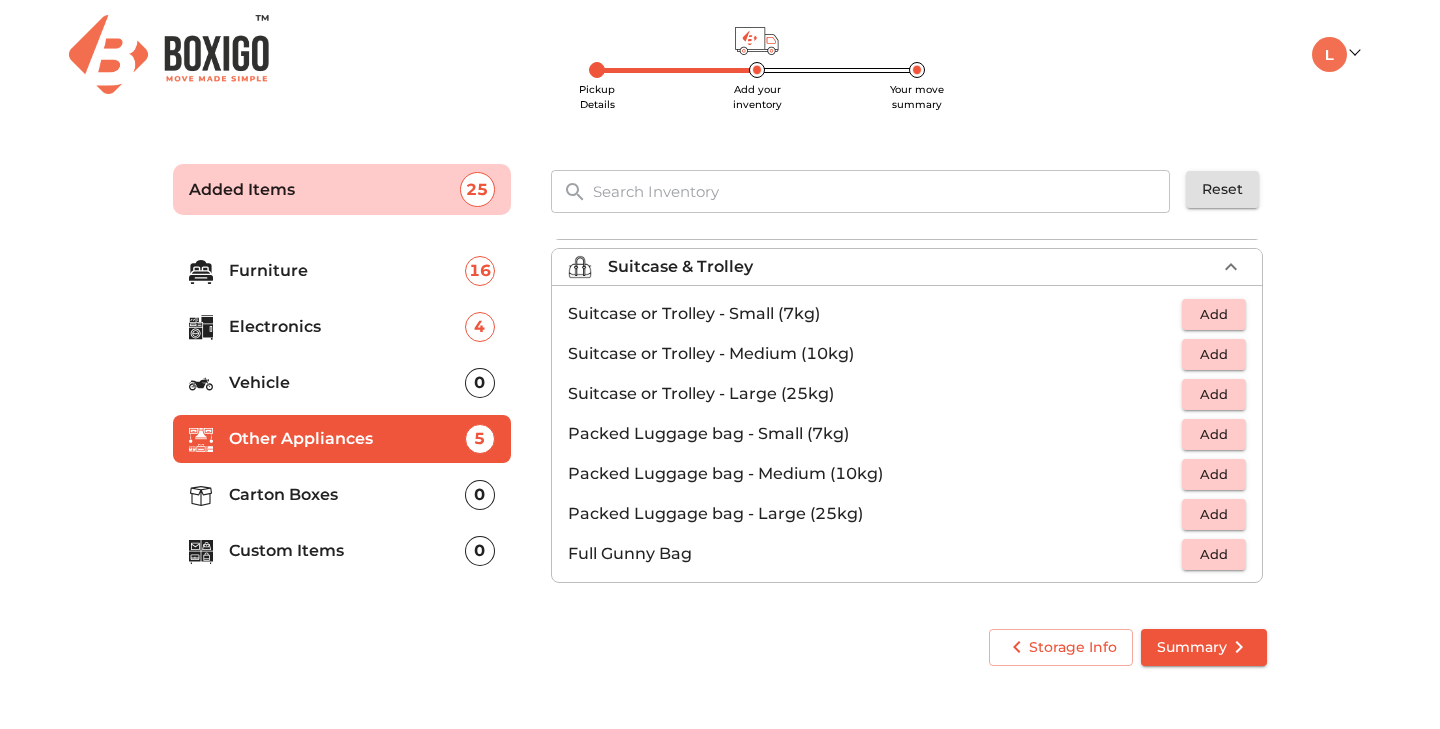 scroll, scrollTop: 229, scrollLeft: 0, axis: vertical 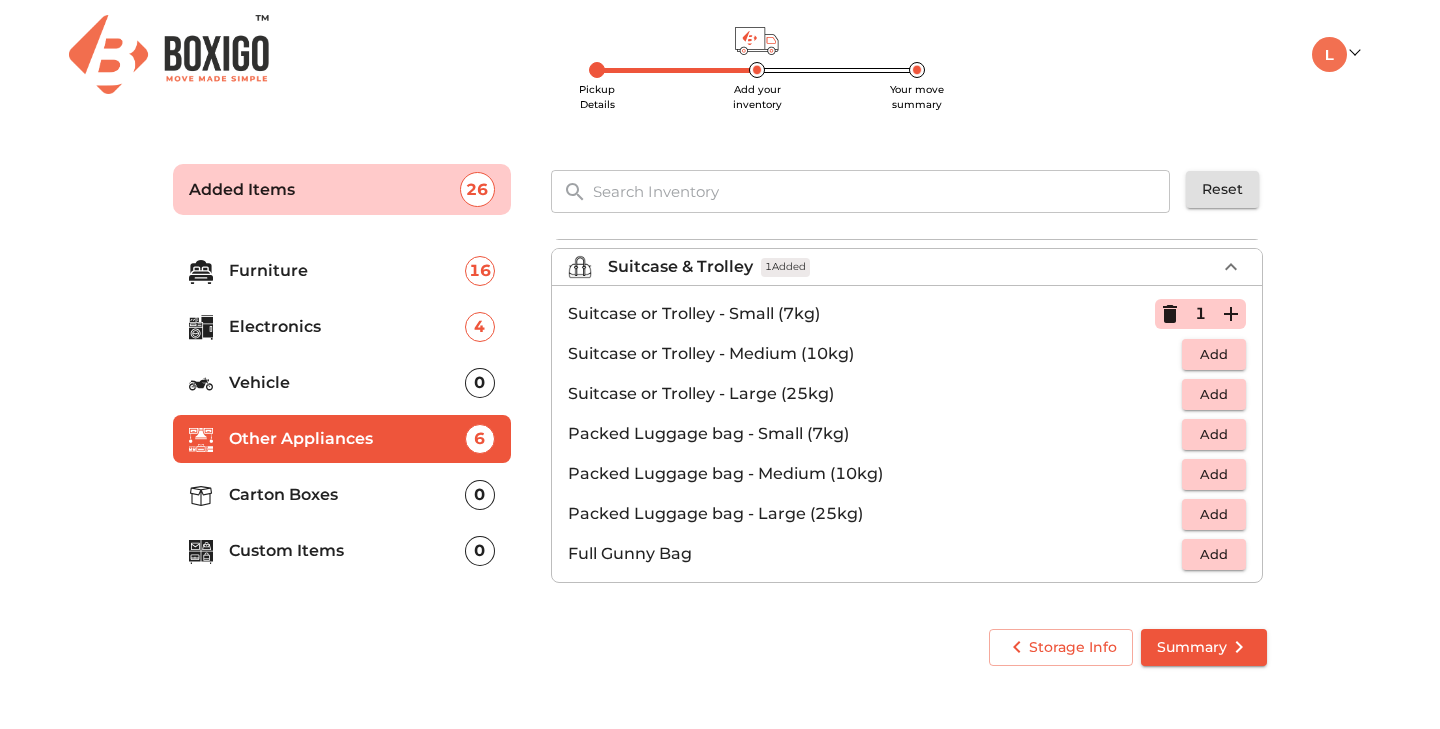 click 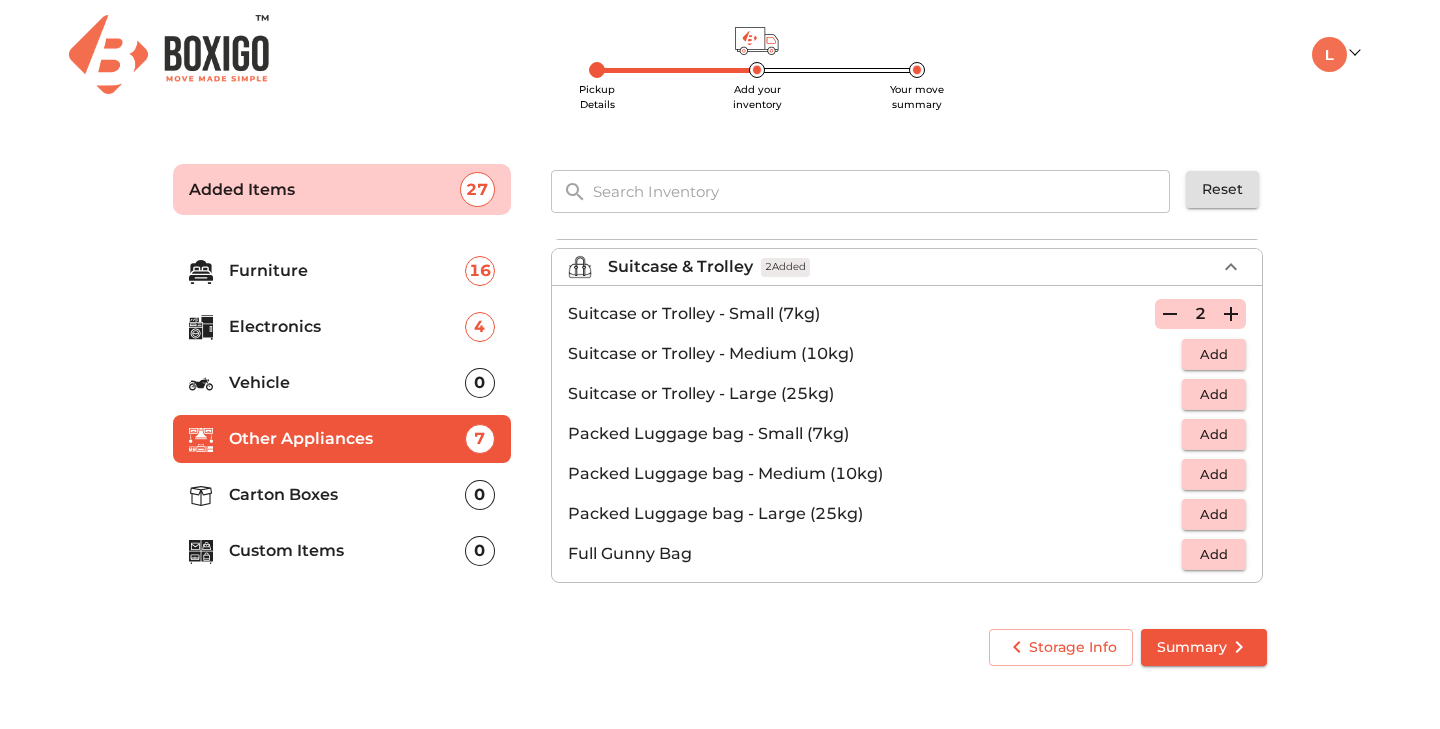 click on "Add" at bounding box center [1214, 354] 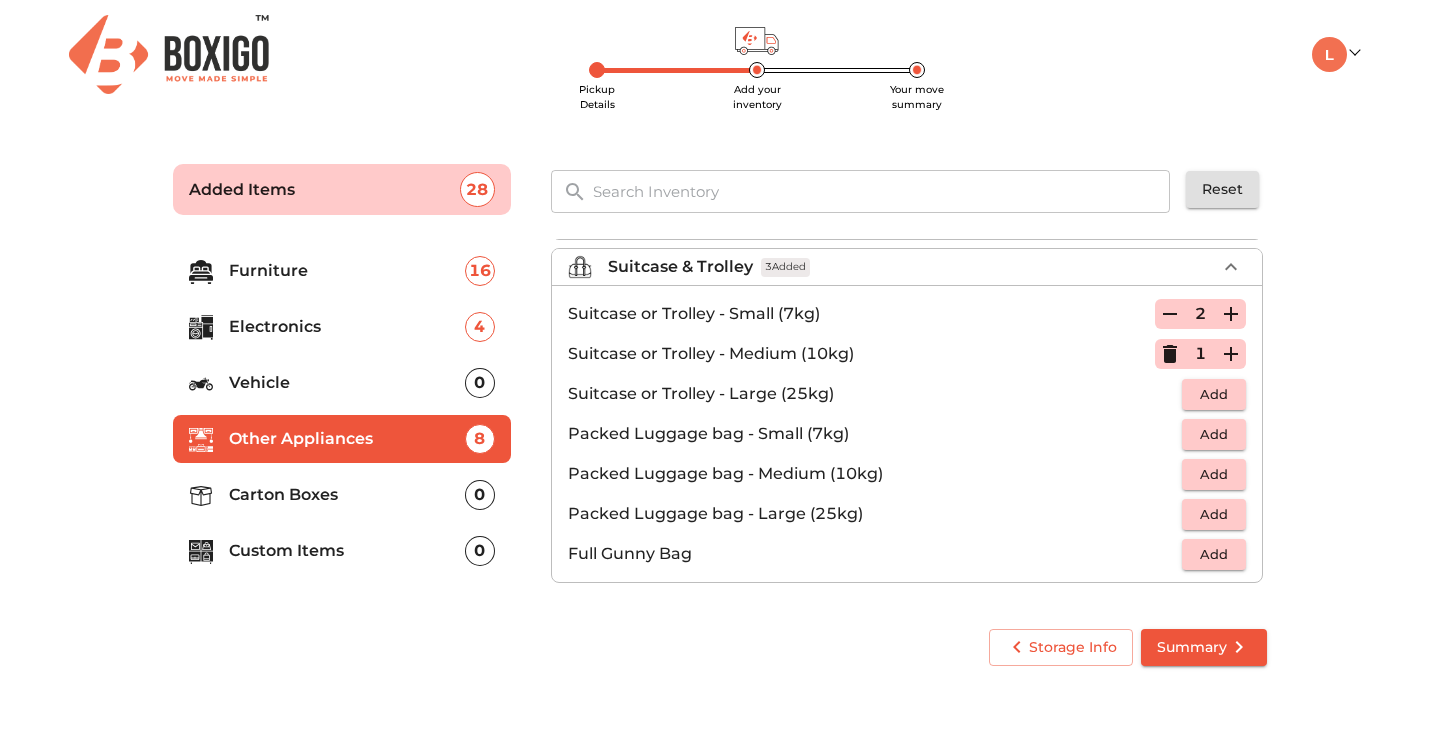 click 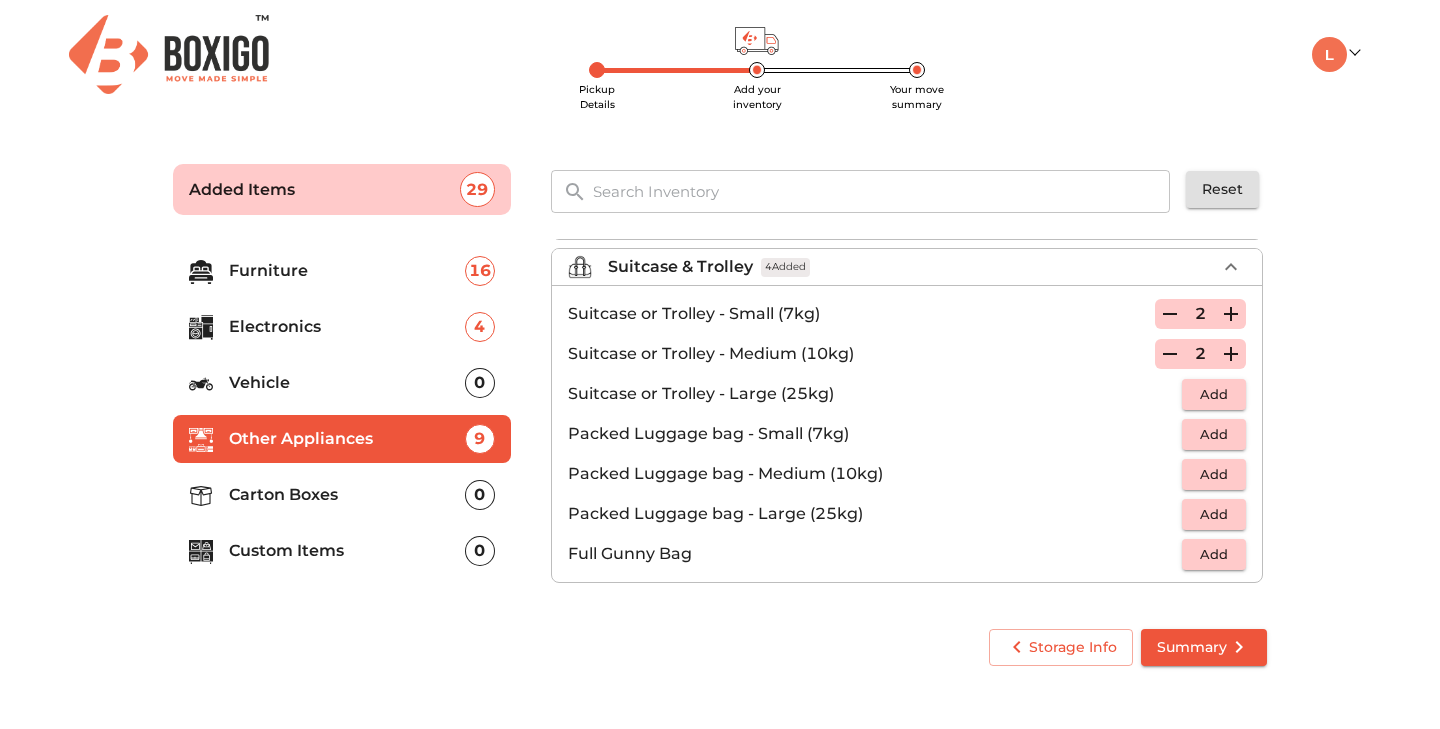 click 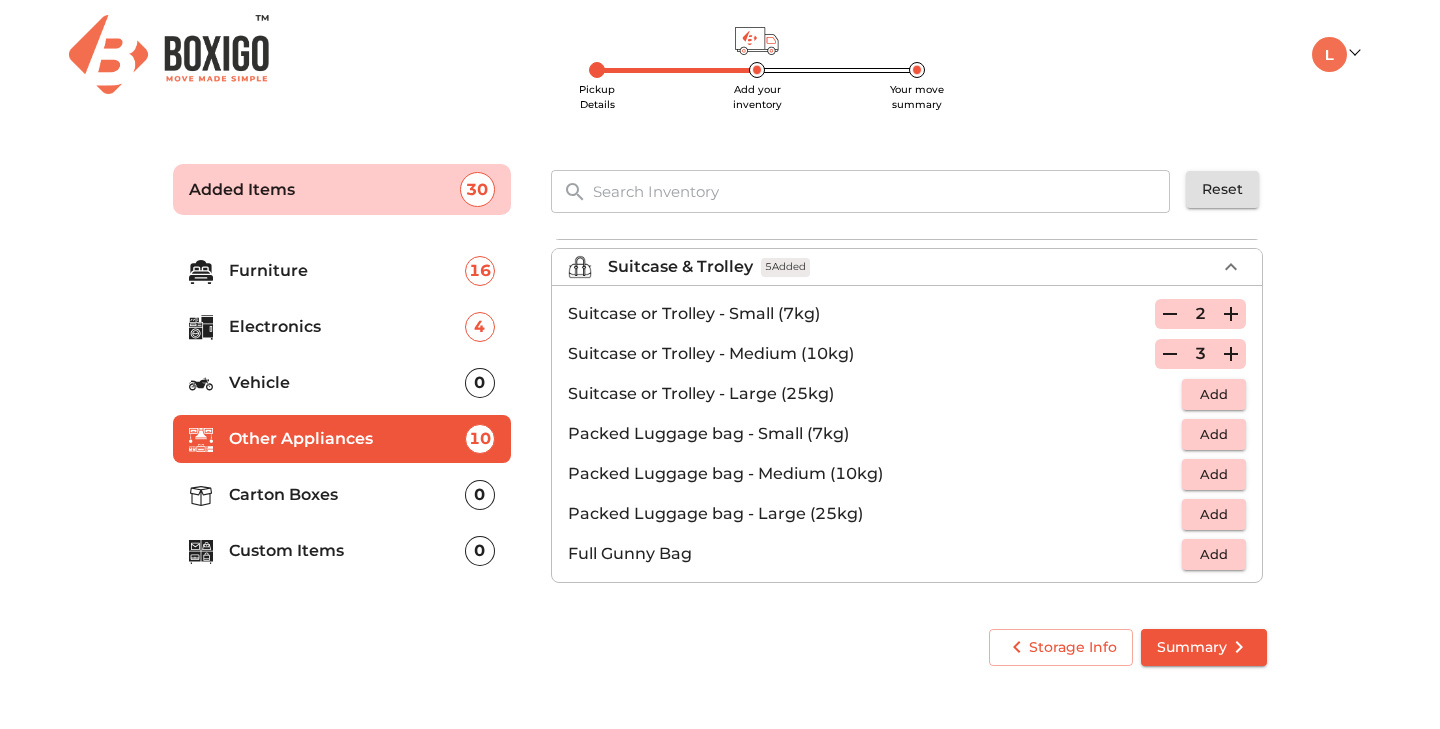 click on "Add" at bounding box center (1214, 394) 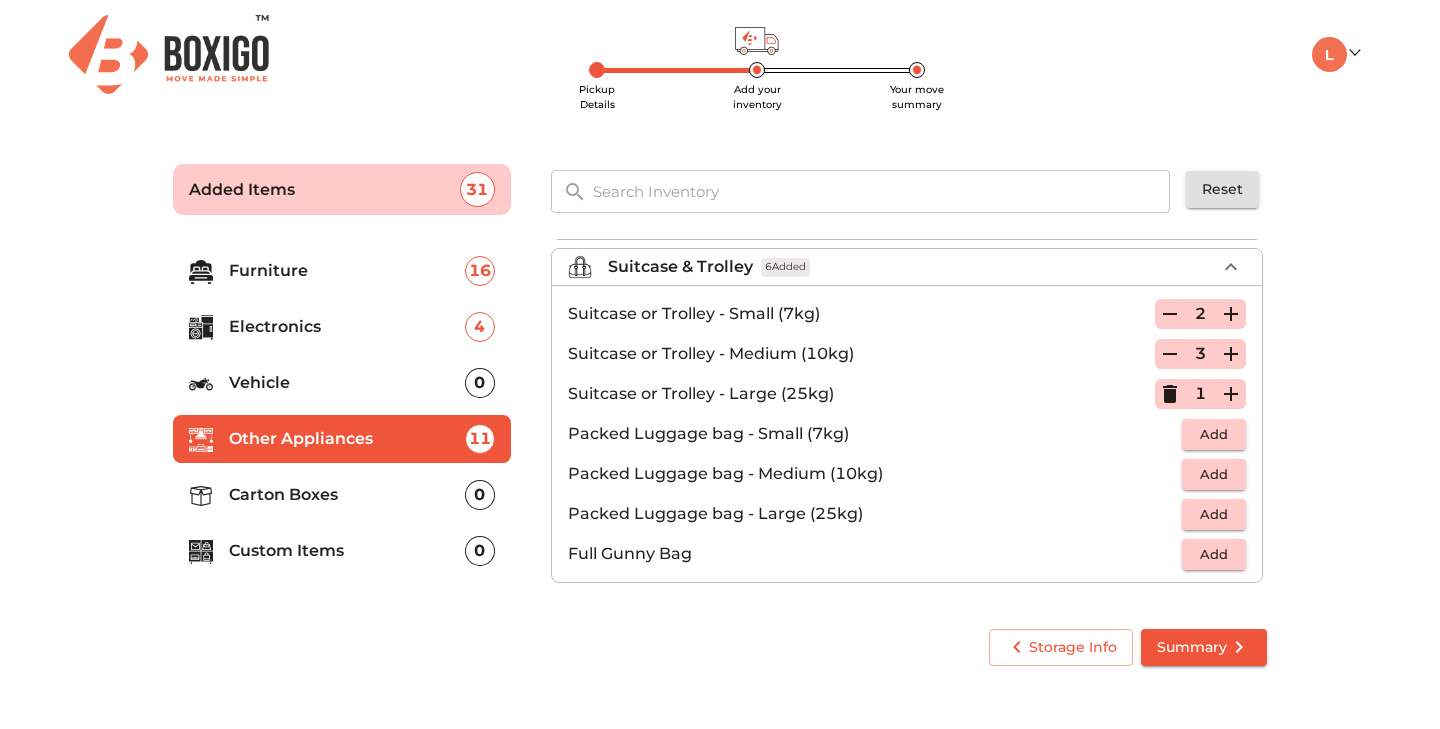 click 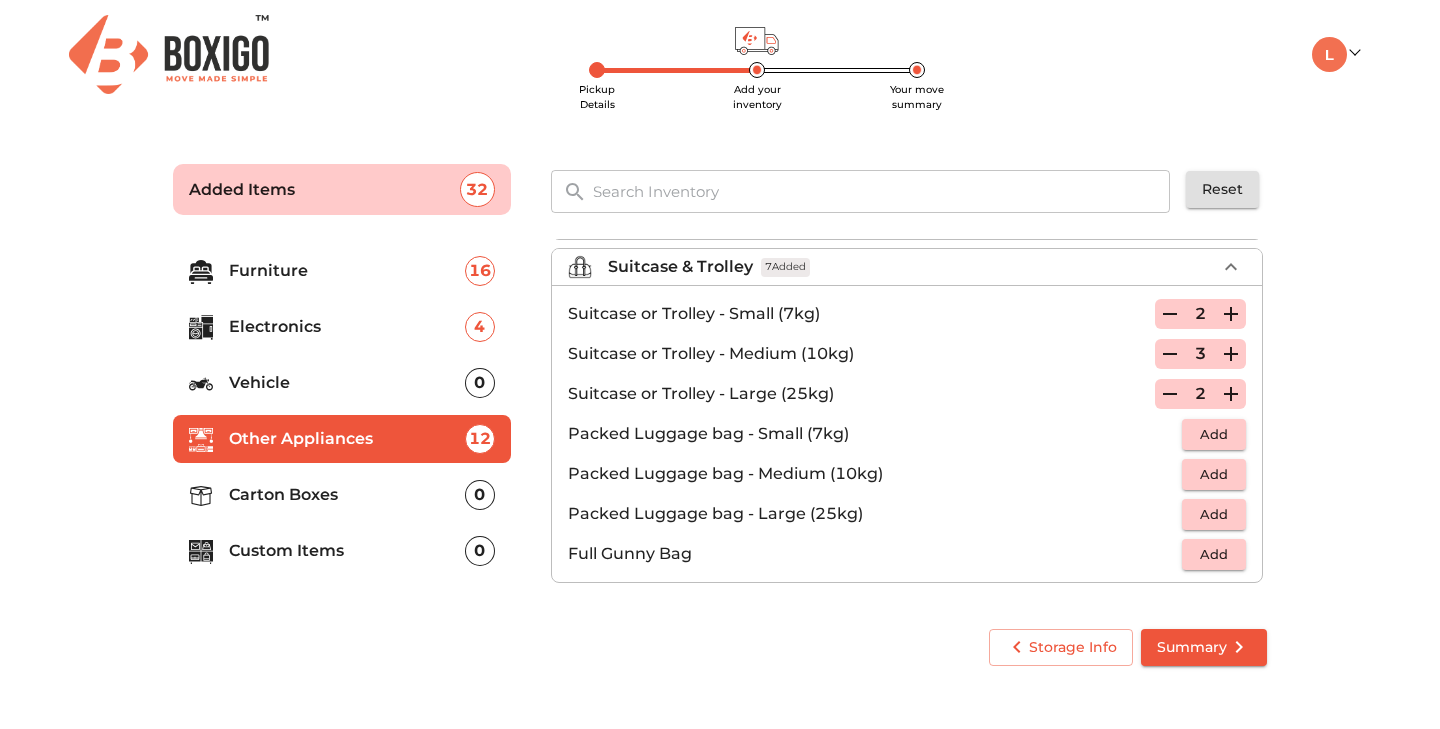 click on "Suitcase & Trolley 7  Added" at bounding box center [912, 267] 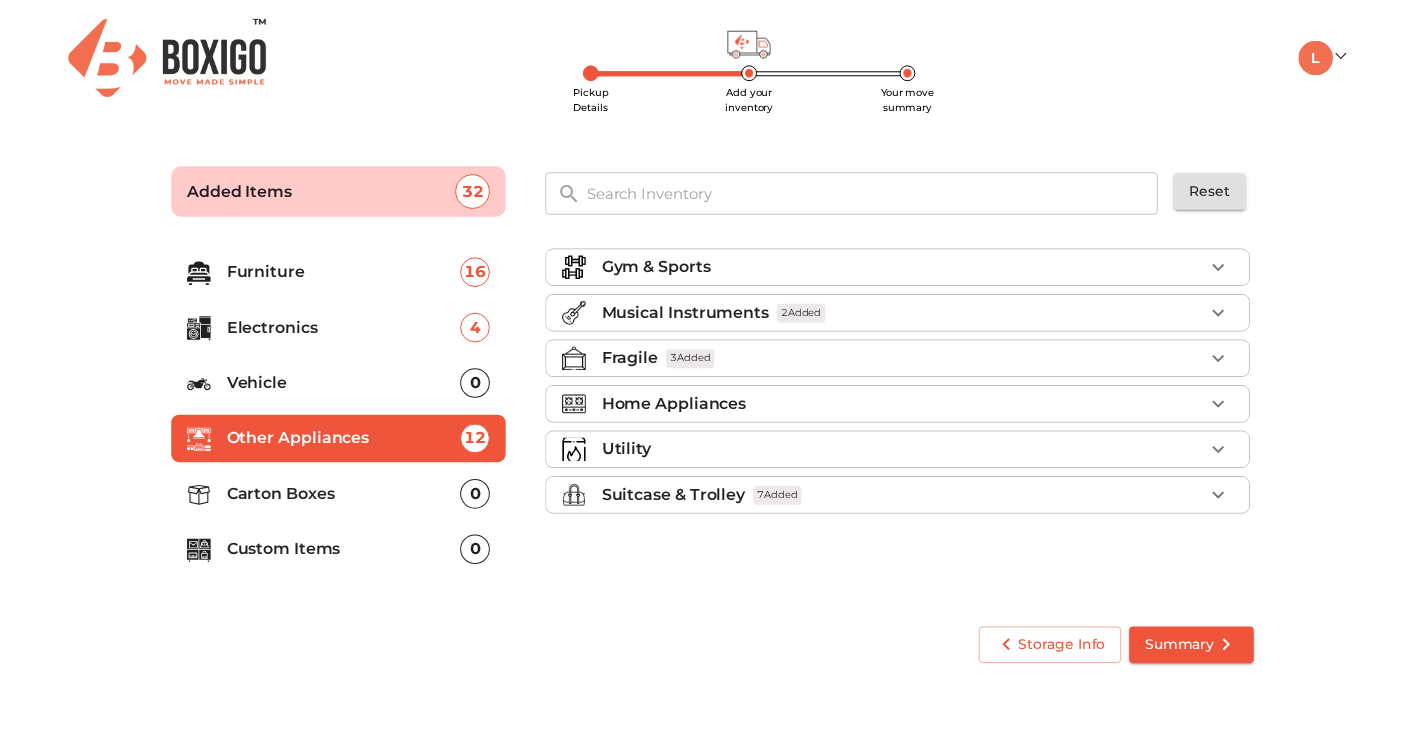 scroll, scrollTop: 0, scrollLeft: 0, axis: both 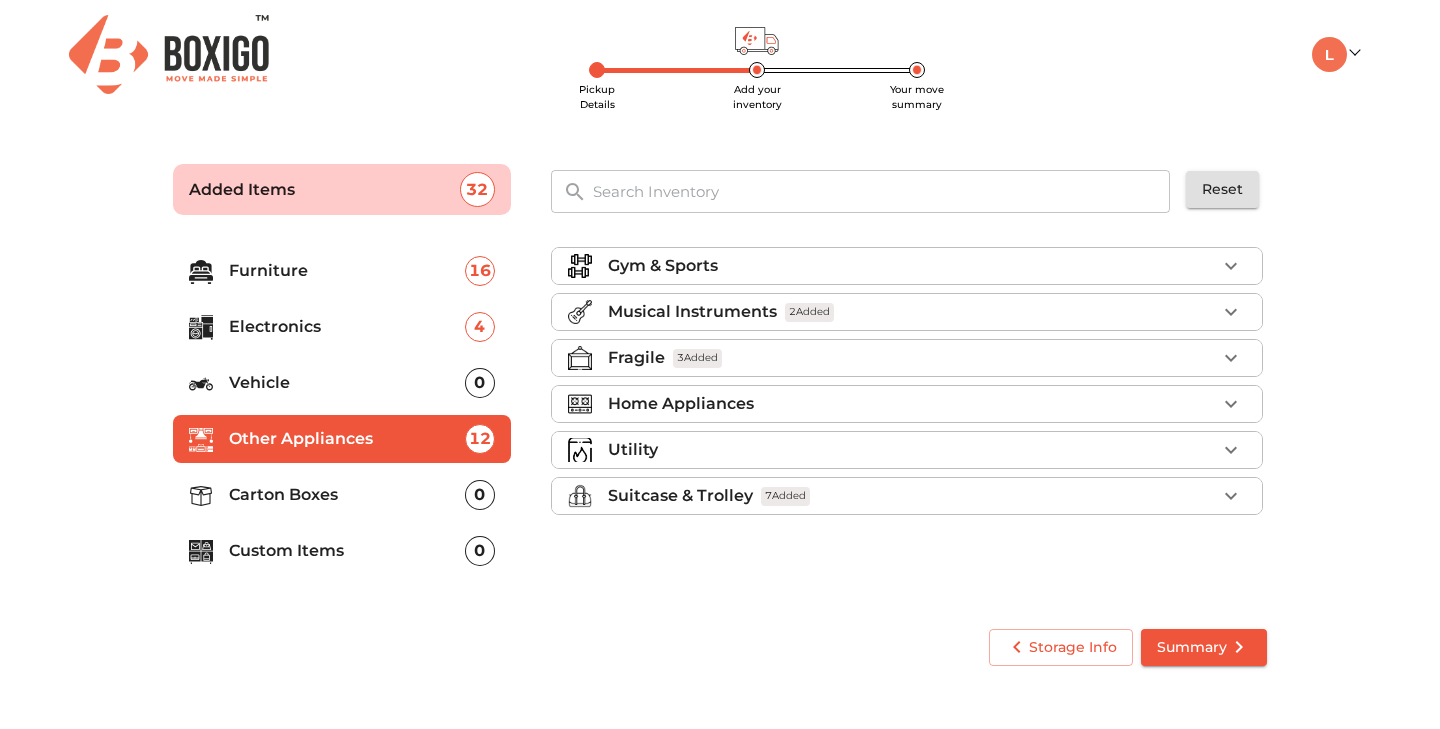 click on "Suitcase & Trolley 7  Added" at bounding box center [912, 496] 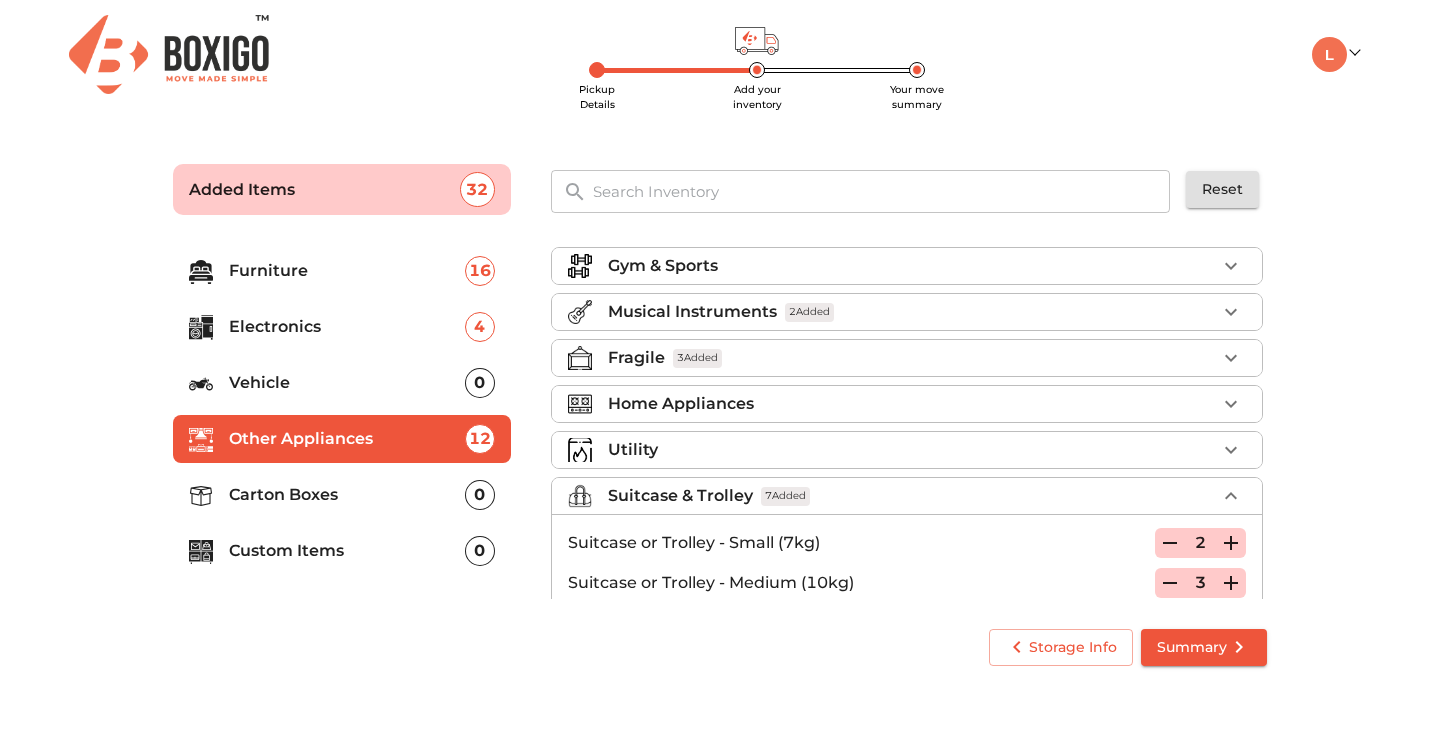 click 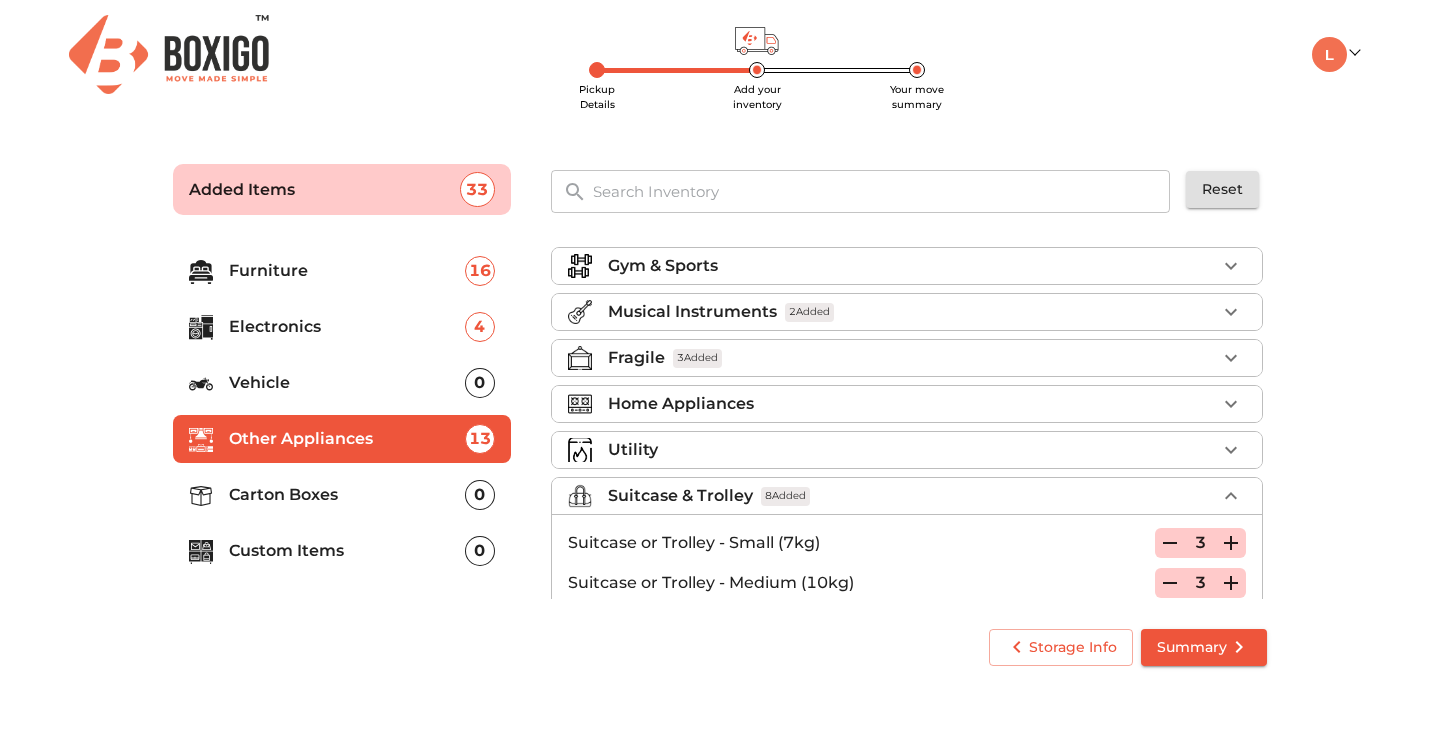 click 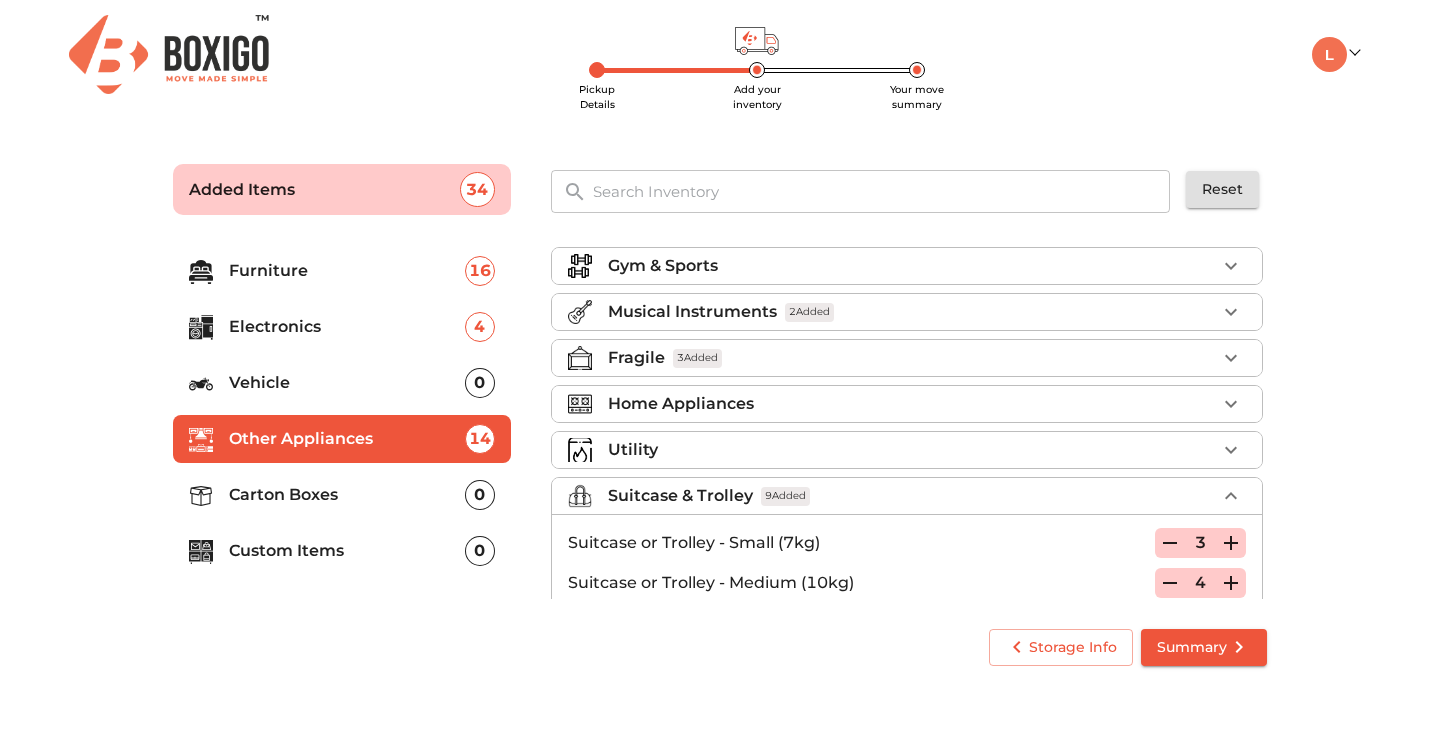 click on "Custom Items" at bounding box center [347, 551] 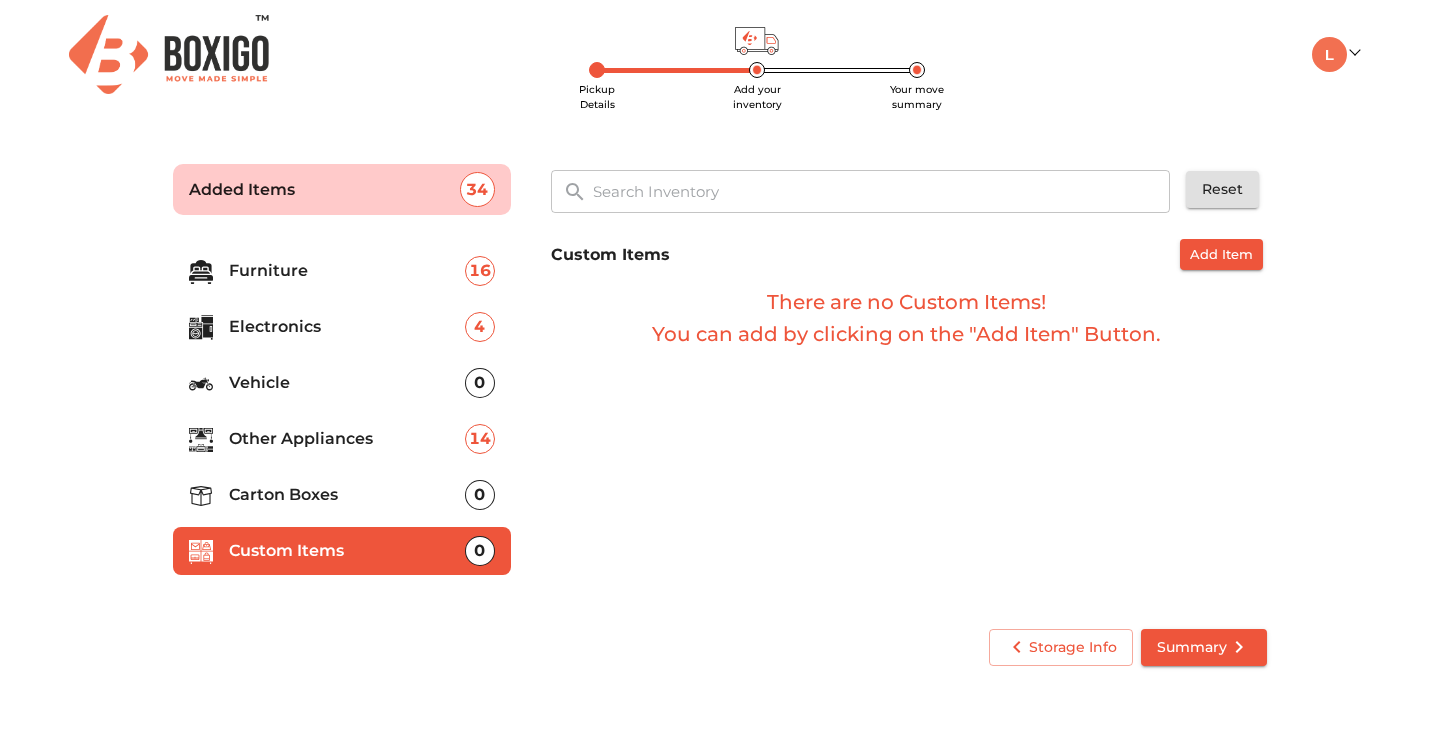 click on "Add Item" at bounding box center [1221, 254] 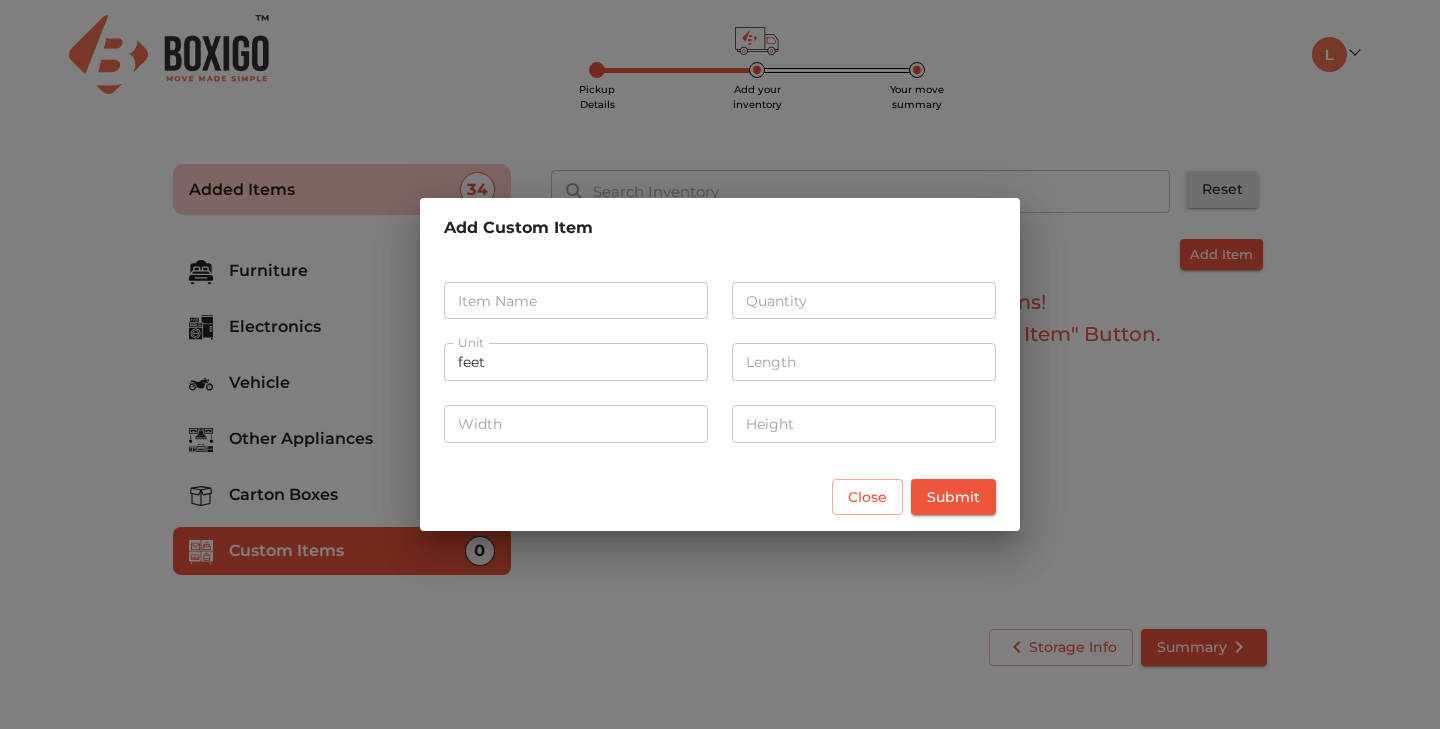 click at bounding box center [576, 301] 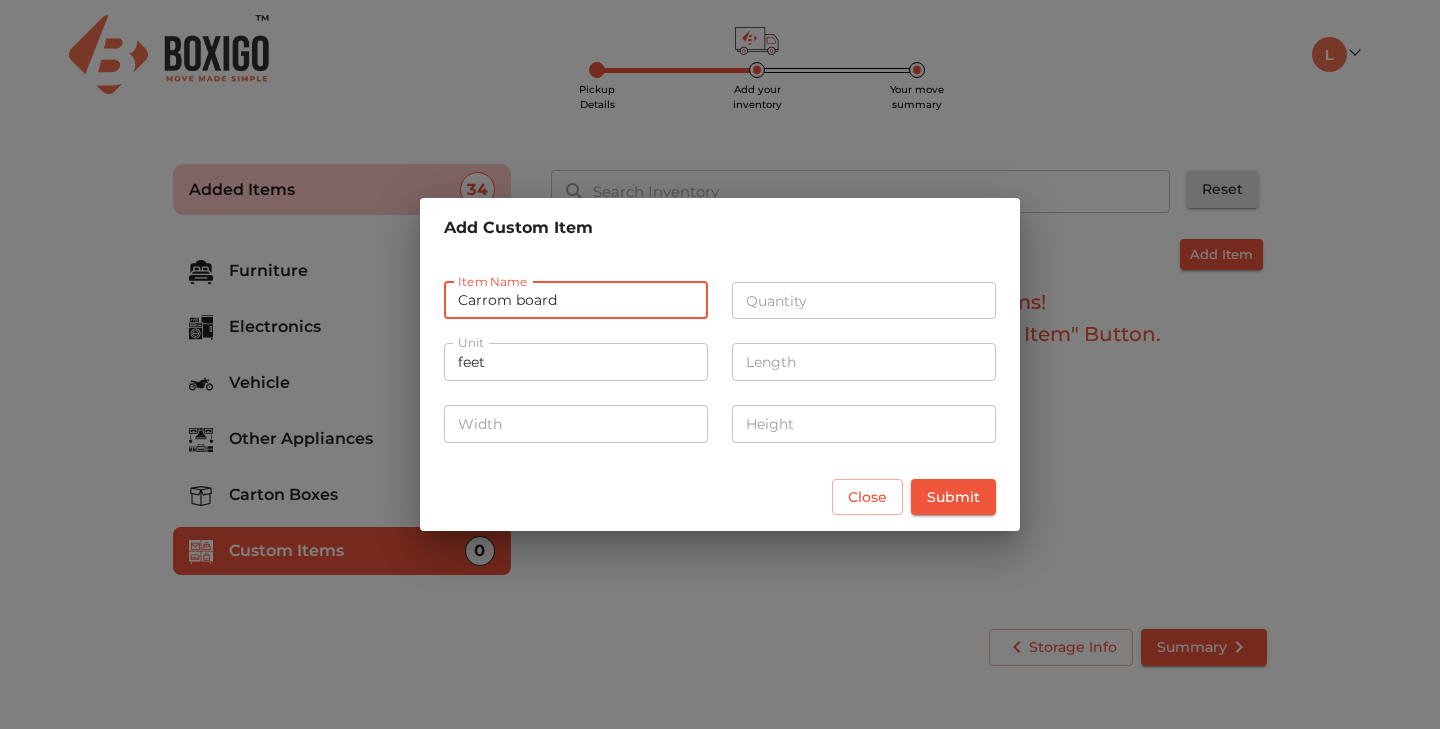 type on "Carrom board" 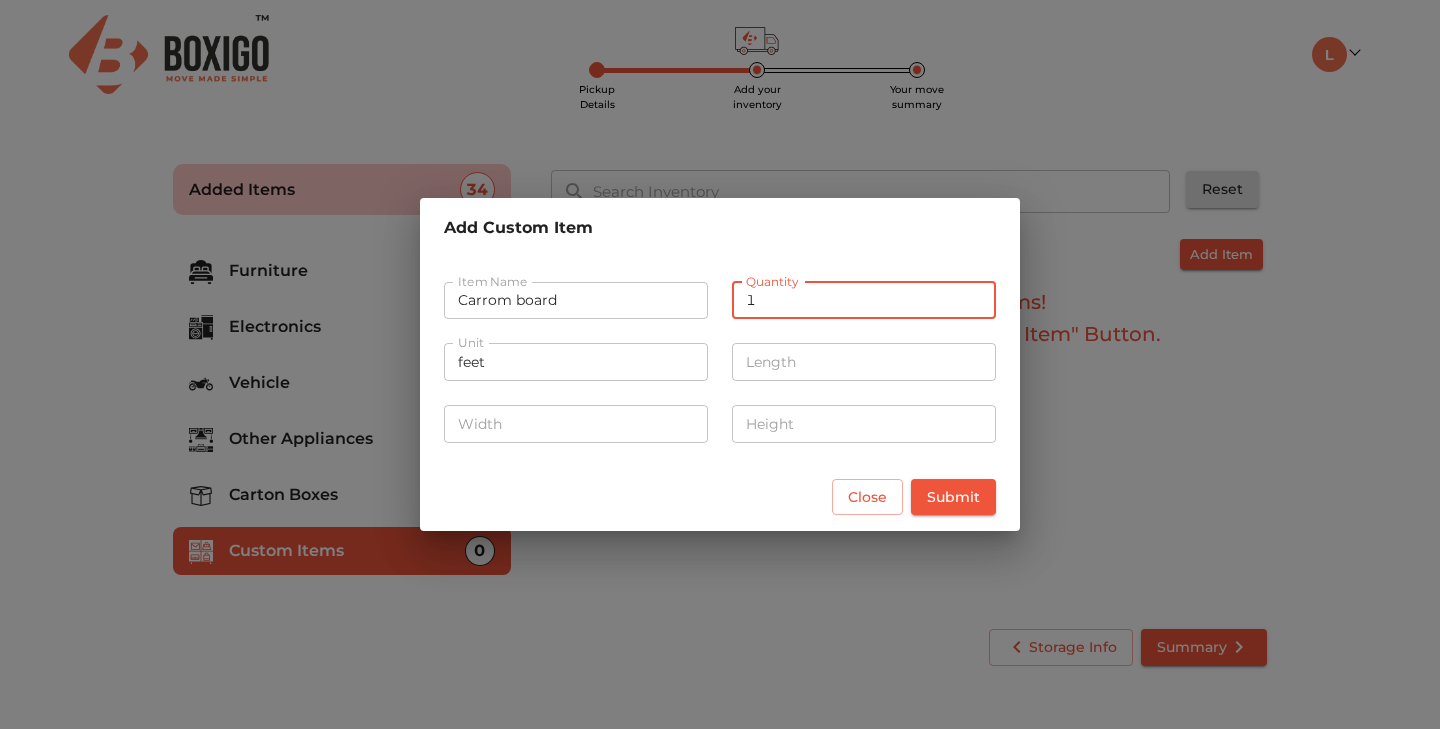 type on "1" 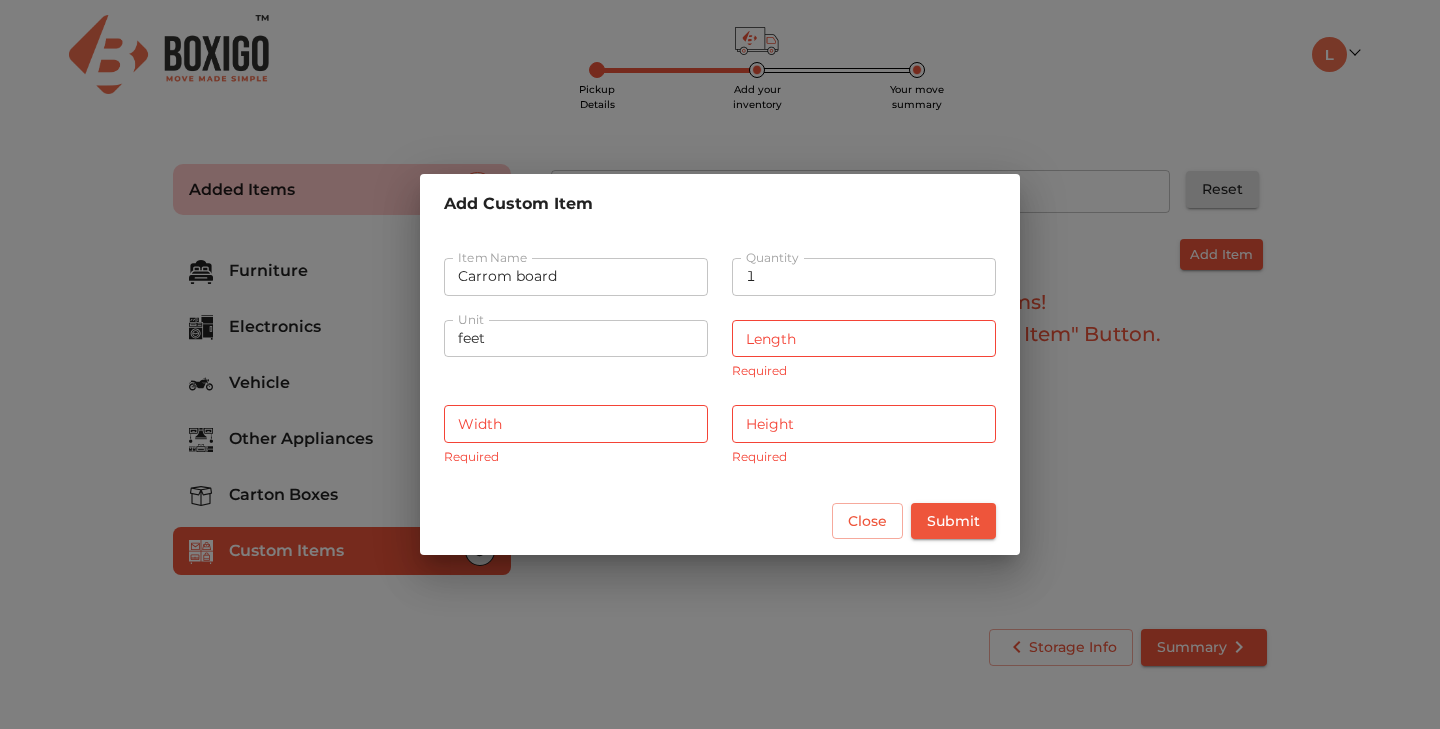 click at bounding box center (864, 339) 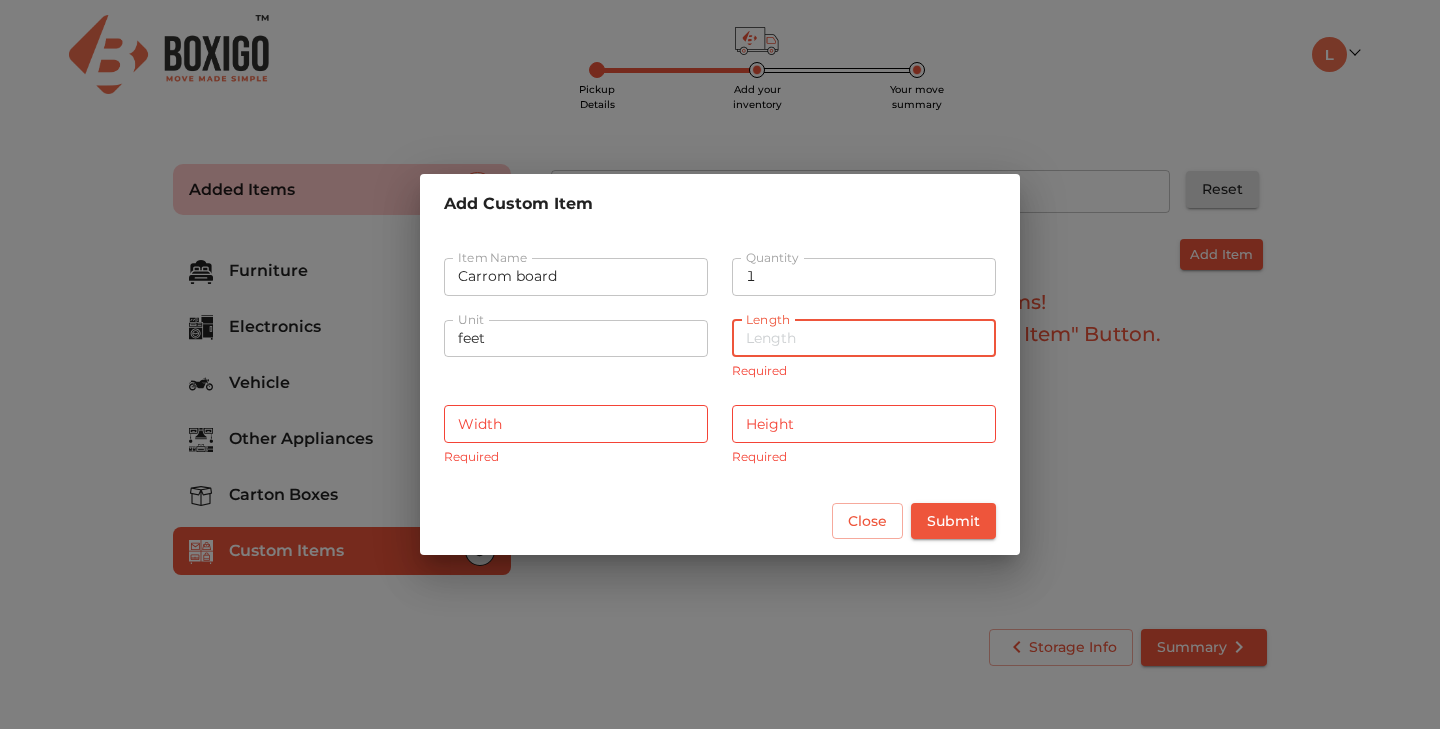 click at bounding box center (864, 424) 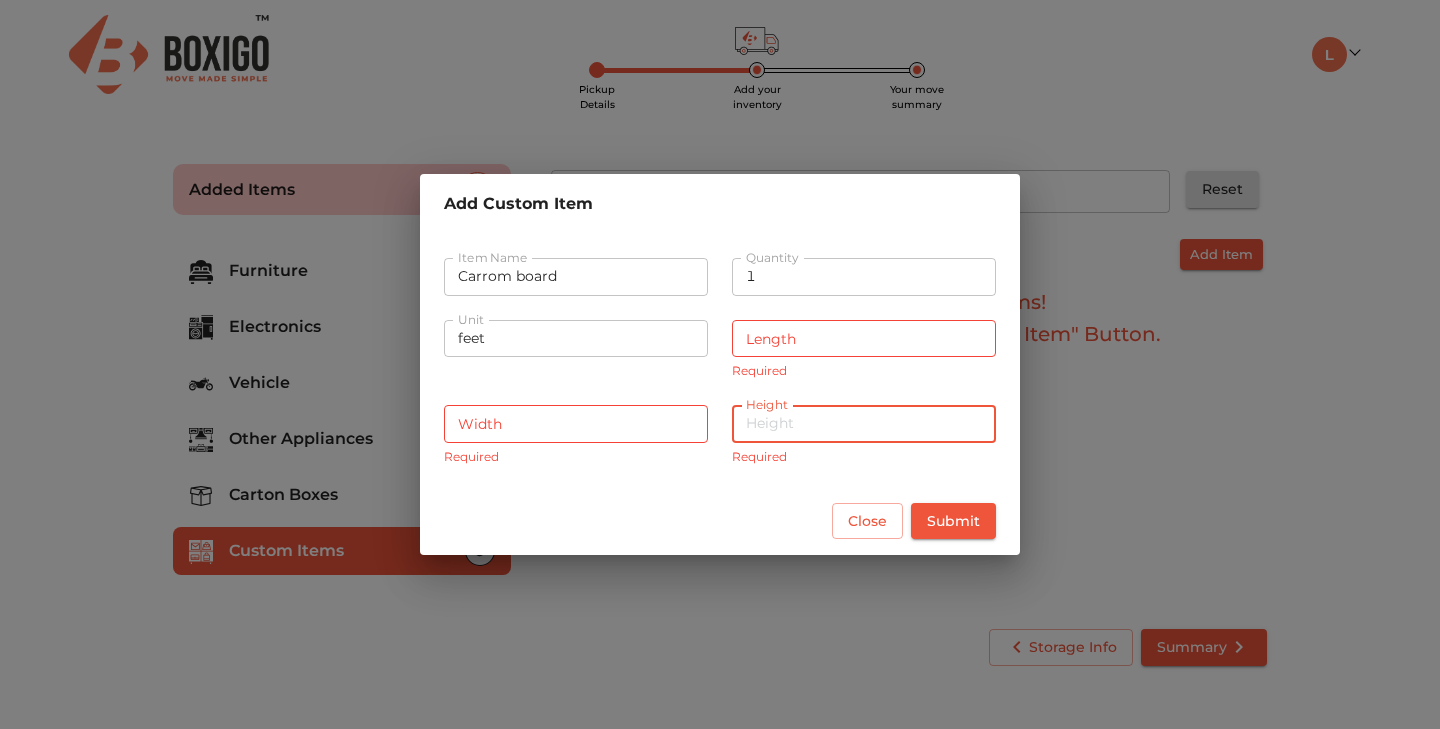 click on "Required" at bounding box center [576, 457] 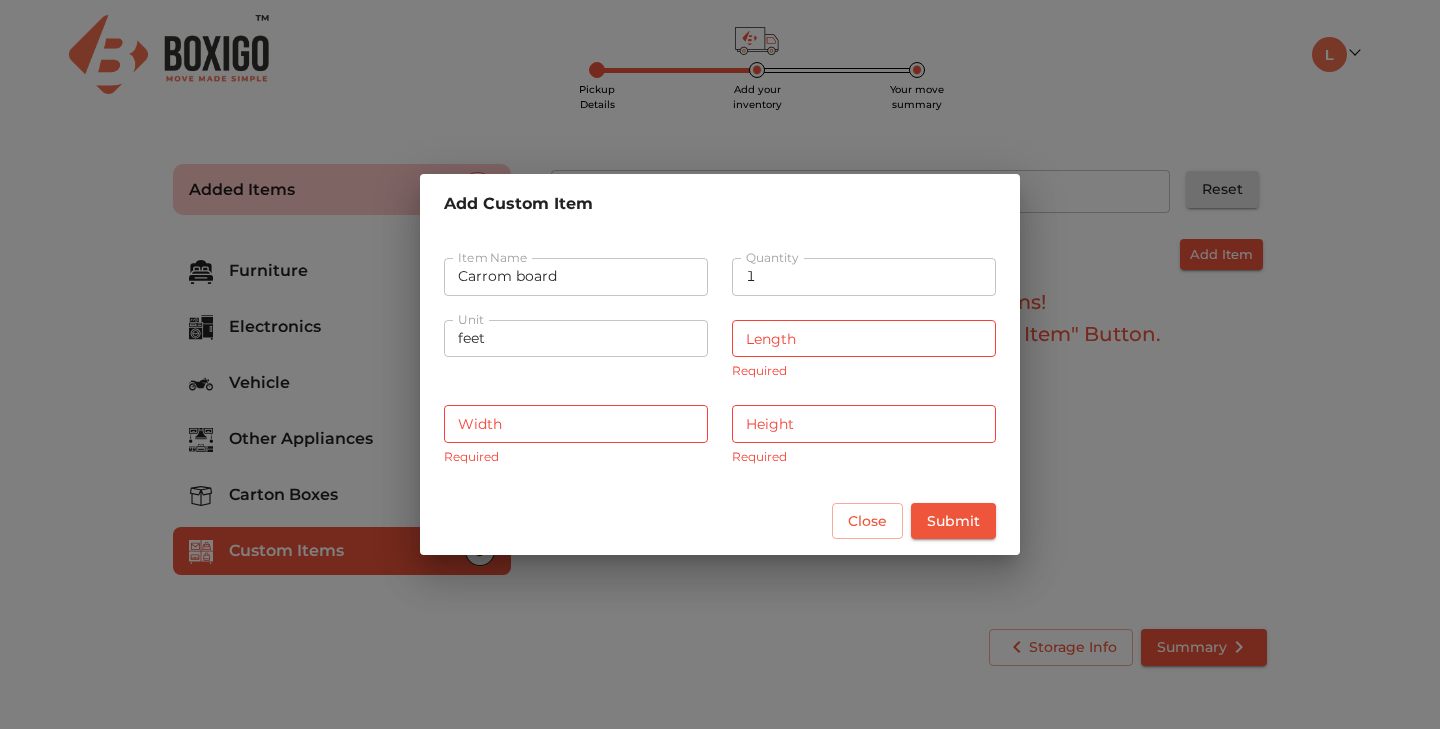 click at bounding box center (576, 424) 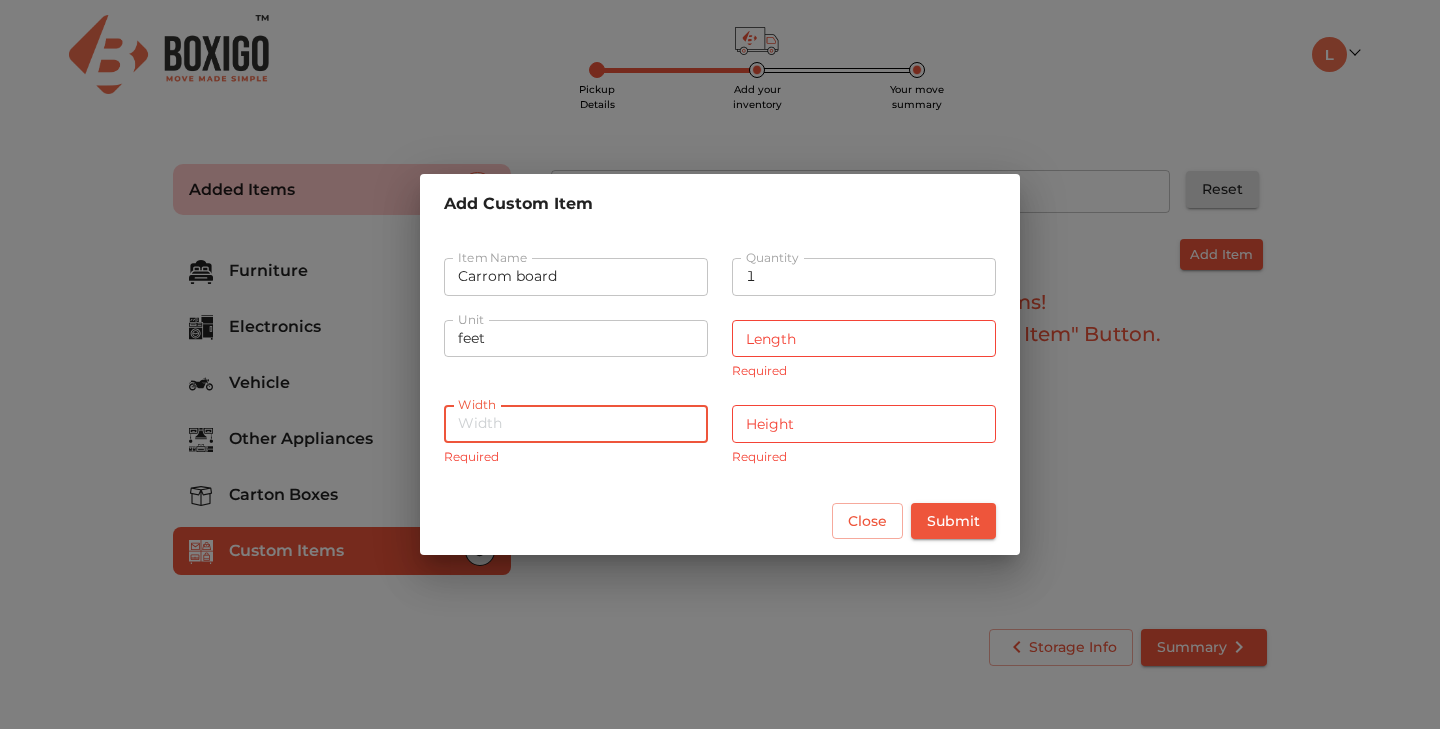 click on "Submit" at bounding box center [953, 521] 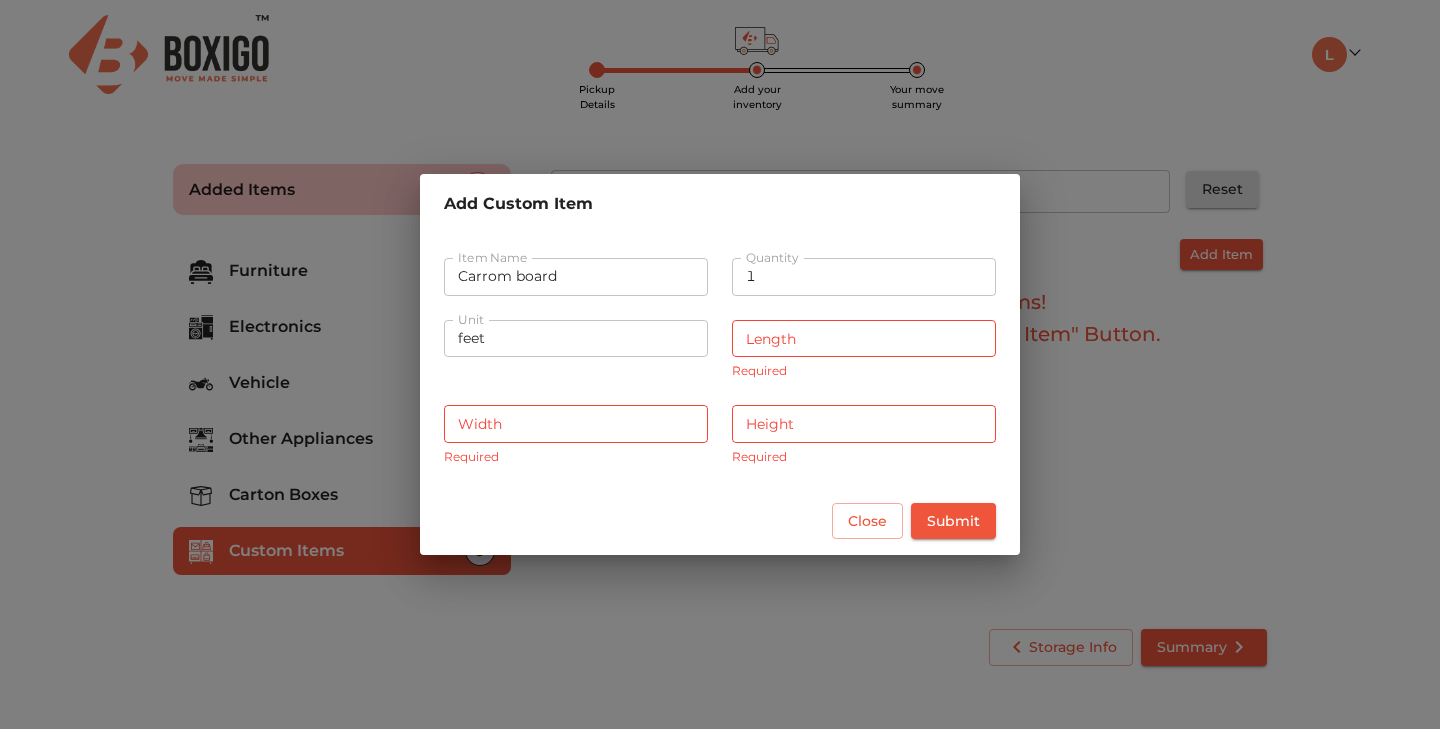 click on "Add Custom Item Item Name Carrom board Item Name Quantity 1 Quantity Unit feet Unit Length Length Required Width Width Required Height Height Required Close Submit" at bounding box center (720, 364) 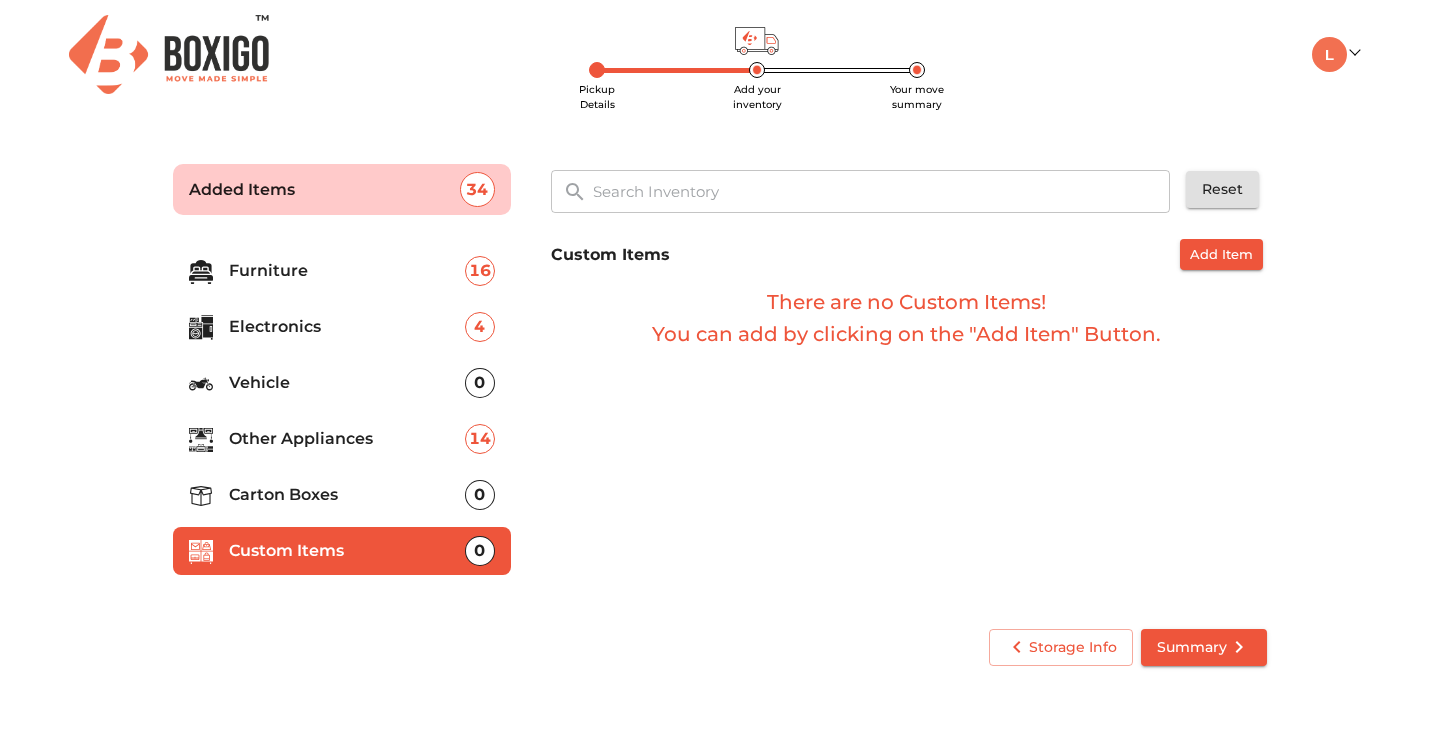 click on "Custom Items Add Item There are no Custom Items! You can add by clicking on the "Add Item" Button." at bounding box center (909, 420) 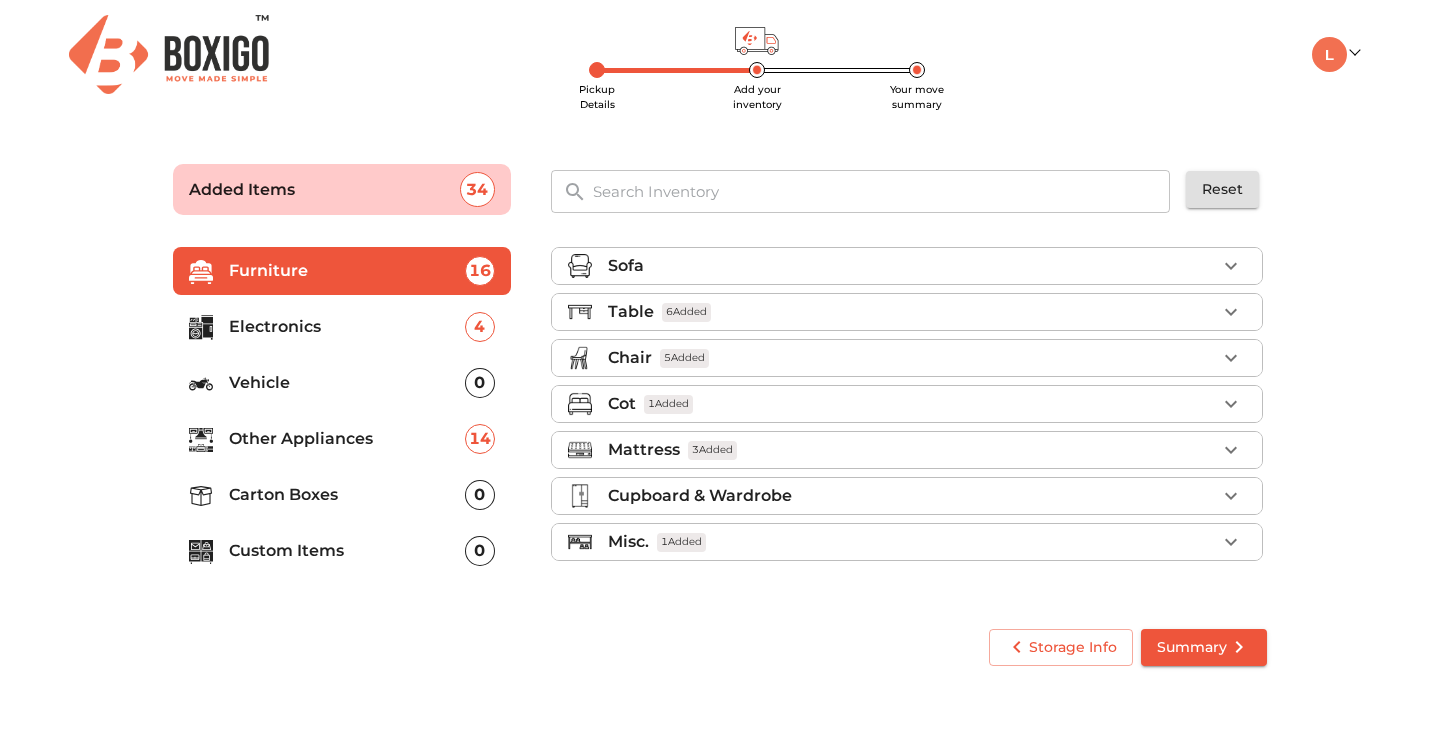 click at bounding box center [882, 191] 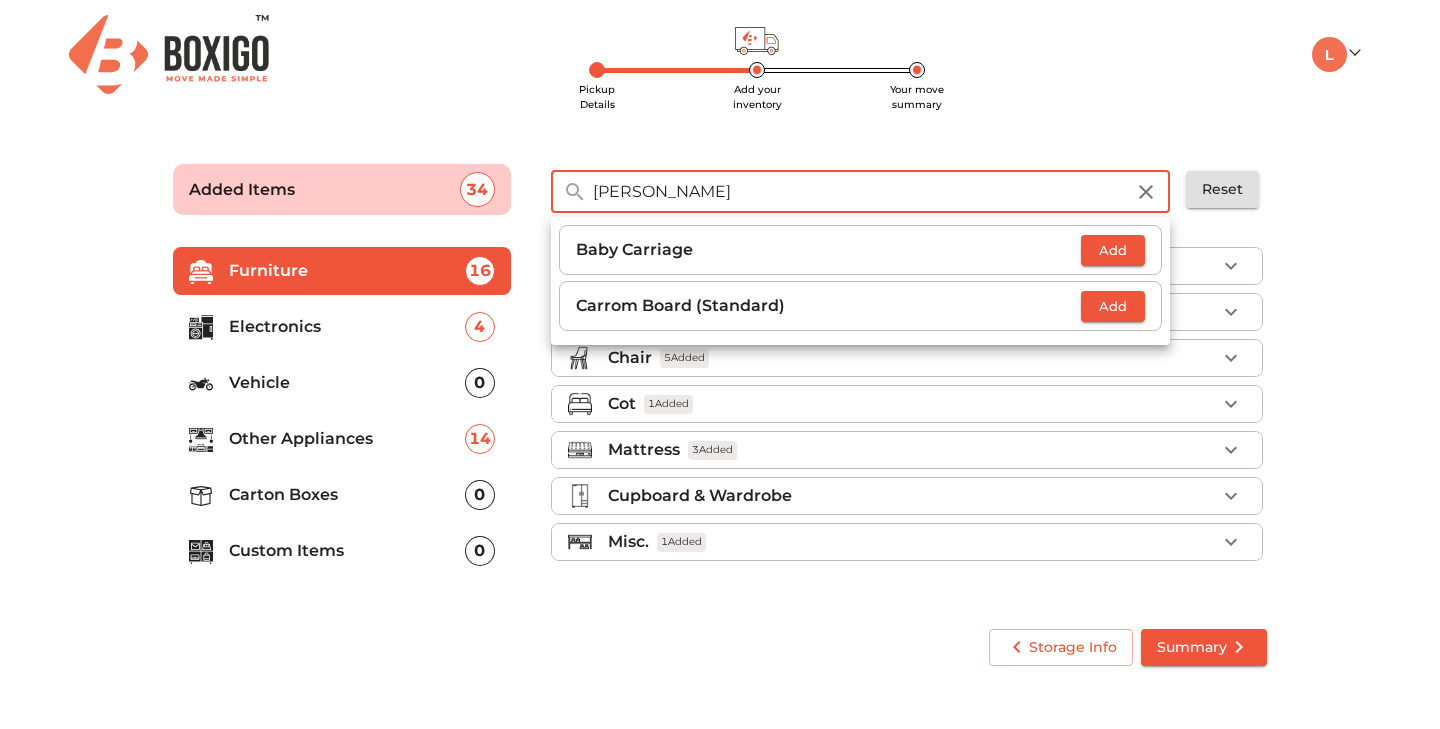 type on "[PERSON_NAME]" 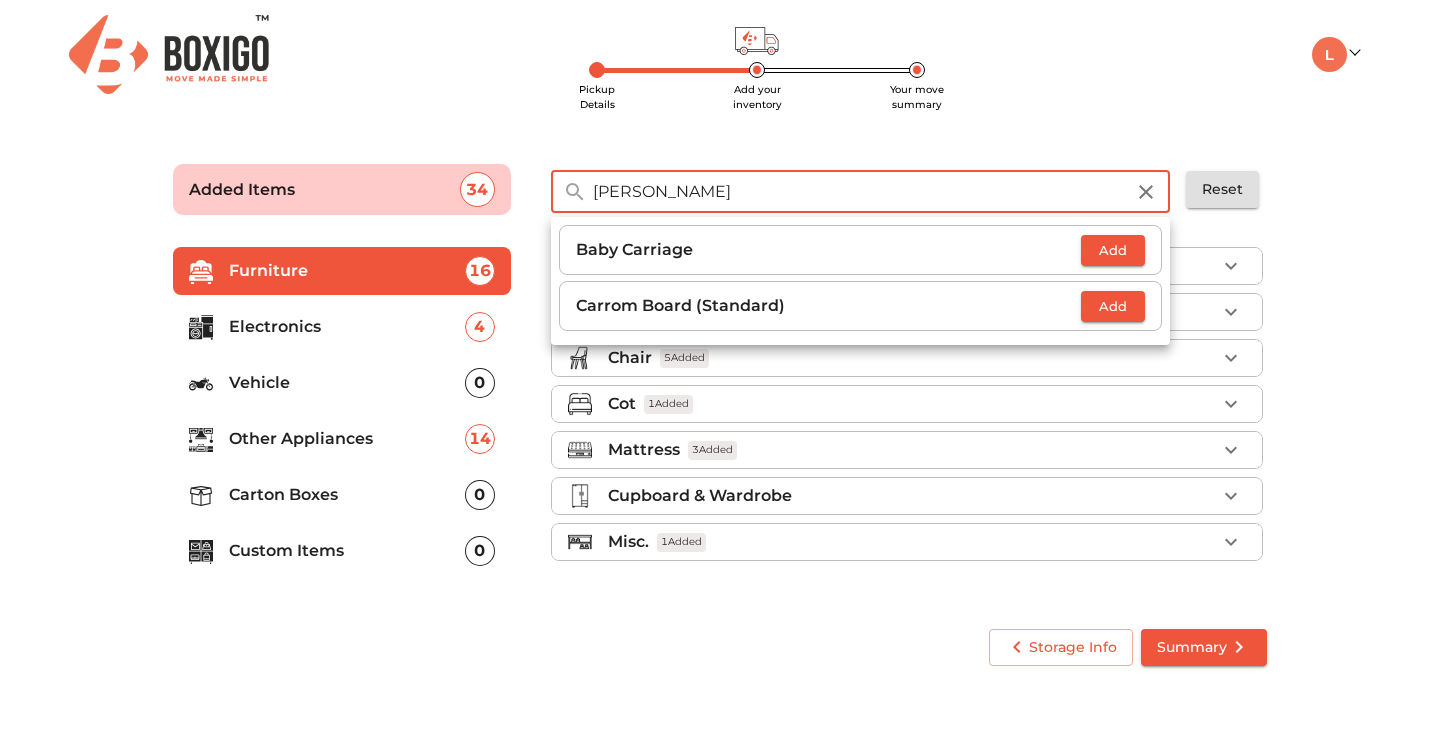click on "Add" at bounding box center [1113, 306] 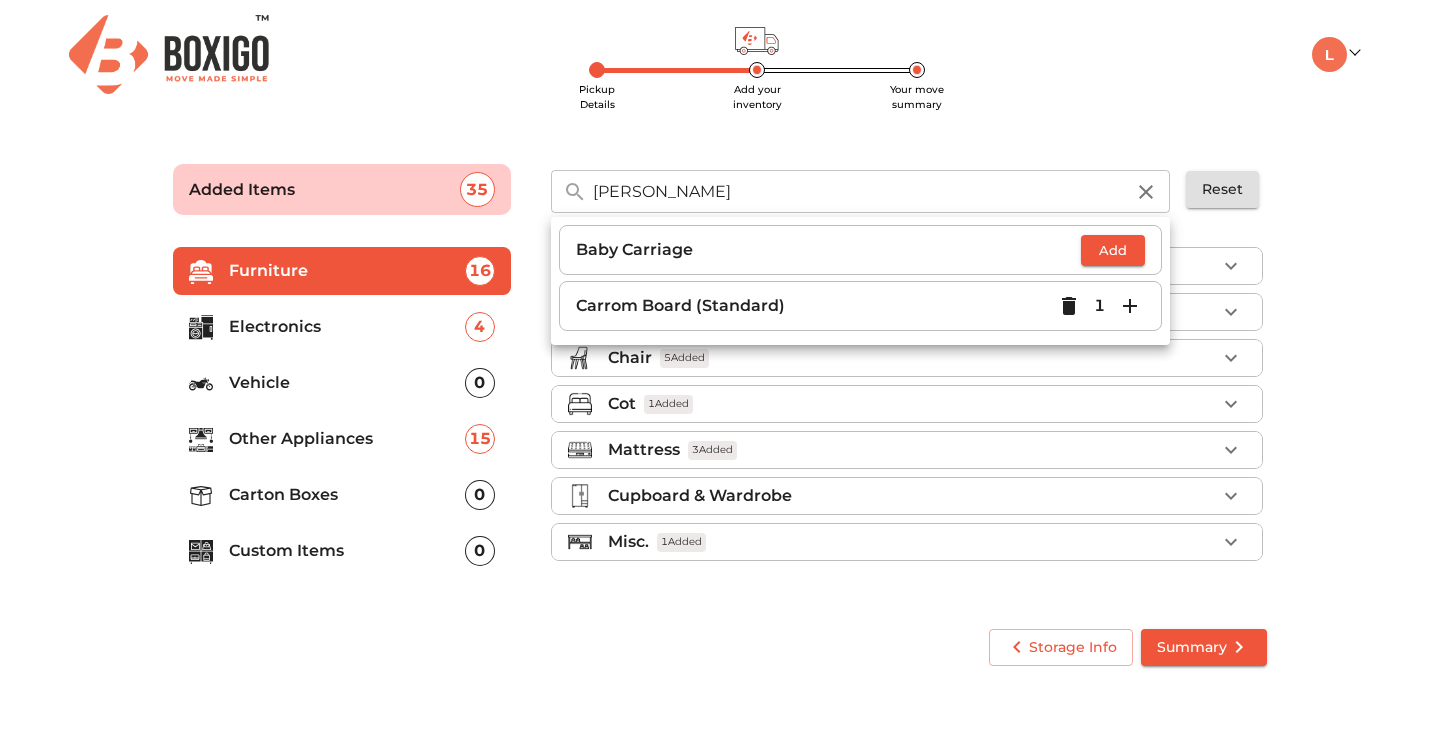 click on "[PERSON_NAME]" at bounding box center [858, 191] 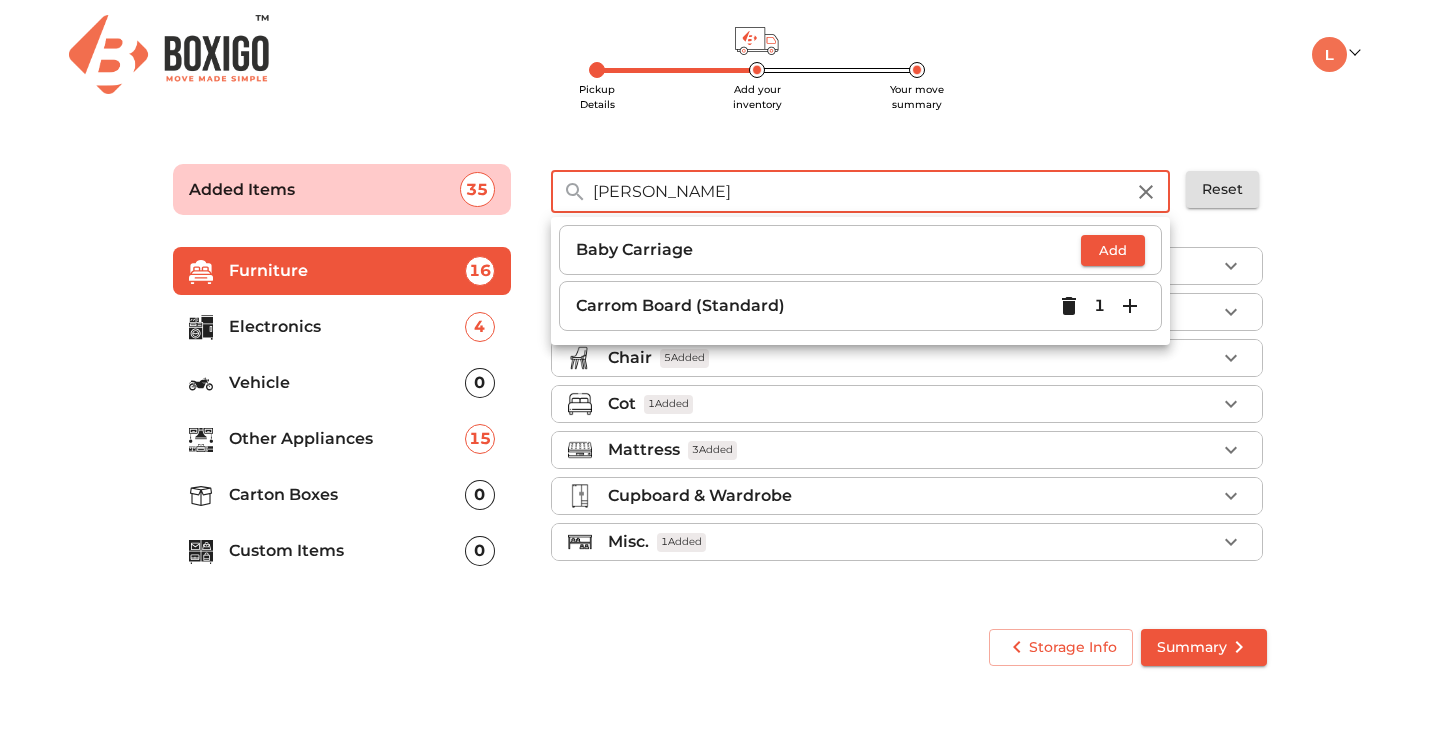 click at bounding box center (1146, 192) 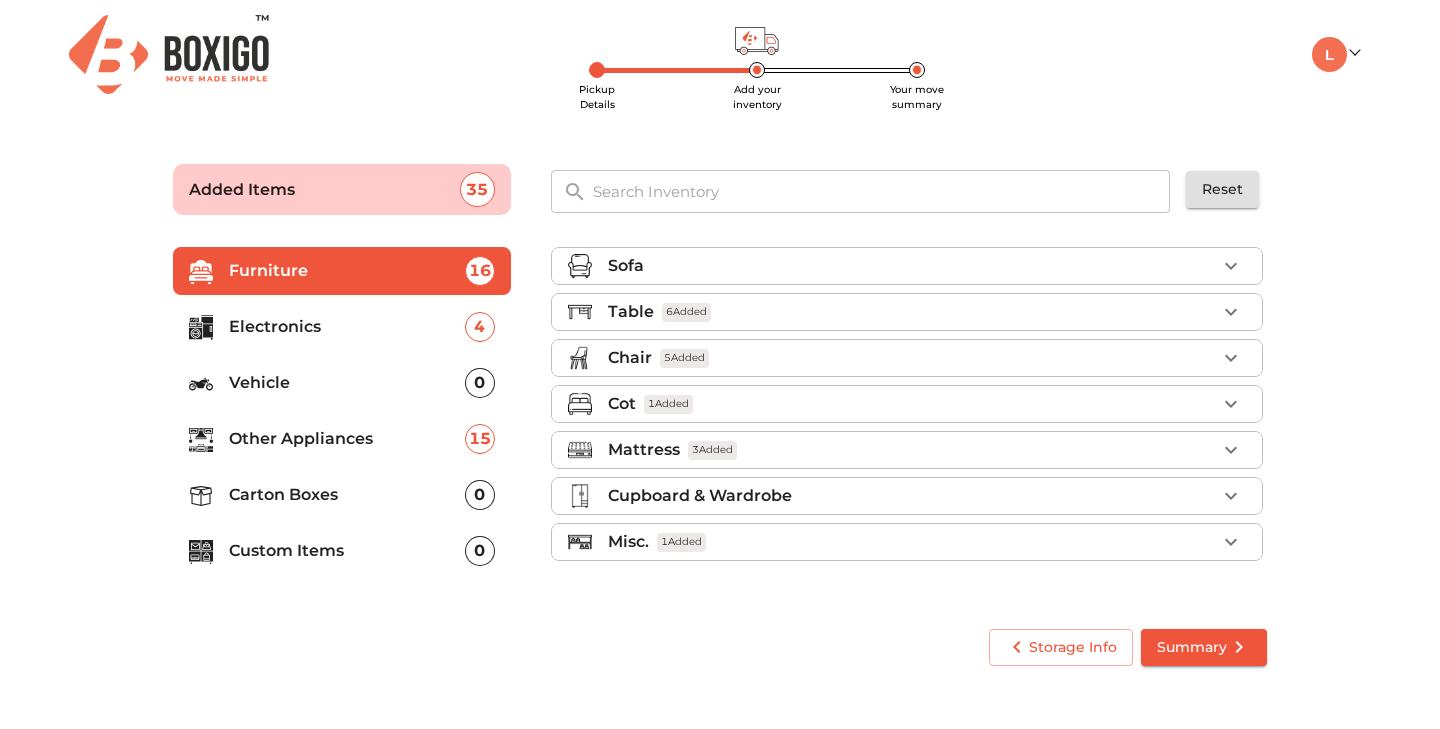 click at bounding box center (882, 191) 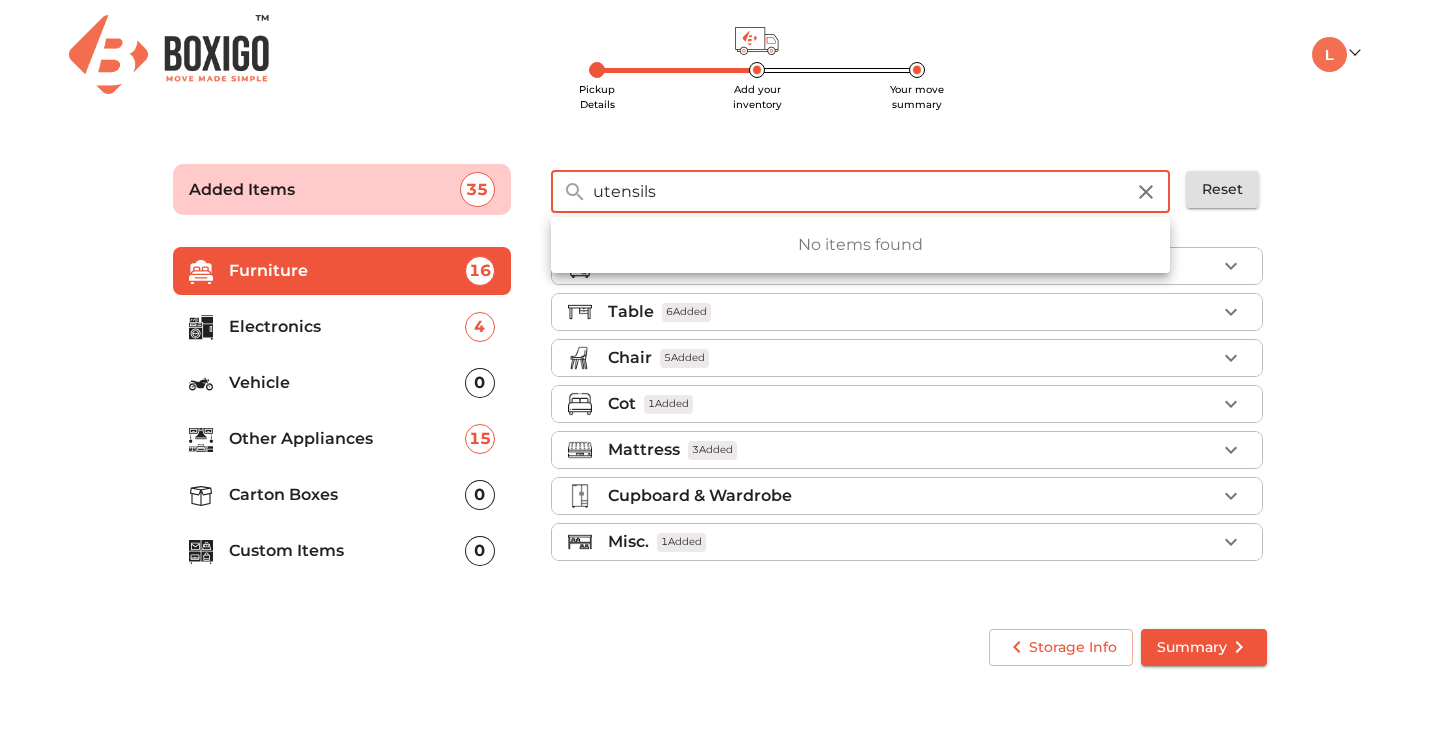 type on "utensils" 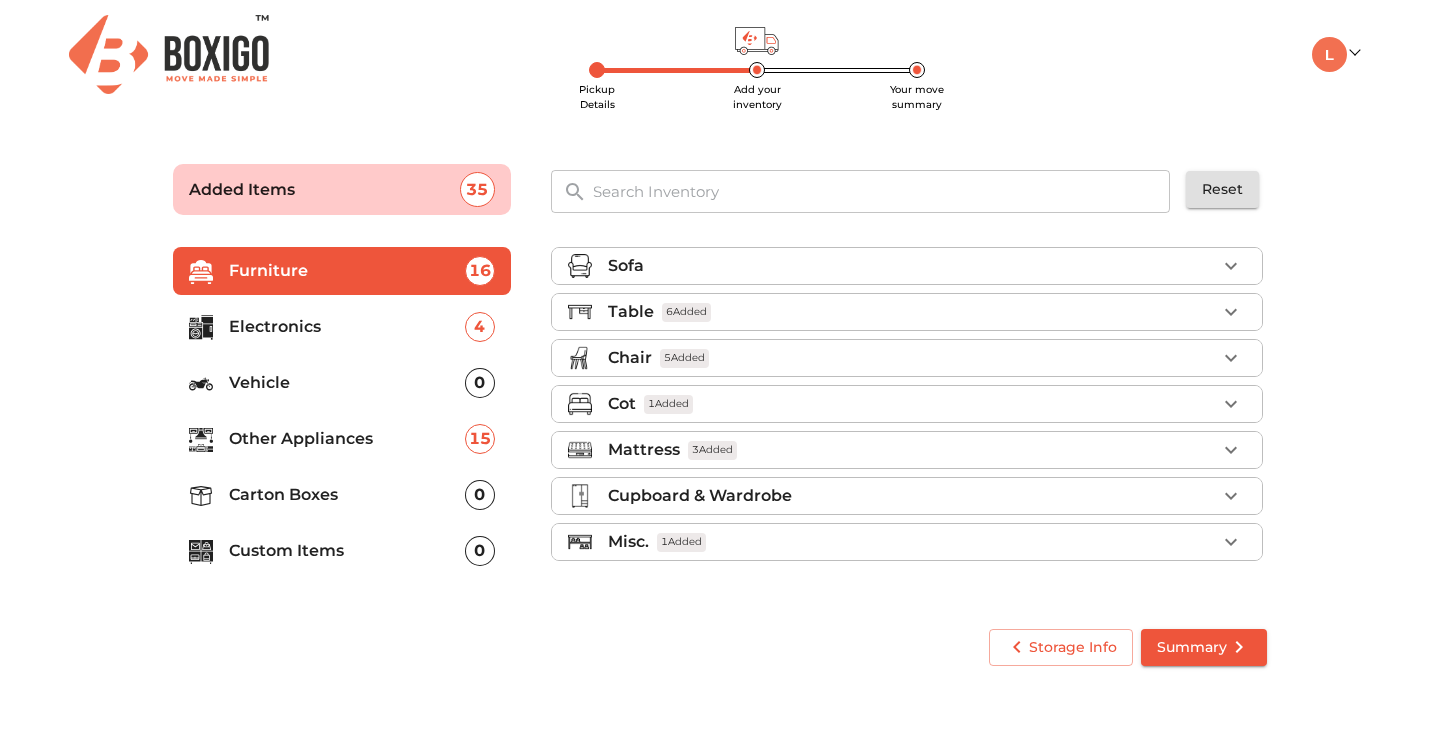 click at bounding box center (882, 191) 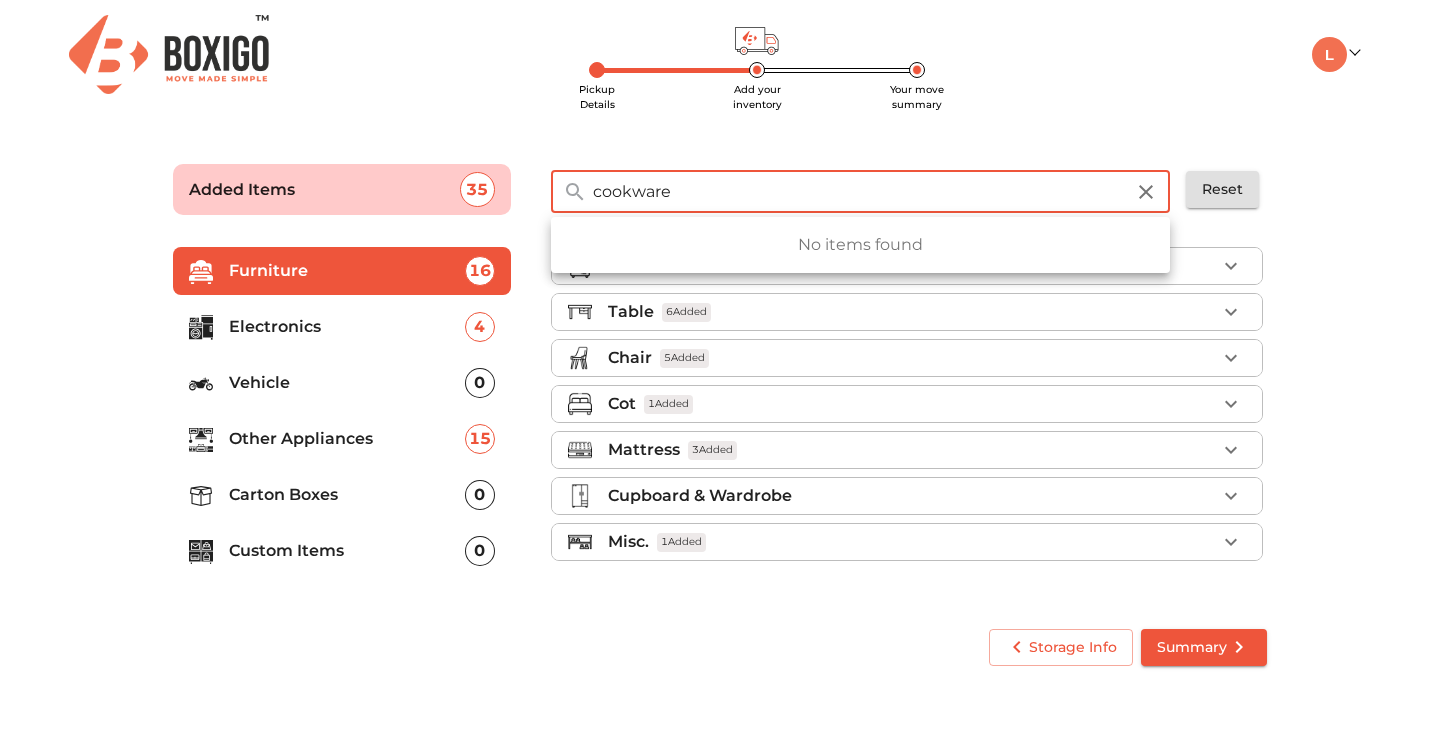 type on "cookware" 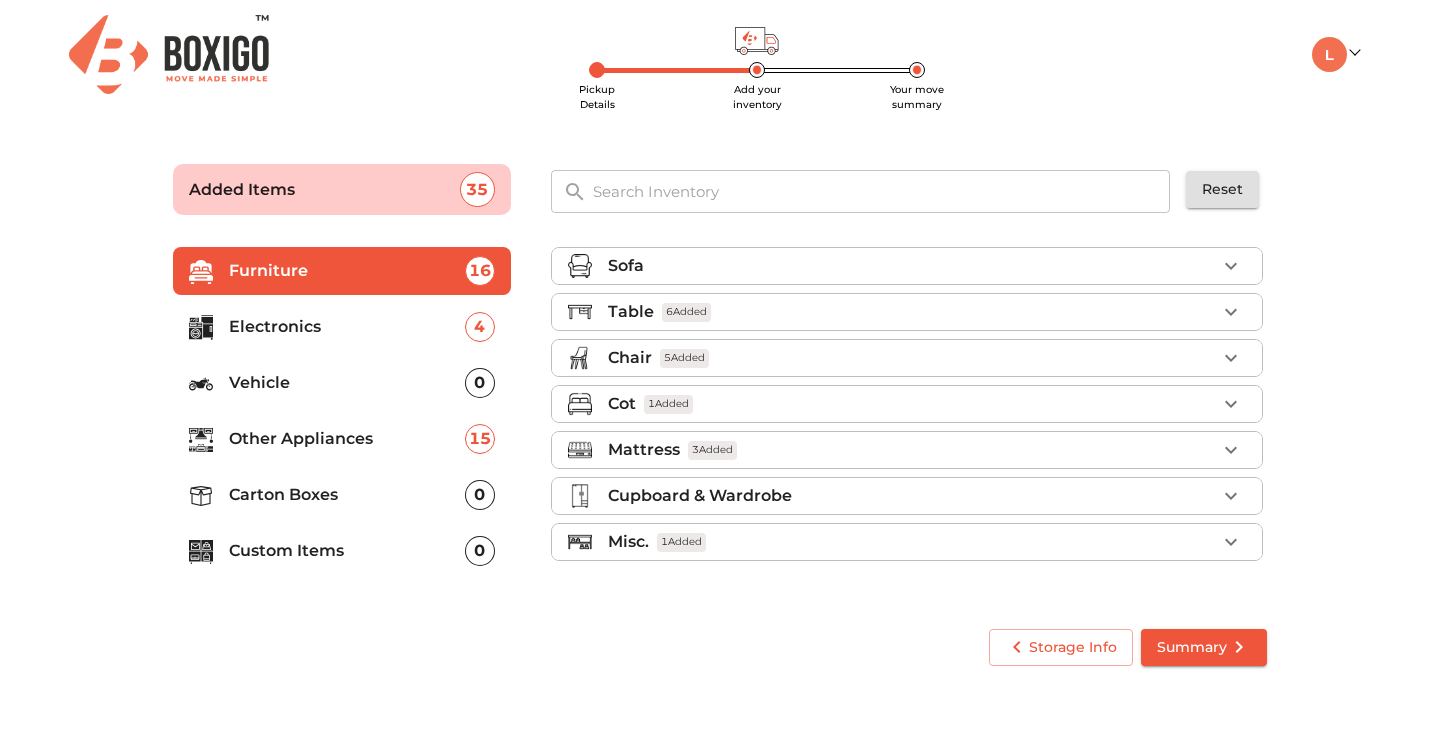 click 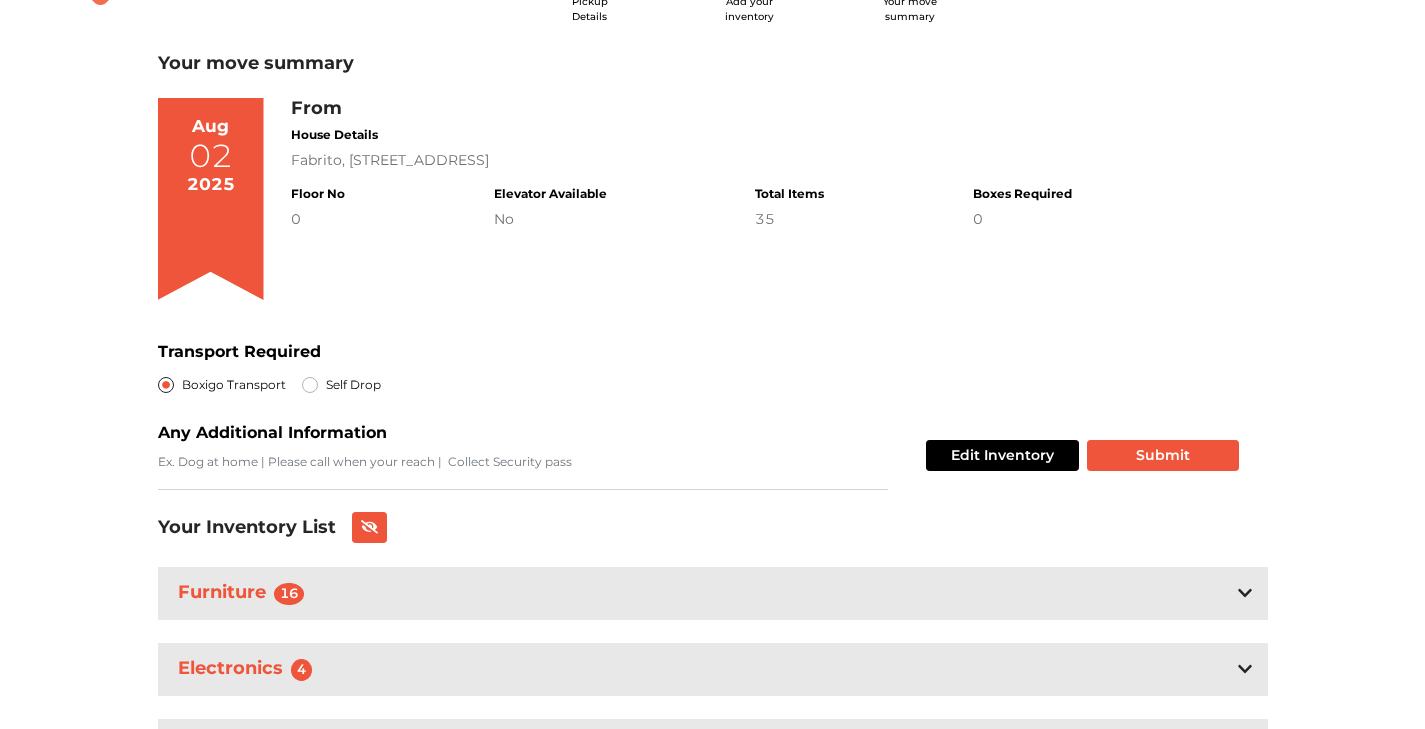 scroll, scrollTop: 0, scrollLeft: 0, axis: both 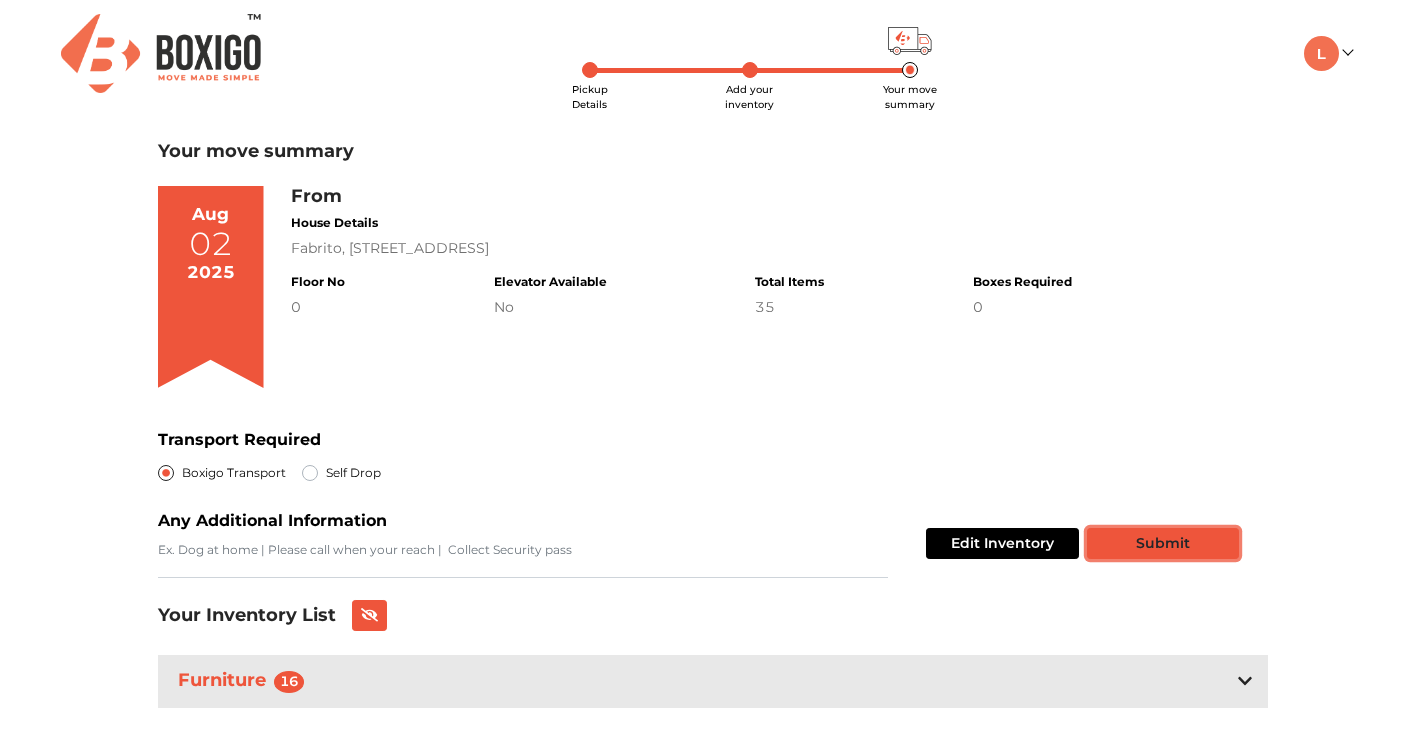 click on "Submit" at bounding box center (1163, 543) 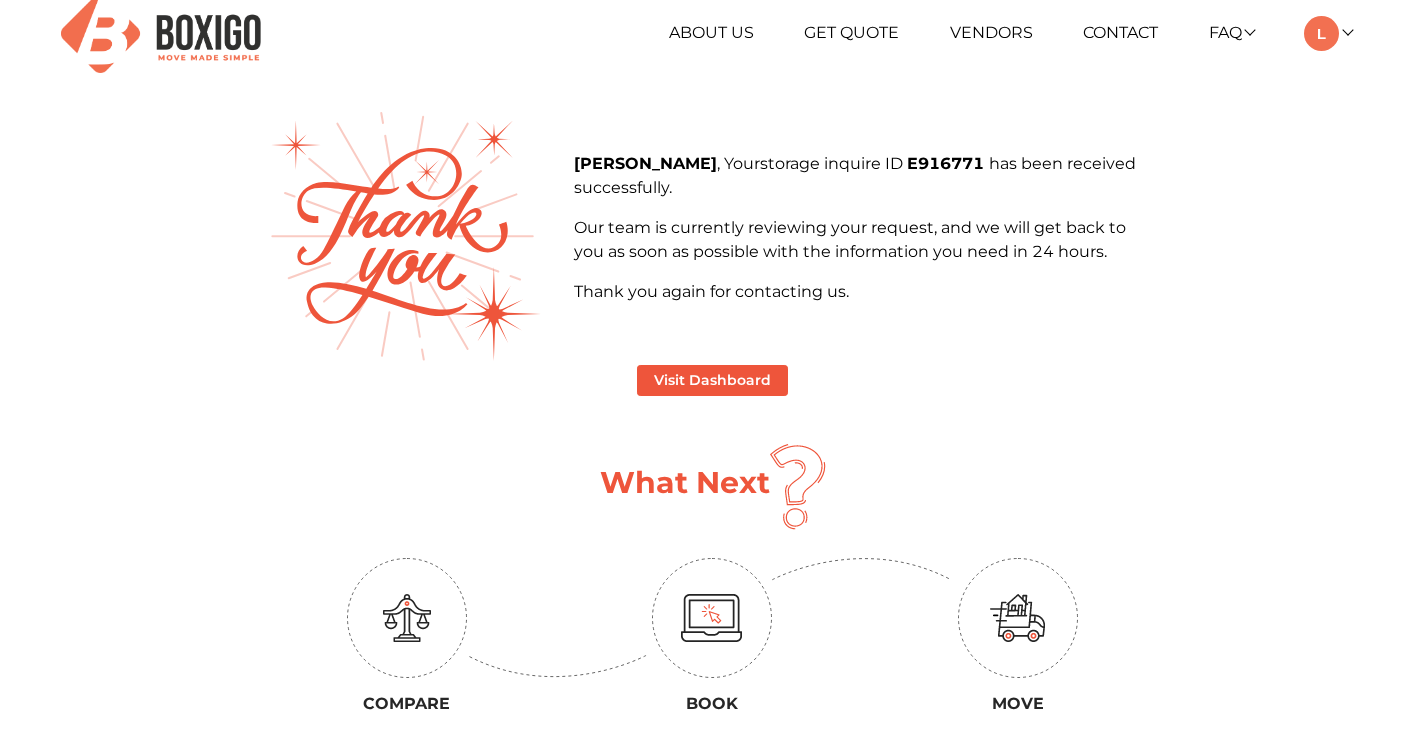 scroll, scrollTop: 0, scrollLeft: 0, axis: both 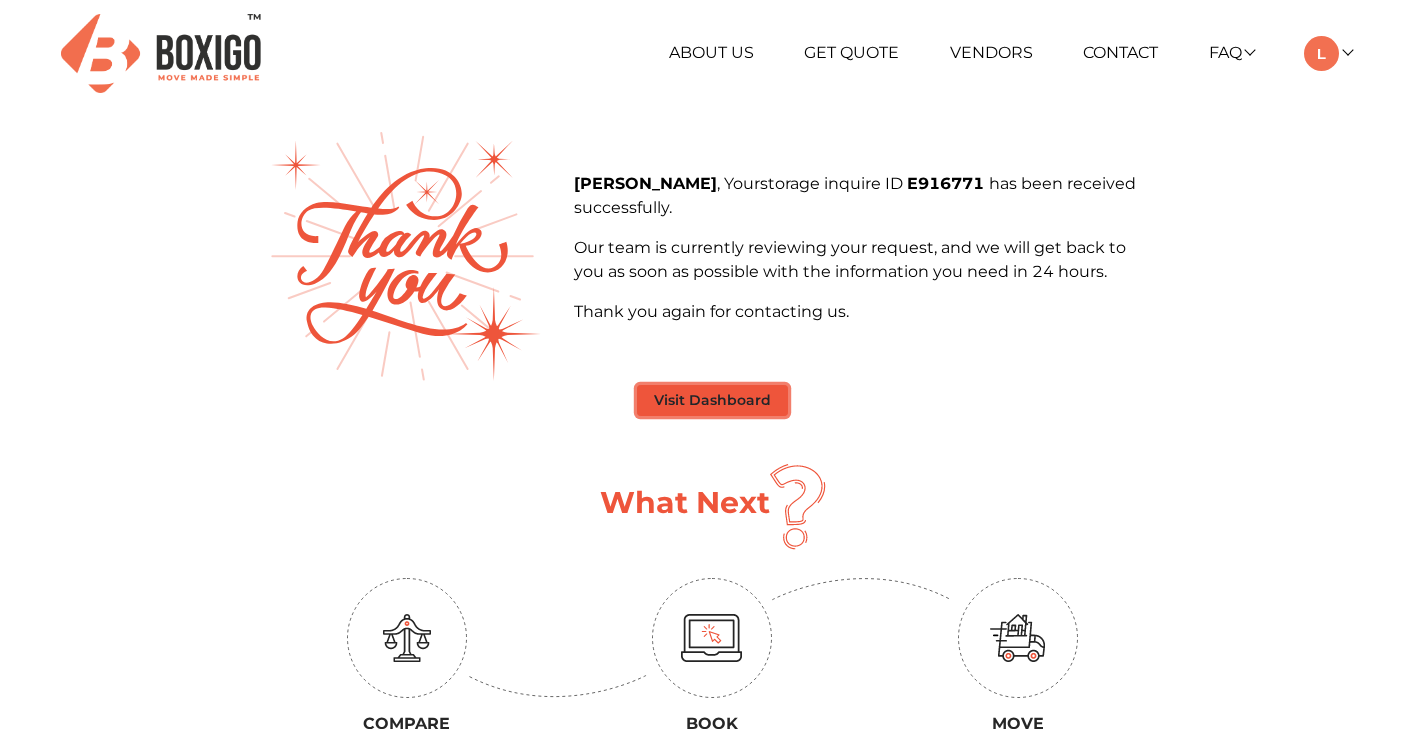 click on "Visit Dashboard" at bounding box center [712, 400] 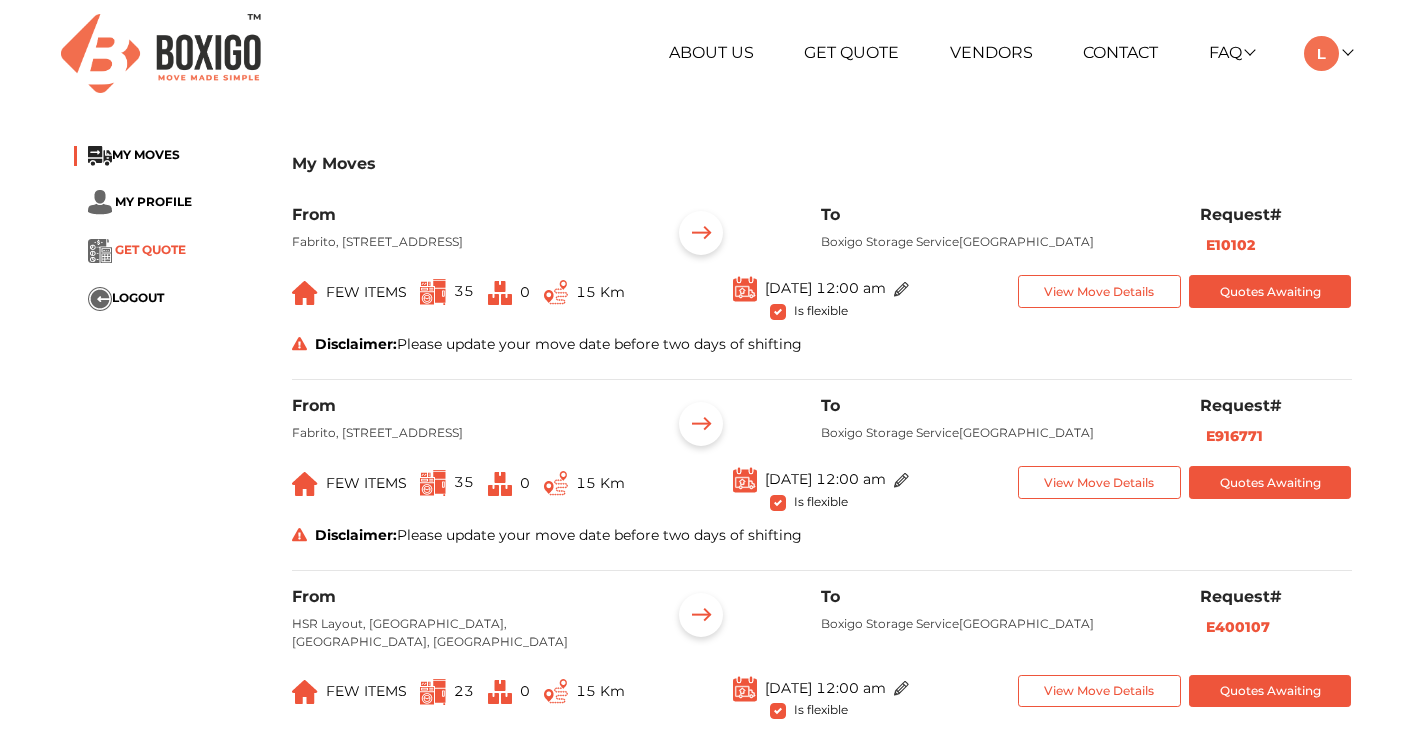 click on "GET QUOTE" at bounding box center (150, 249) 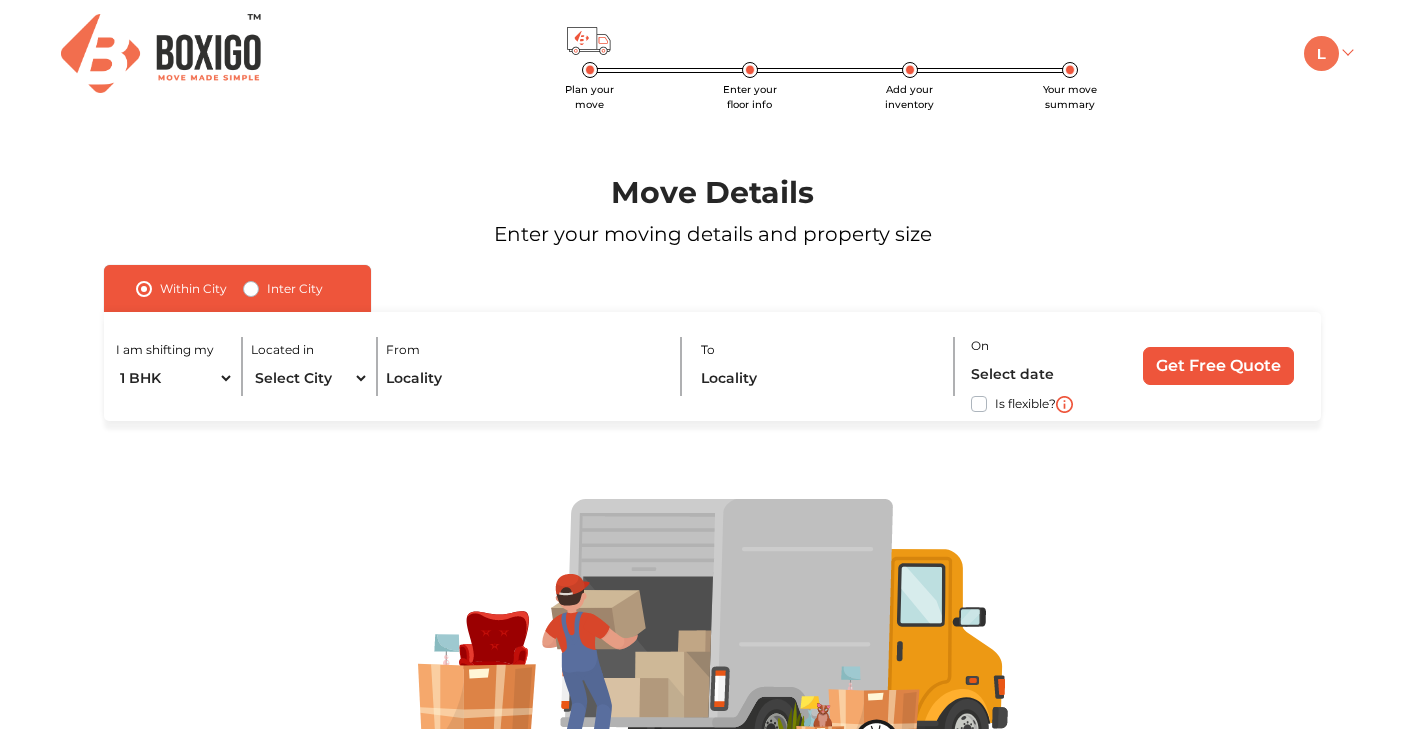 click at bounding box center [1321, 53] 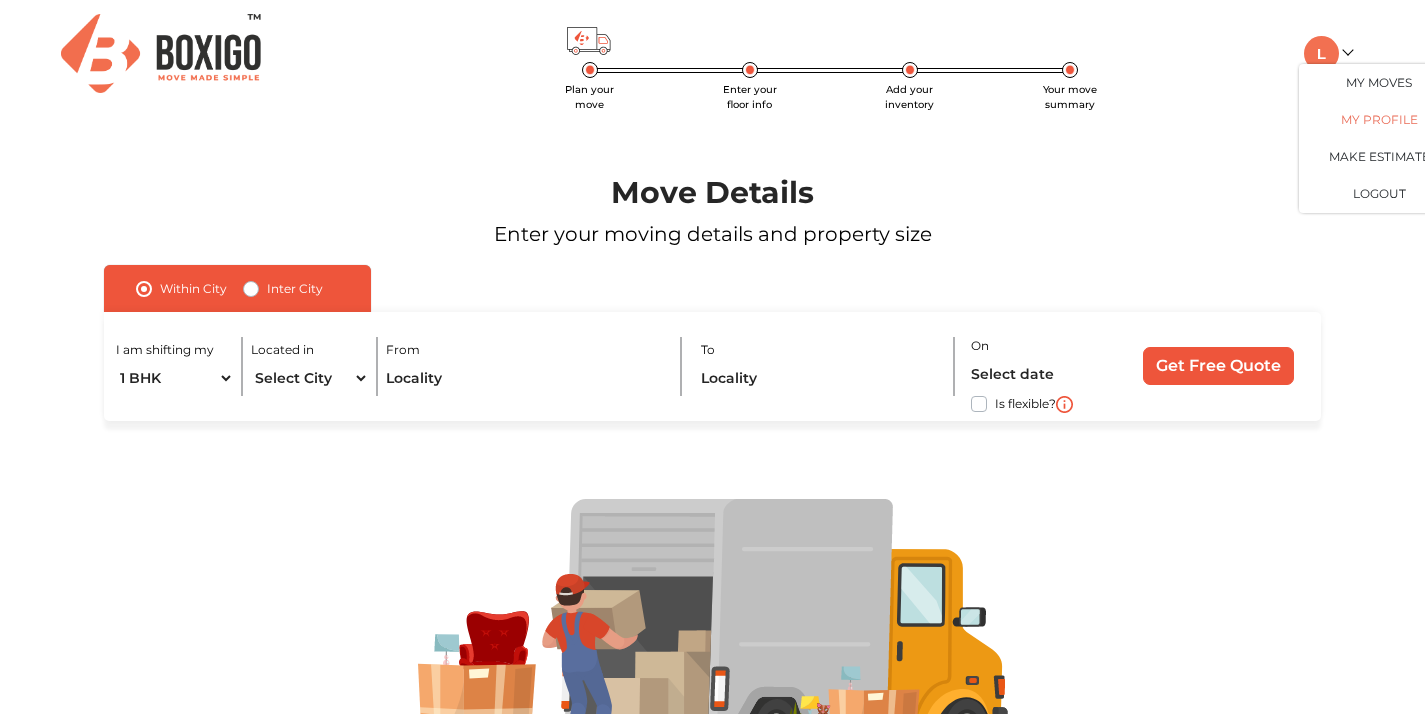 click on "My Profile" at bounding box center [1379, 119] 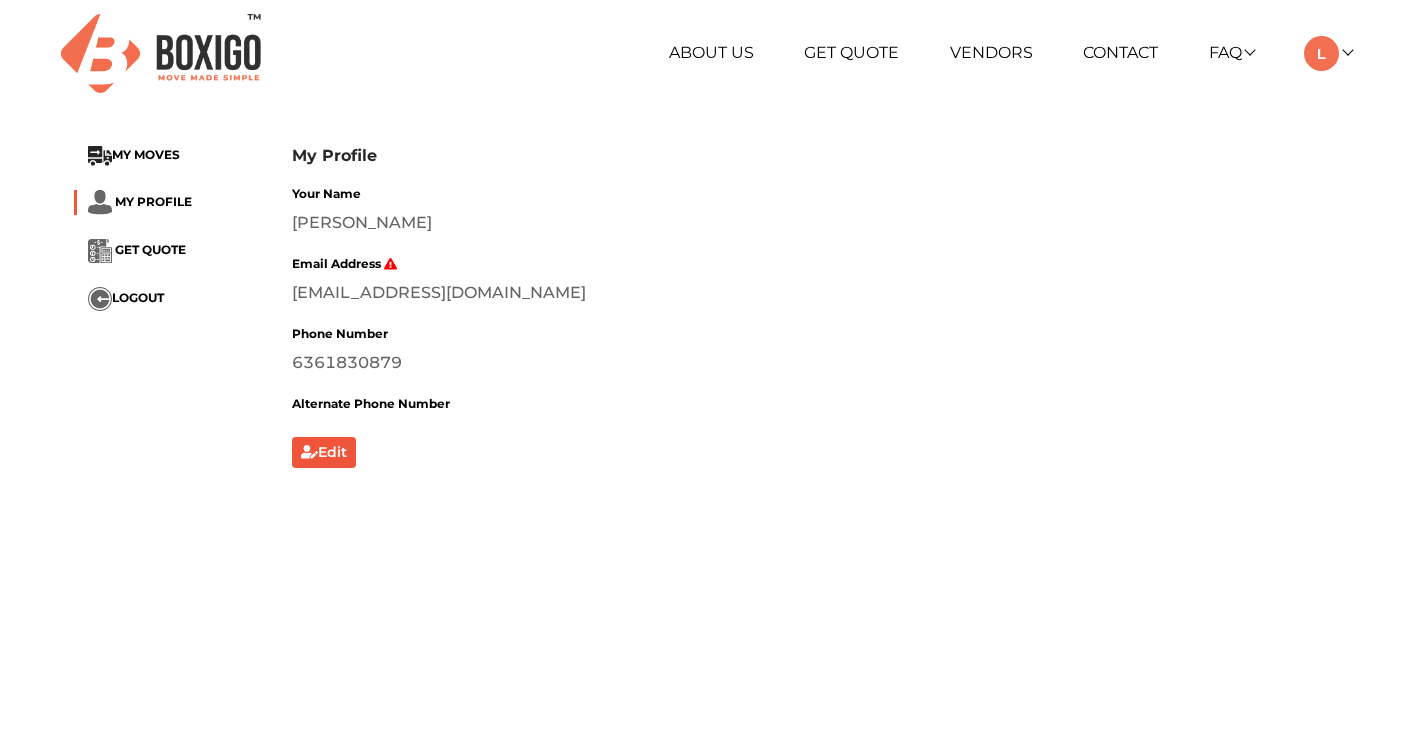 click on "Edit" at bounding box center [822, 452] 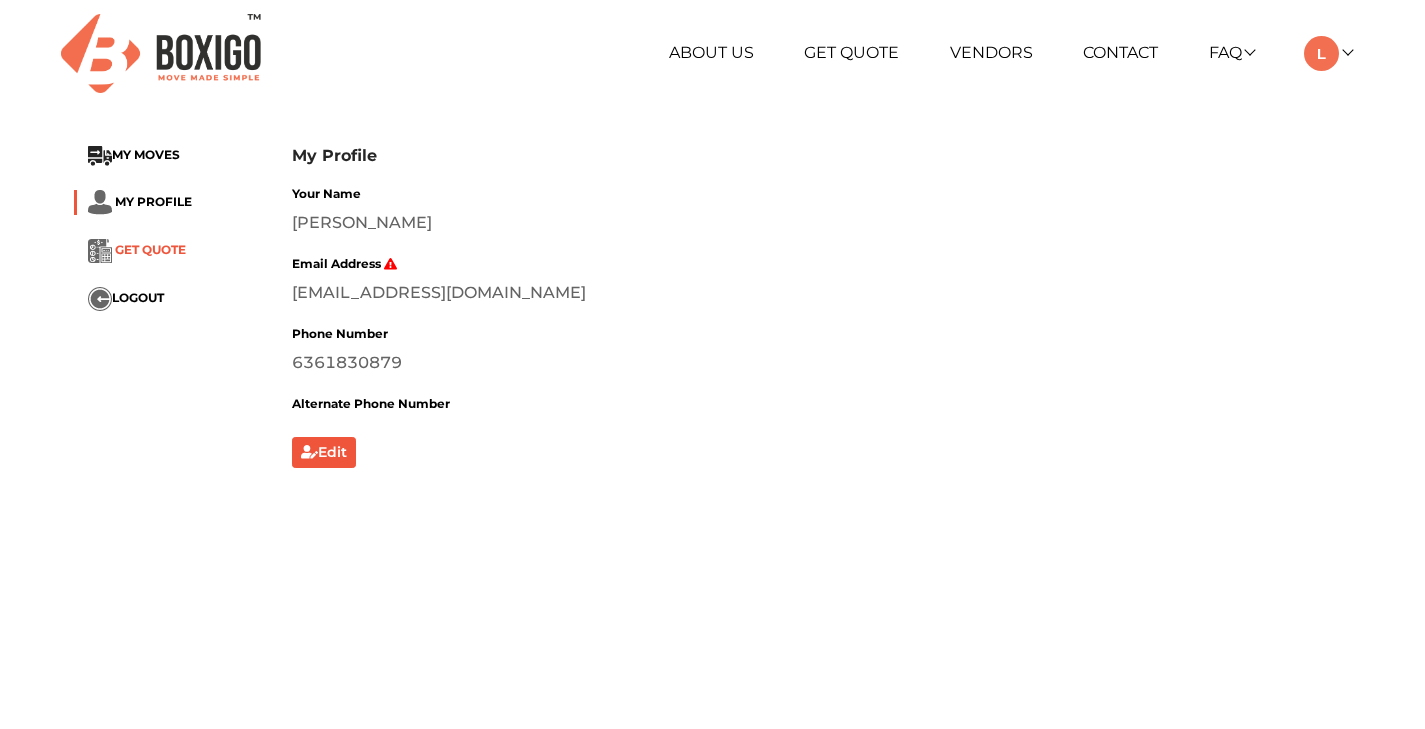 click on "GET QUOTE" at bounding box center [150, 249] 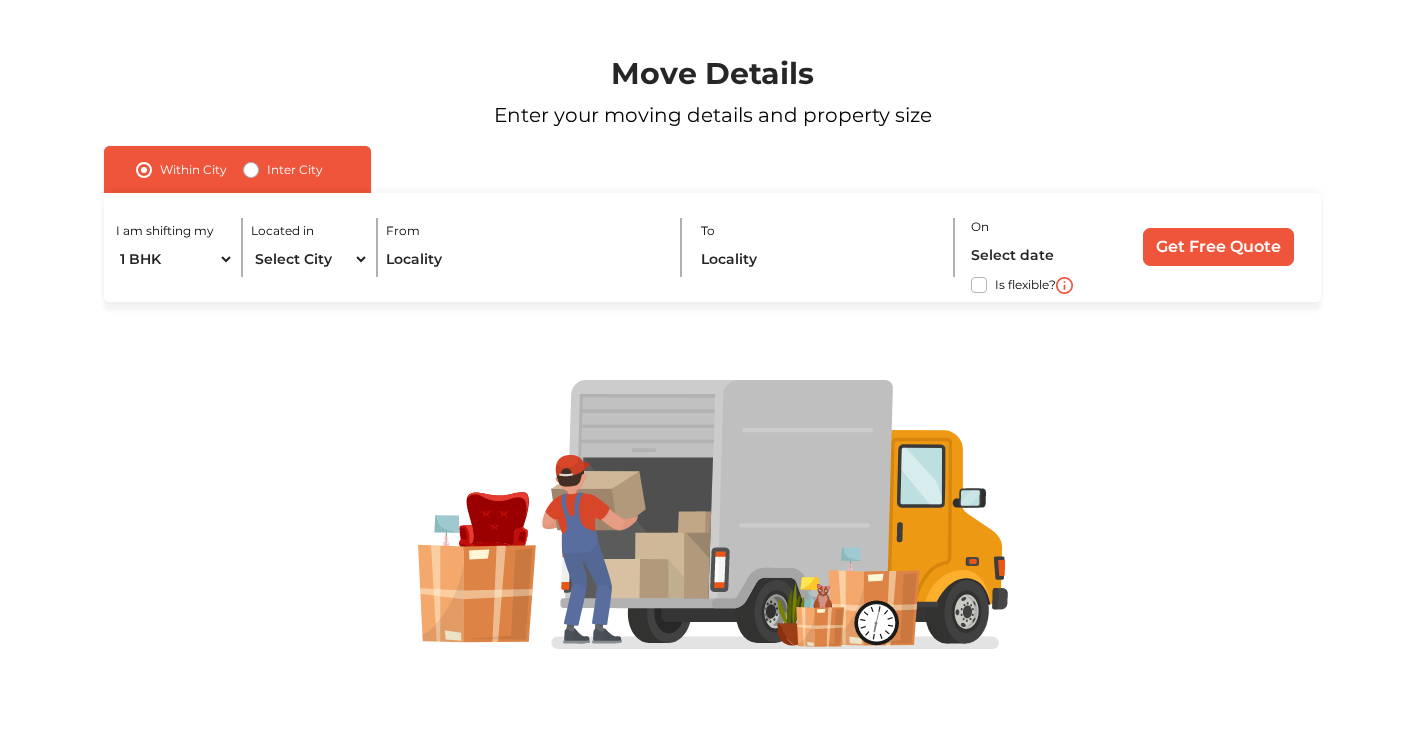 scroll, scrollTop: 0, scrollLeft: 0, axis: both 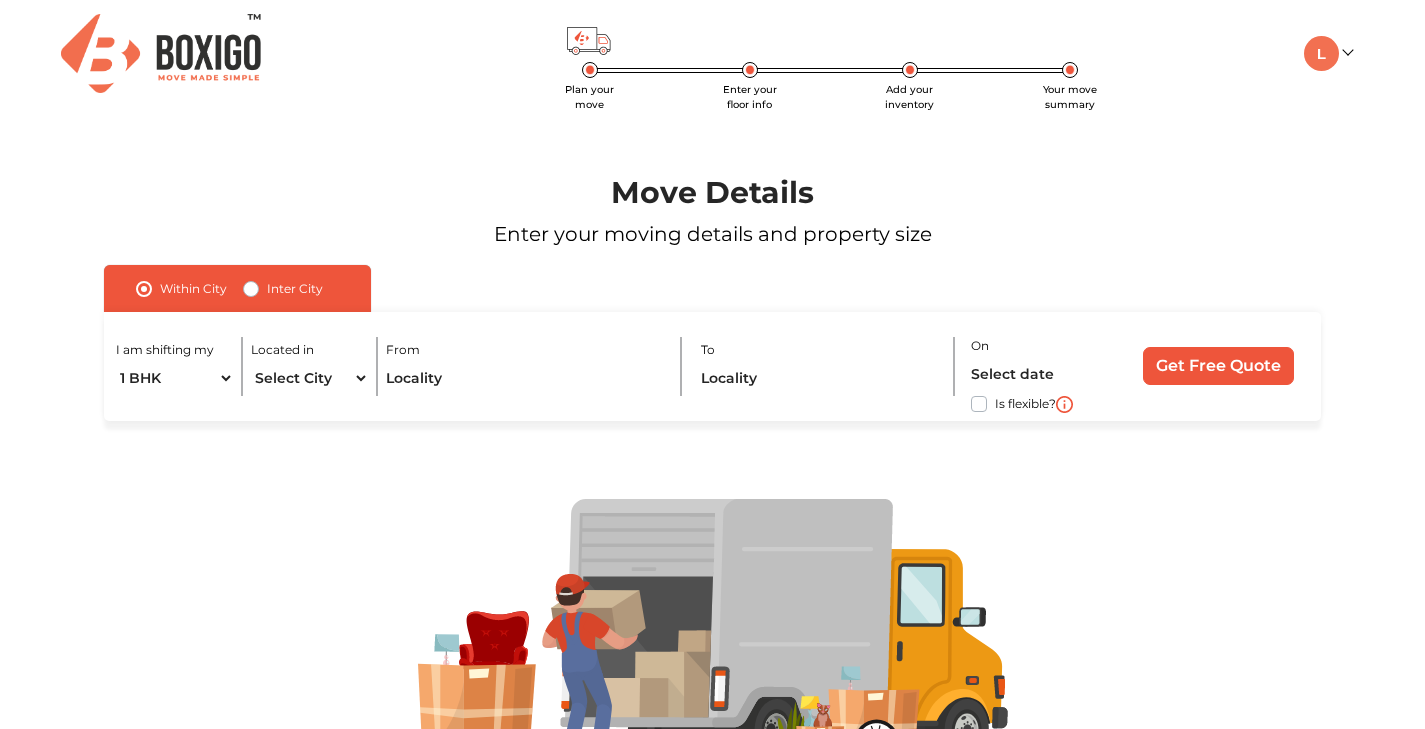 click on "Plan your   move Enter your   floor info Add your   inventory Your move   summary My Moves My Profile Make Estimate LOGOUT" at bounding box center (713, 54) 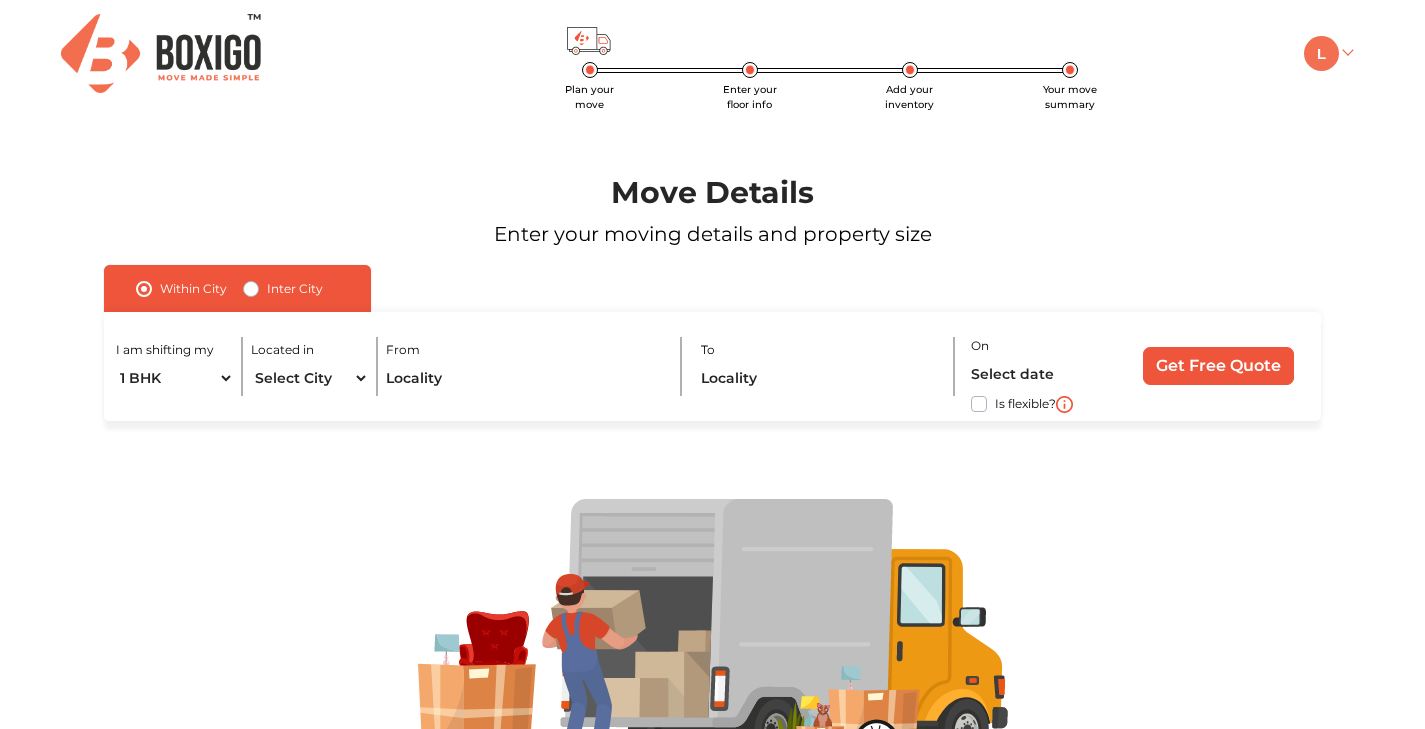 click at bounding box center (1321, 53) 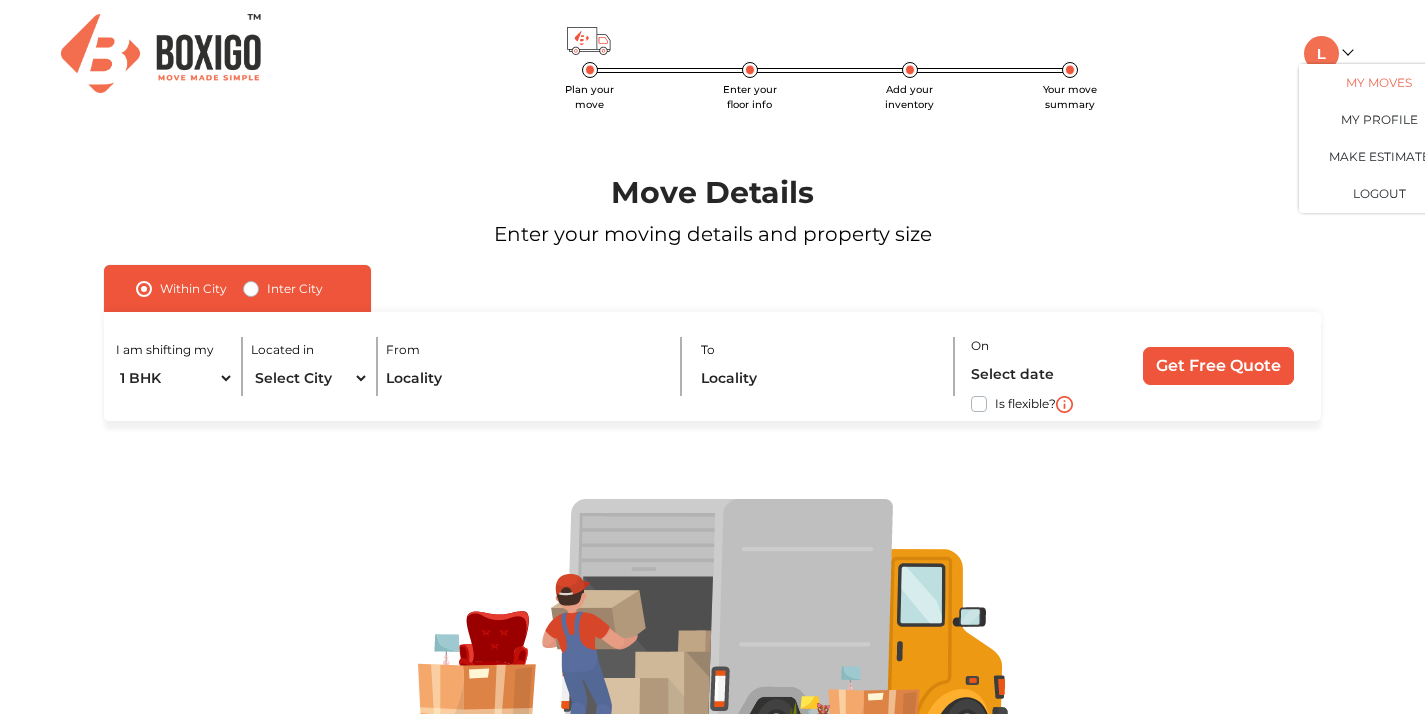 click on "My Moves" at bounding box center [1379, 82] 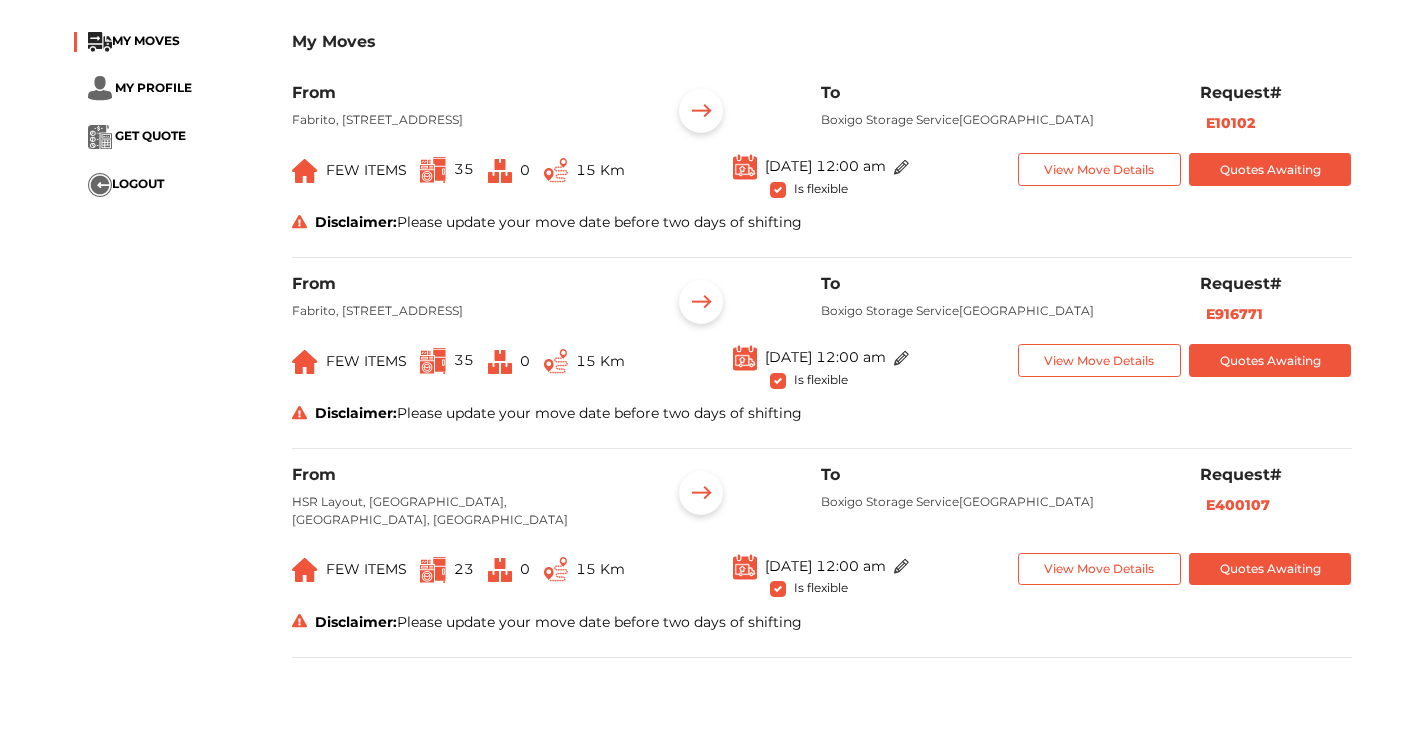 scroll, scrollTop: 109, scrollLeft: 0, axis: vertical 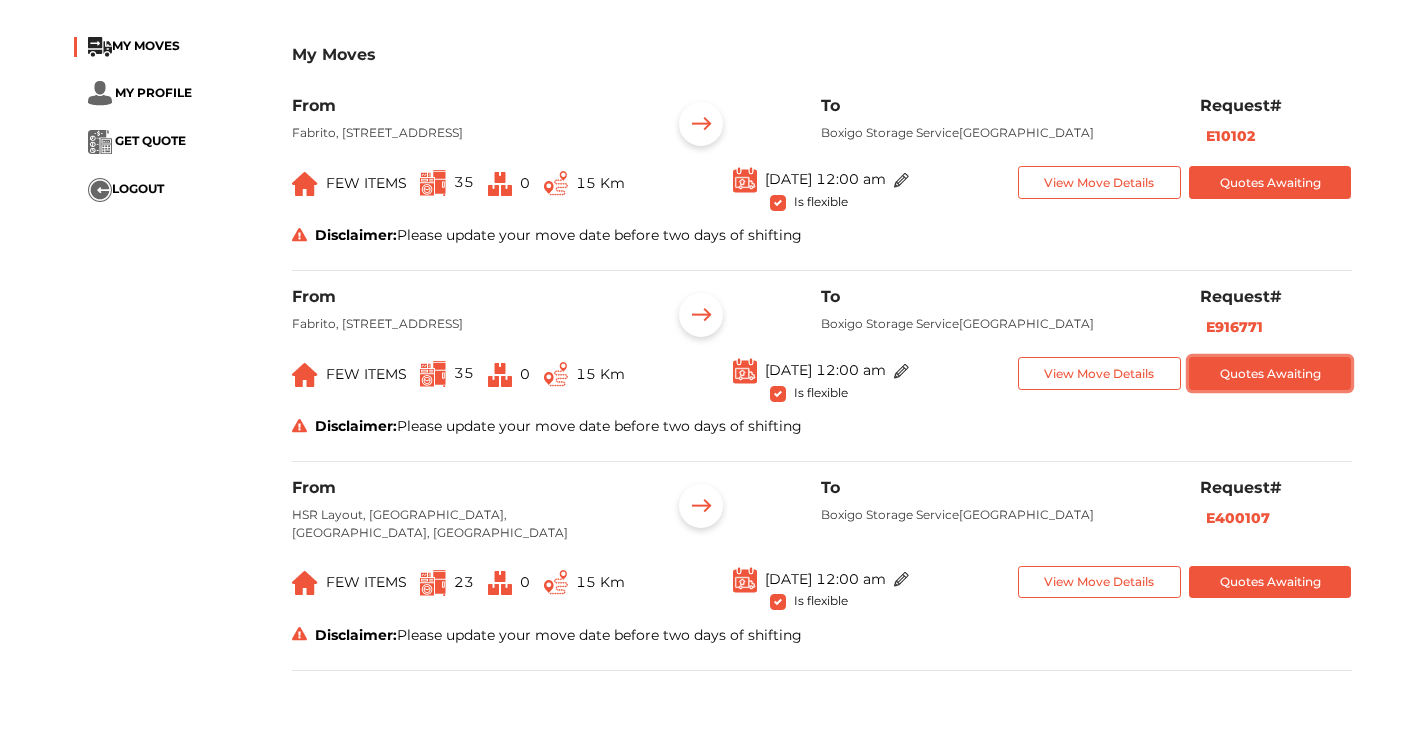click on "Quotes Awaiting" at bounding box center (1270, 373) 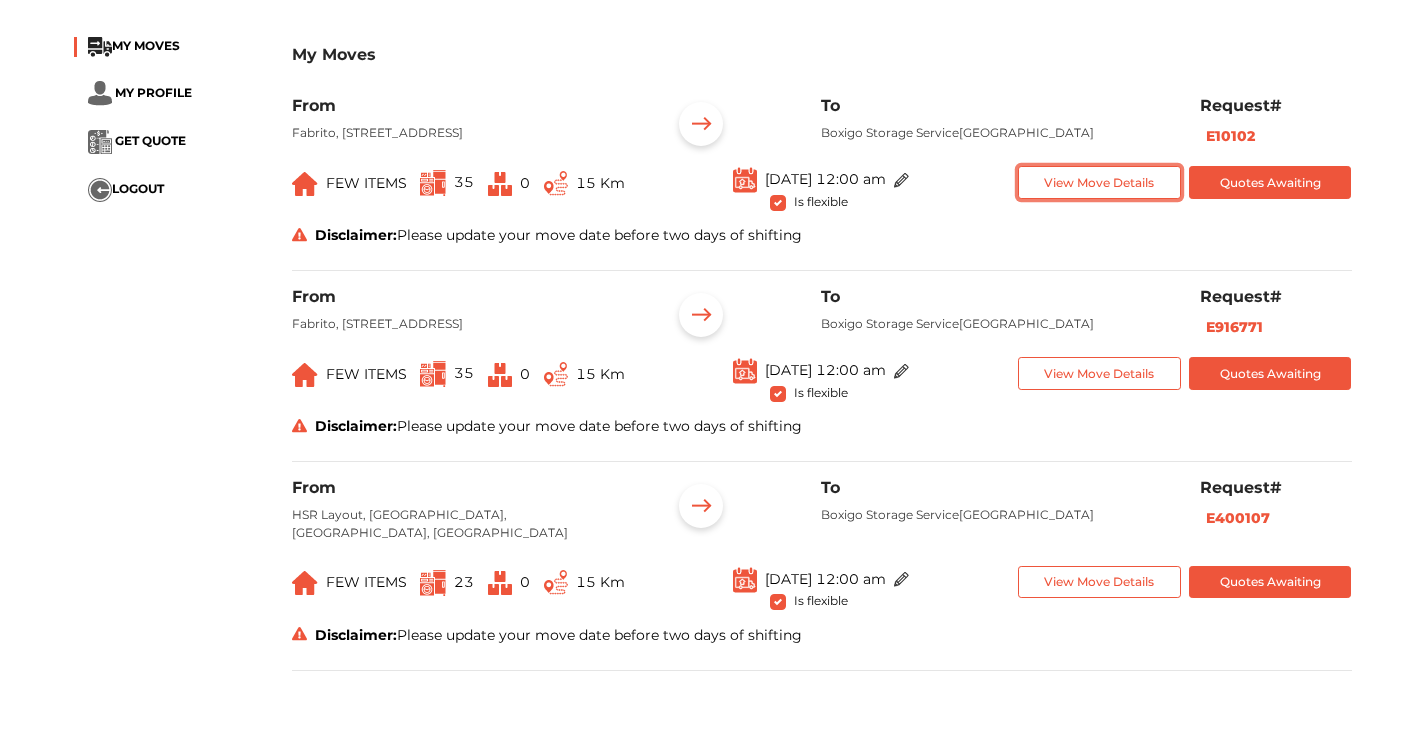 click on "View Move Details" at bounding box center (1099, 182) 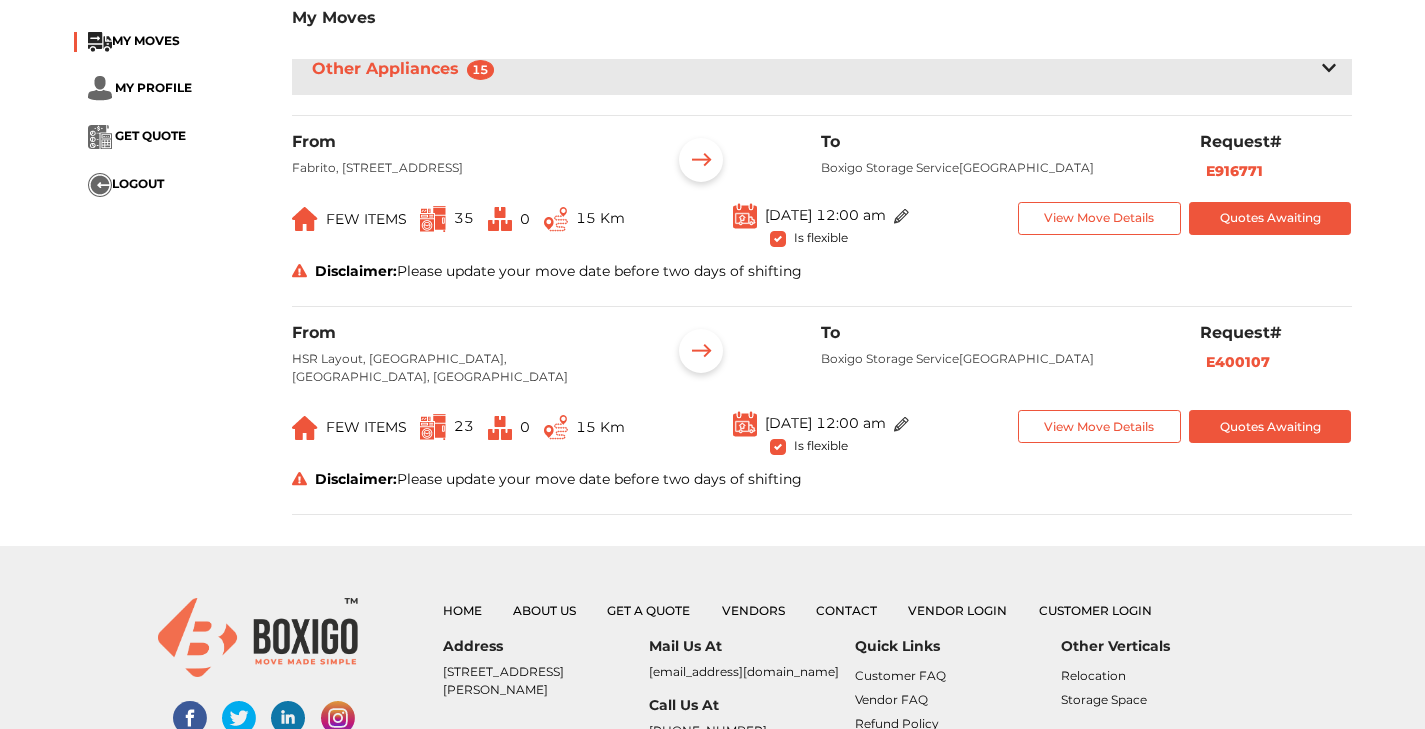 scroll, scrollTop: 852, scrollLeft: 0, axis: vertical 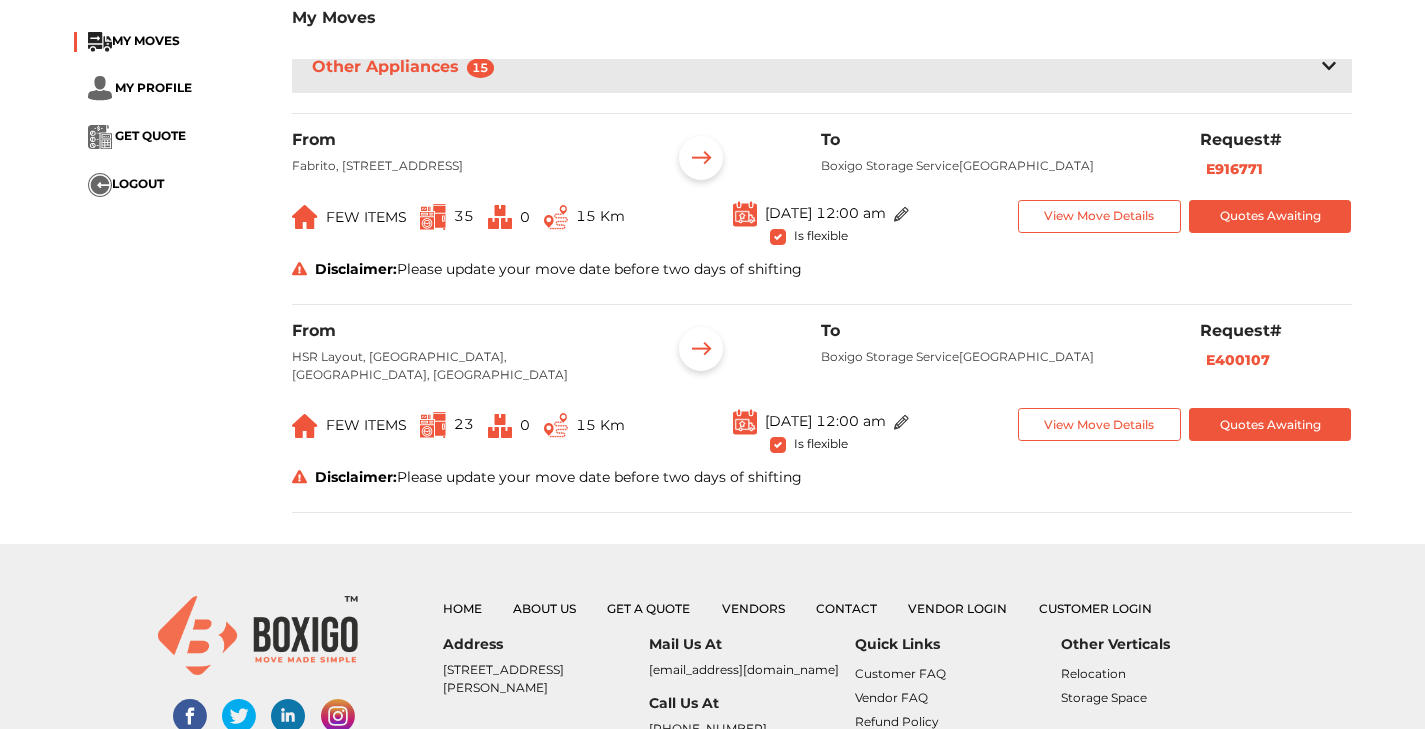 drag, startPoint x: 871, startPoint y: 203, endPoint x: 817, endPoint y: 187, distance: 56.32051 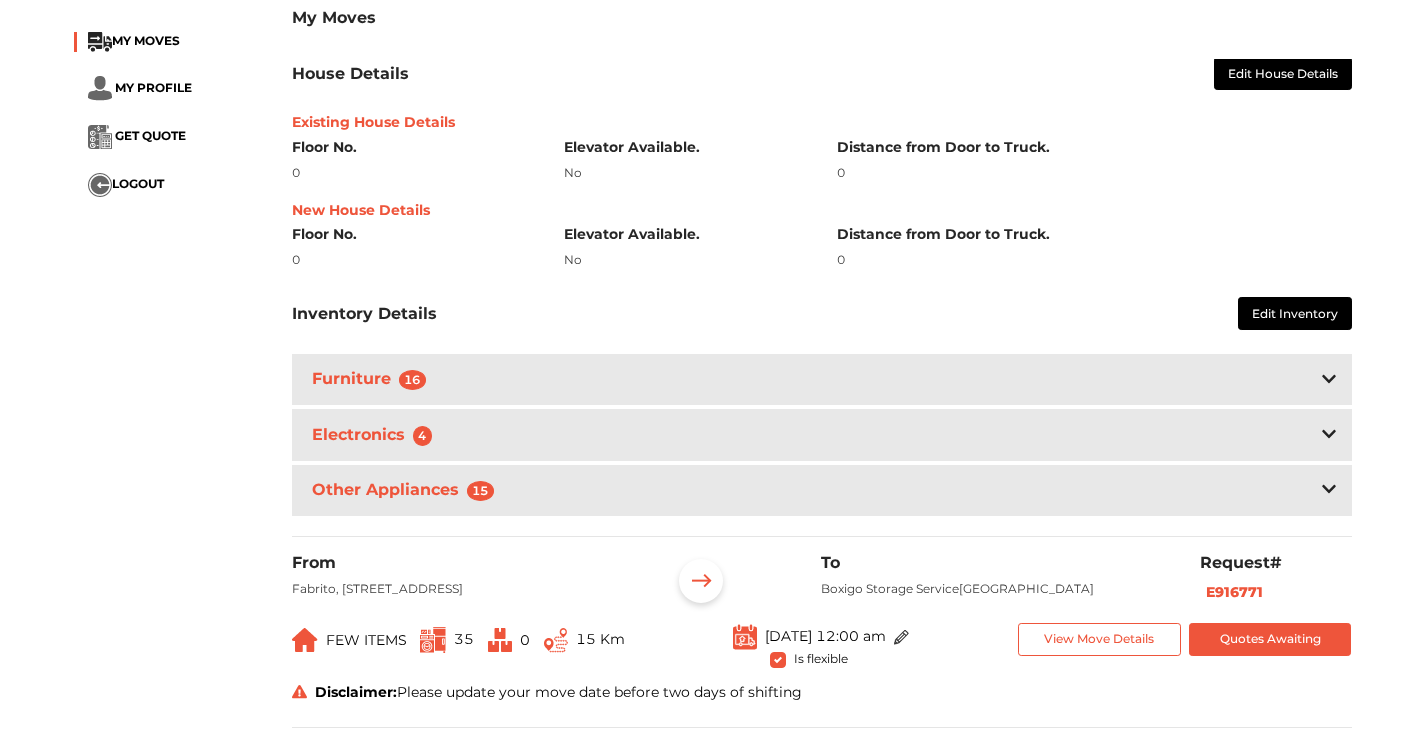 scroll, scrollTop: 0, scrollLeft: 0, axis: both 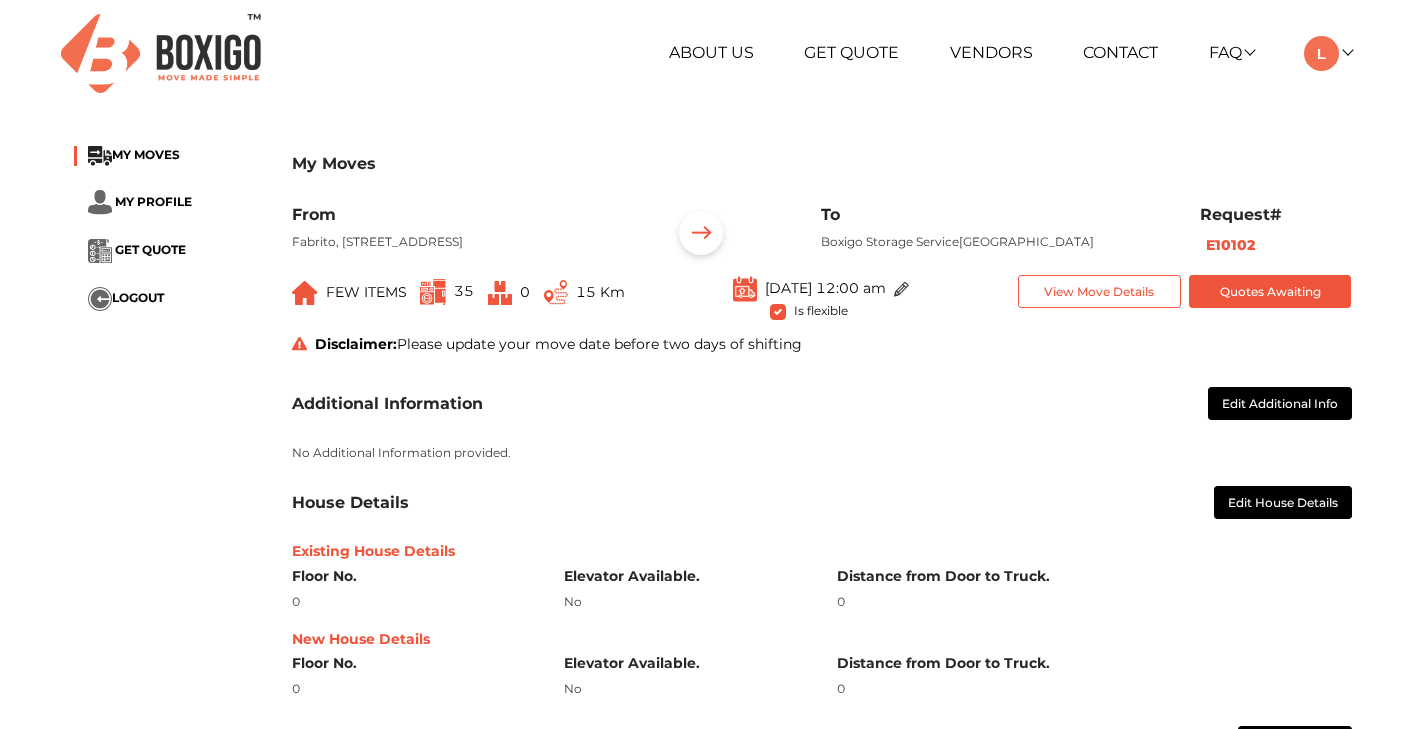 click on "Additional Information Edit Additional Info" at bounding box center (822, 403) 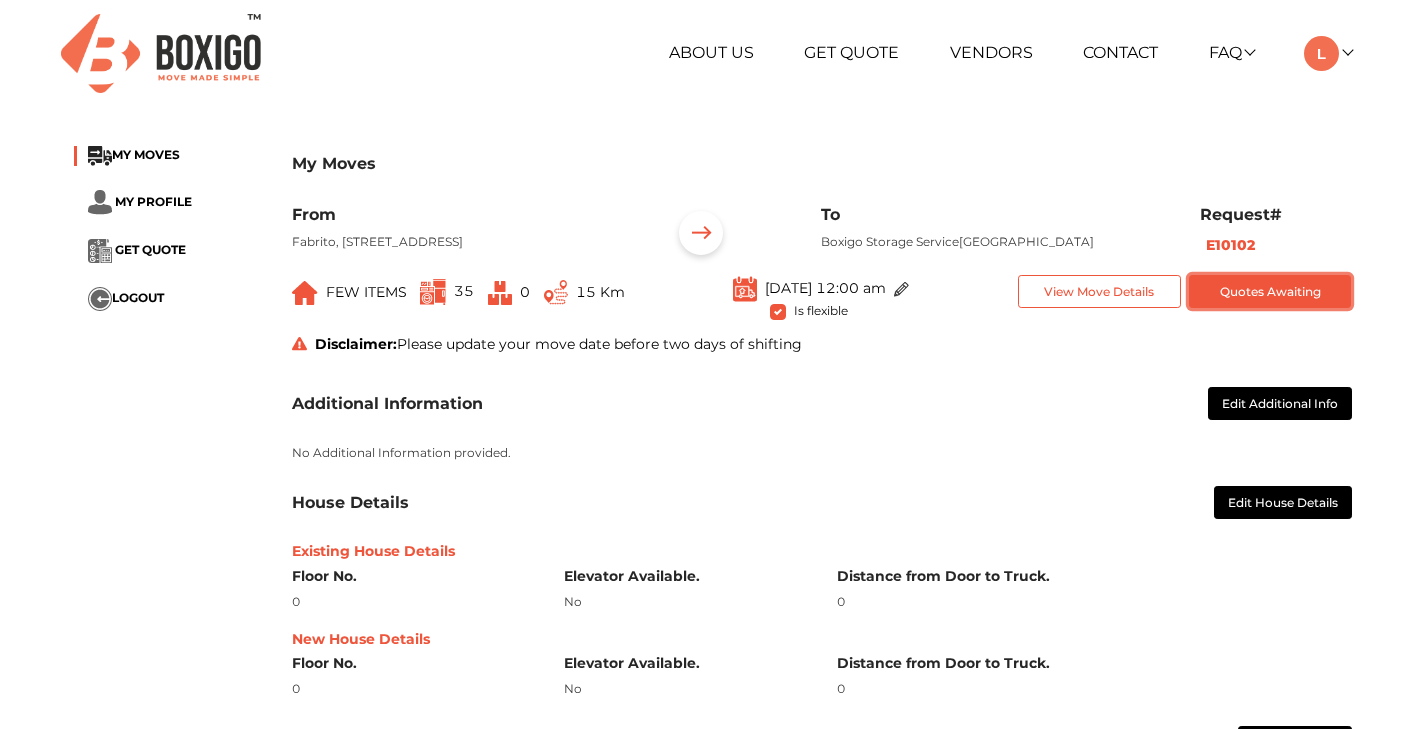 click on "Quotes Awaiting" at bounding box center (1270, 291) 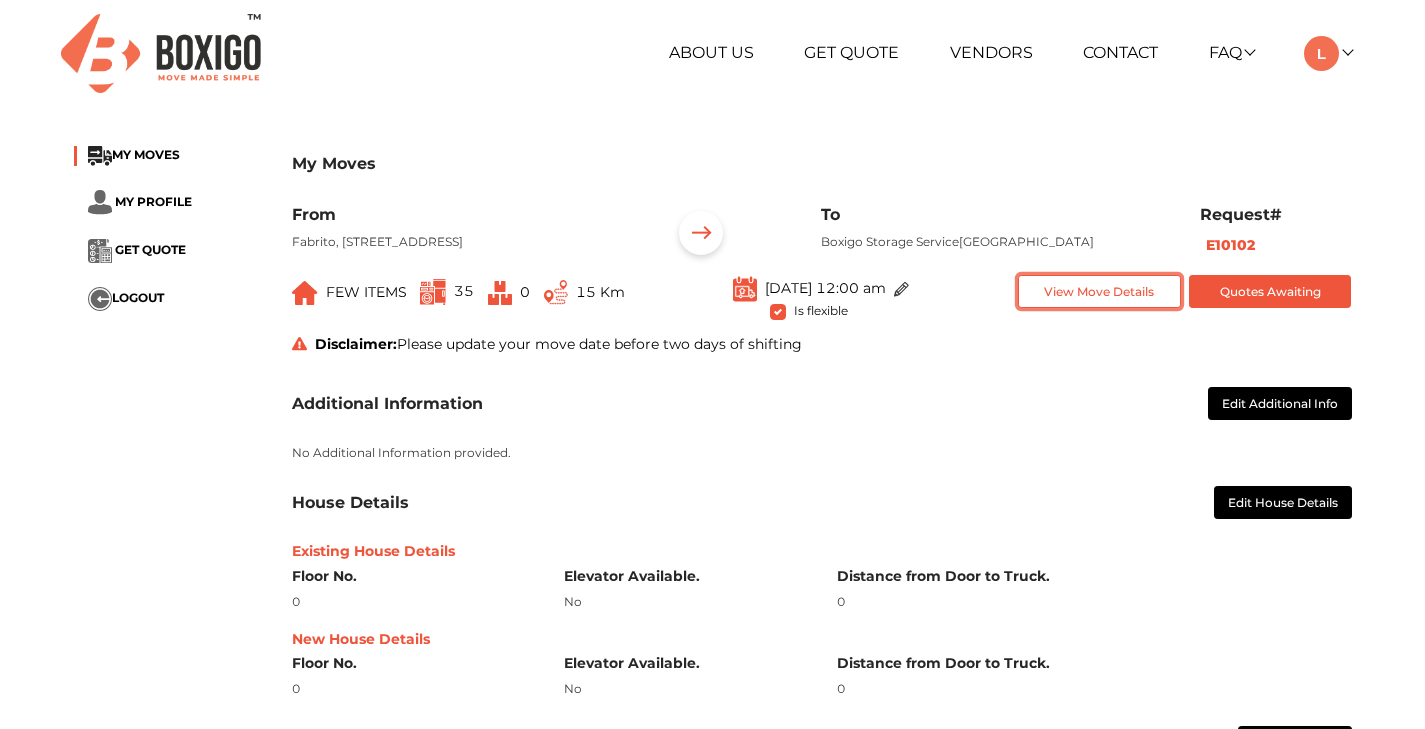 click on "View Move Details" at bounding box center (1099, 291) 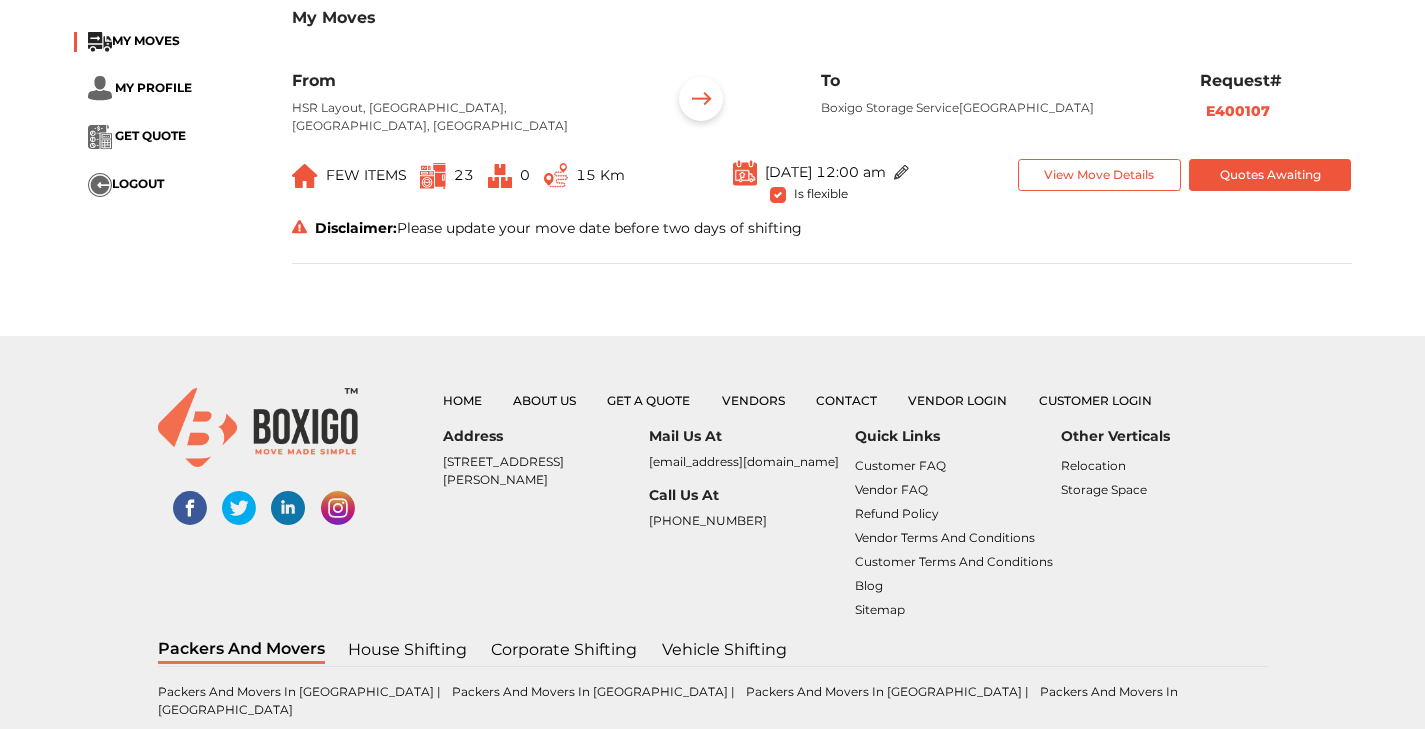 scroll, scrollTop: 517, scrollLeft: 0, axis: vertical 